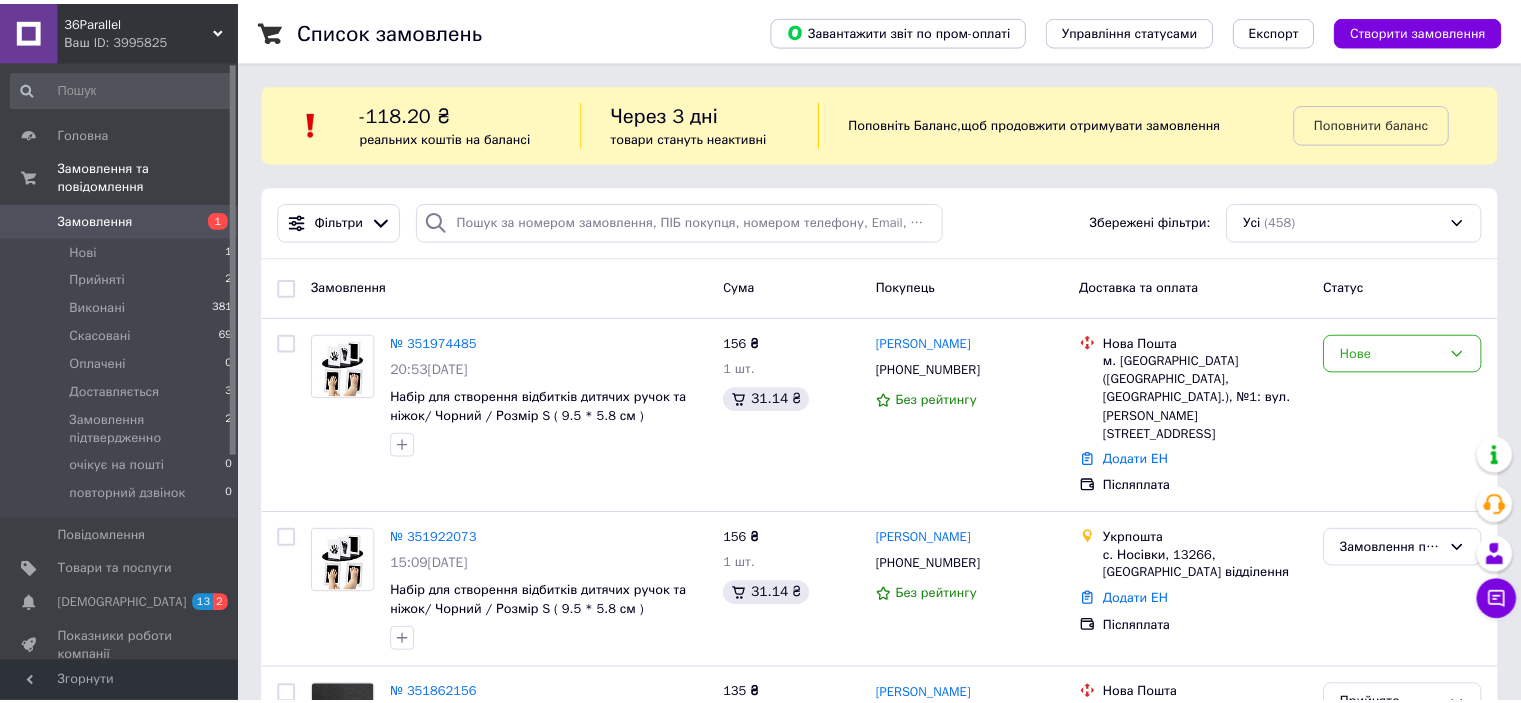 scroll, scrollTop: 0, scrollLeft: 0, axis: both 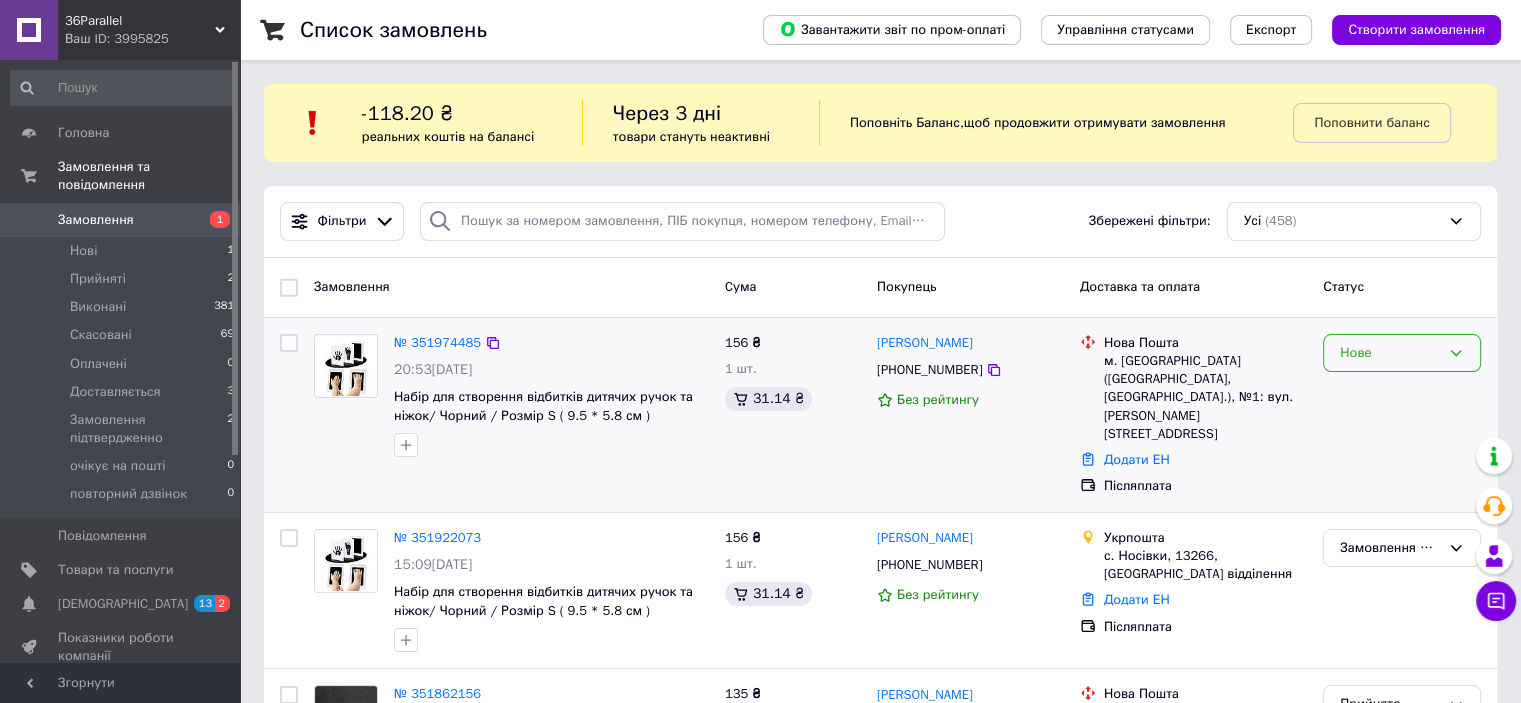 click on "Нове" at bounding box center [1390, 353] 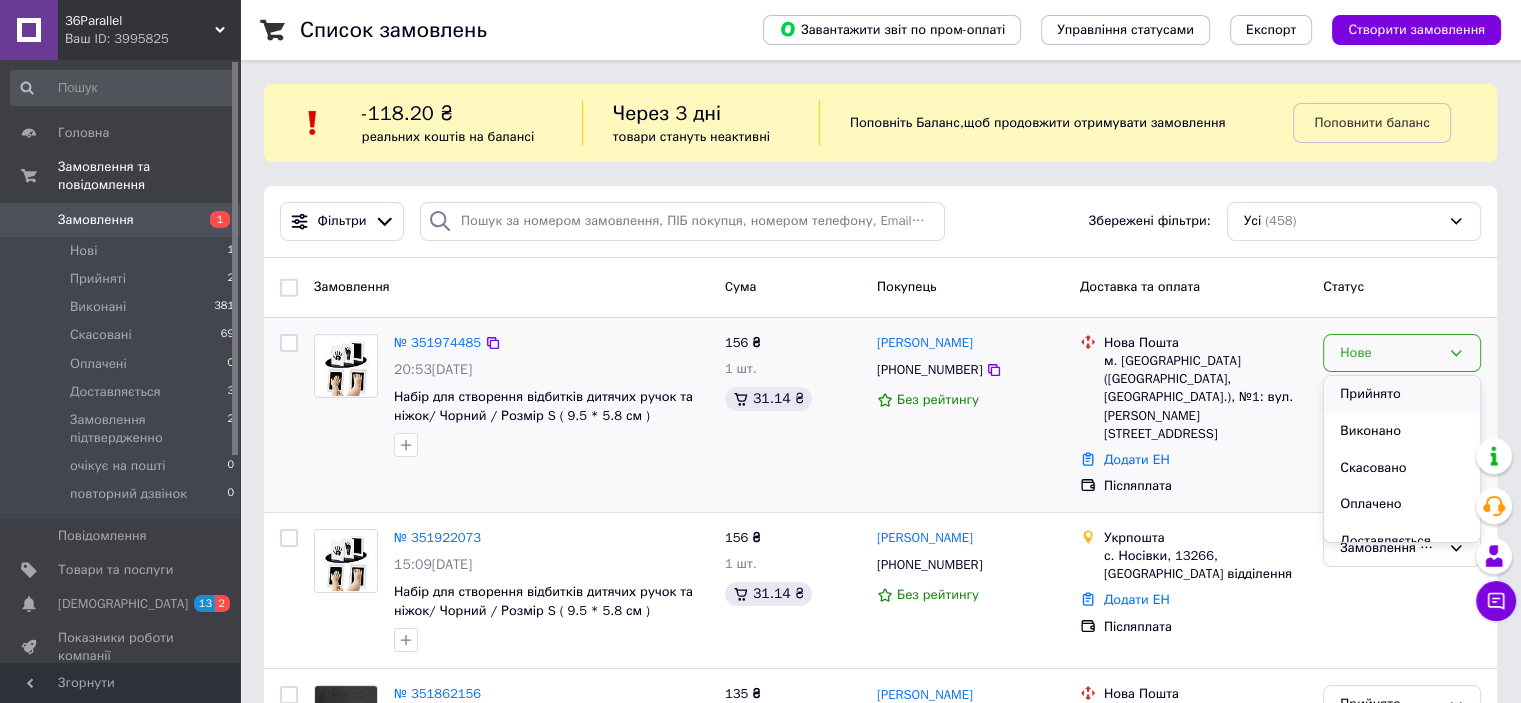 click on "Прийнято" at bounding box center (1402, 394) 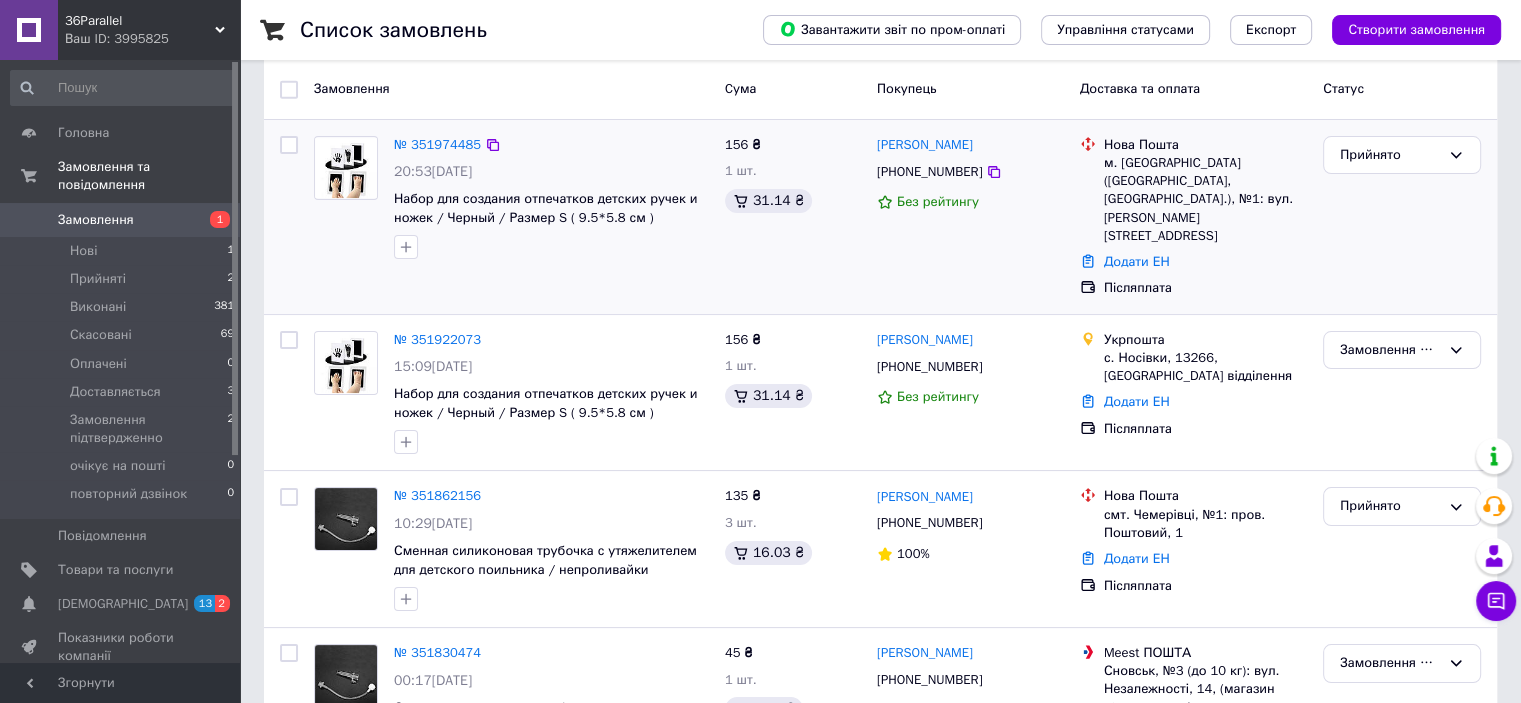 scroll, scrollTop: 200, scrollLeft: 0, axis: vertical 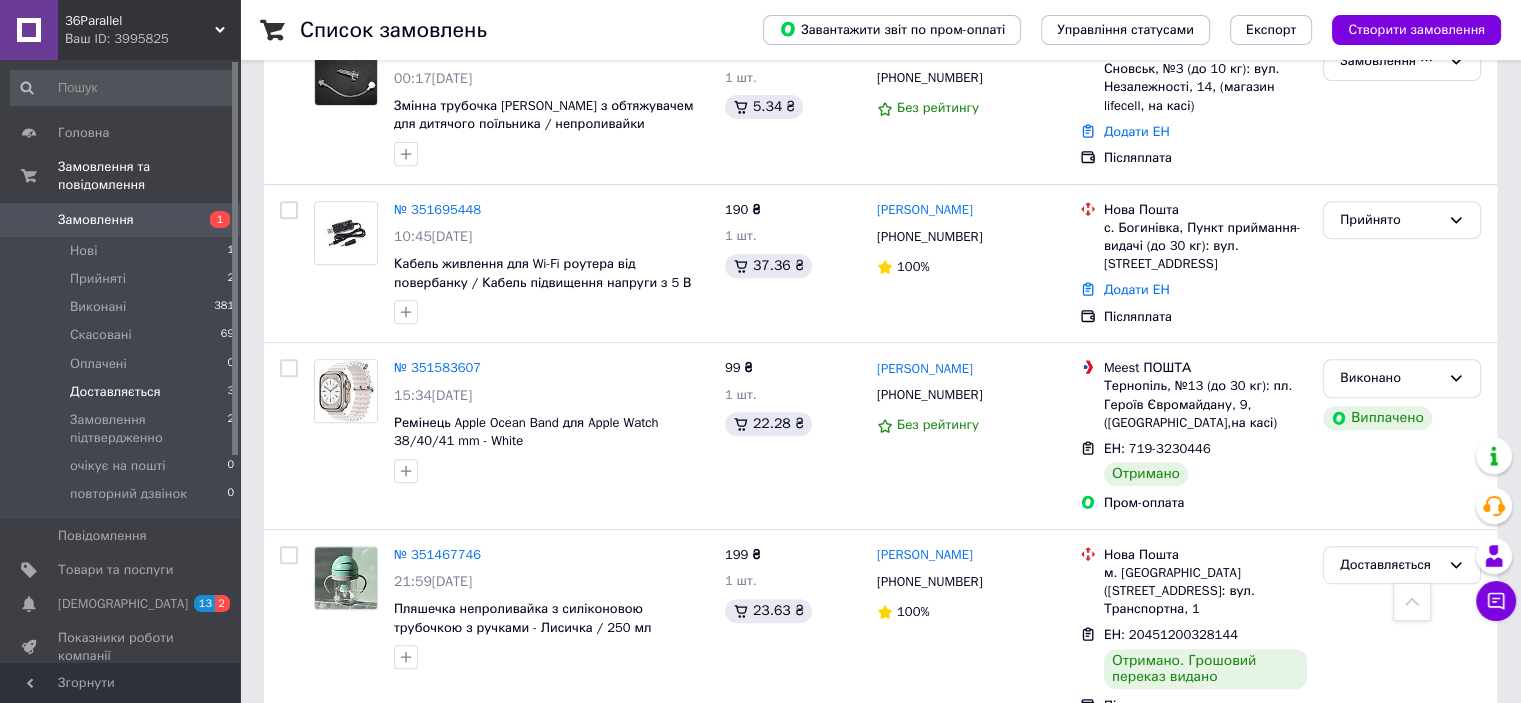 click on "Доставляється" at bounding box center [115, 392] 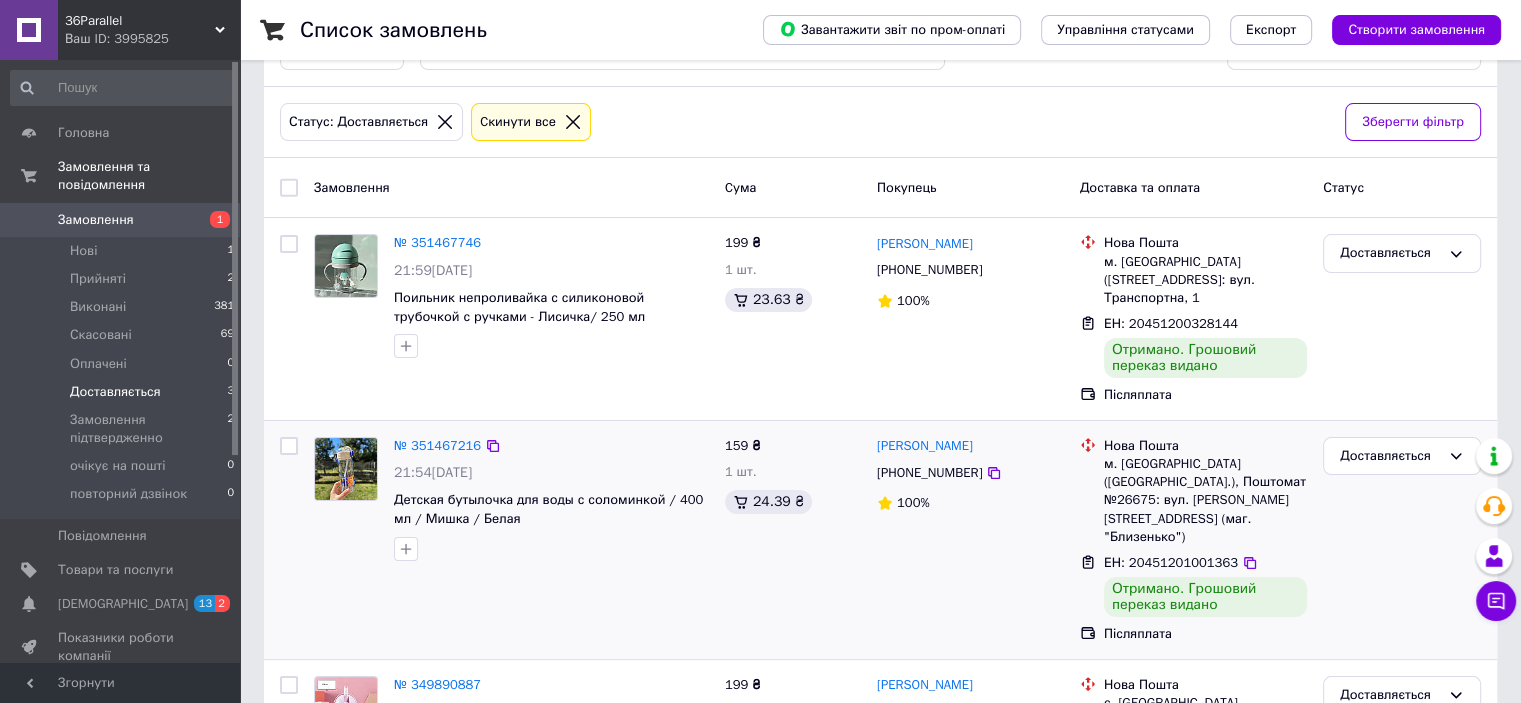 scroll, scrollTop: 200, scrollLeft: 0, axis: vertical 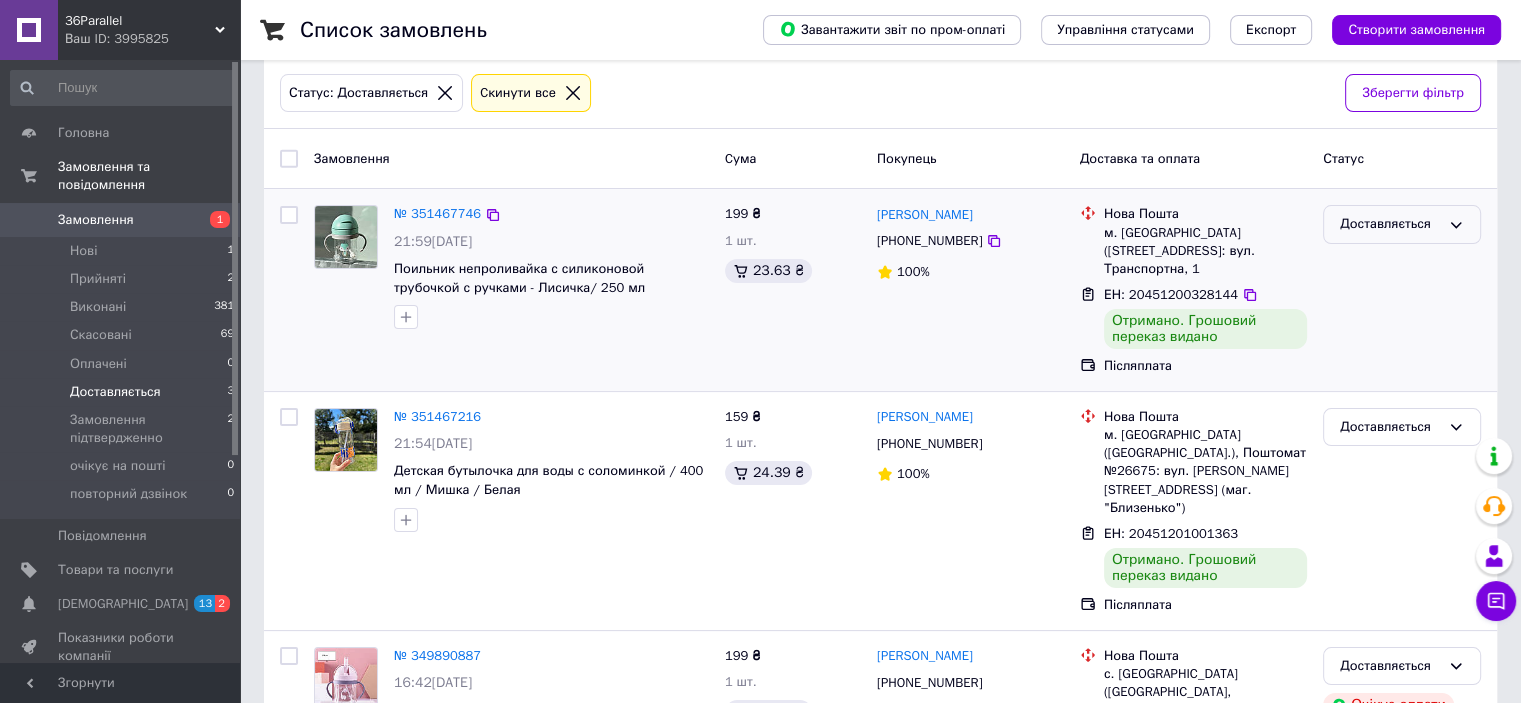 click on "Доставляється" at bounding box center (1390, 224) 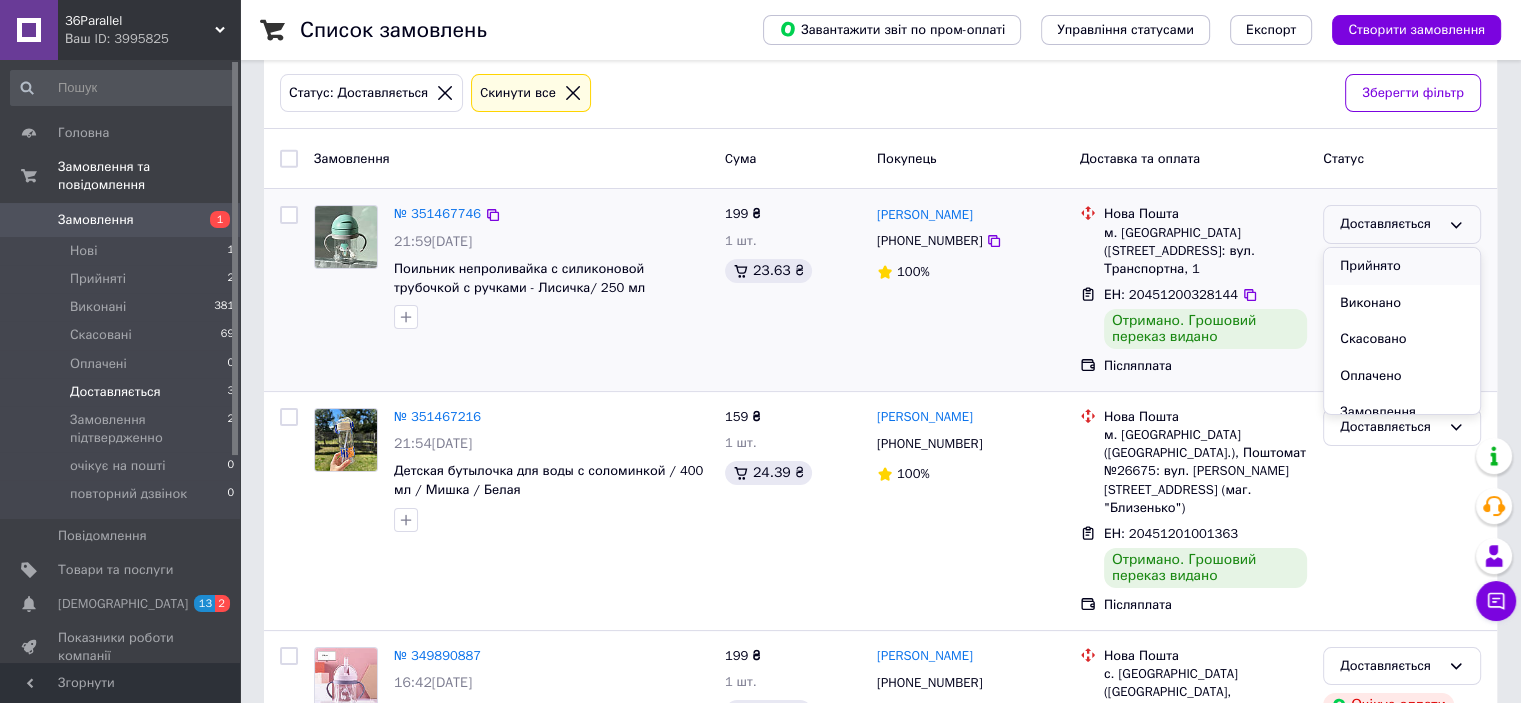 click on "Прийнято" at bounding box center [1402, 266] 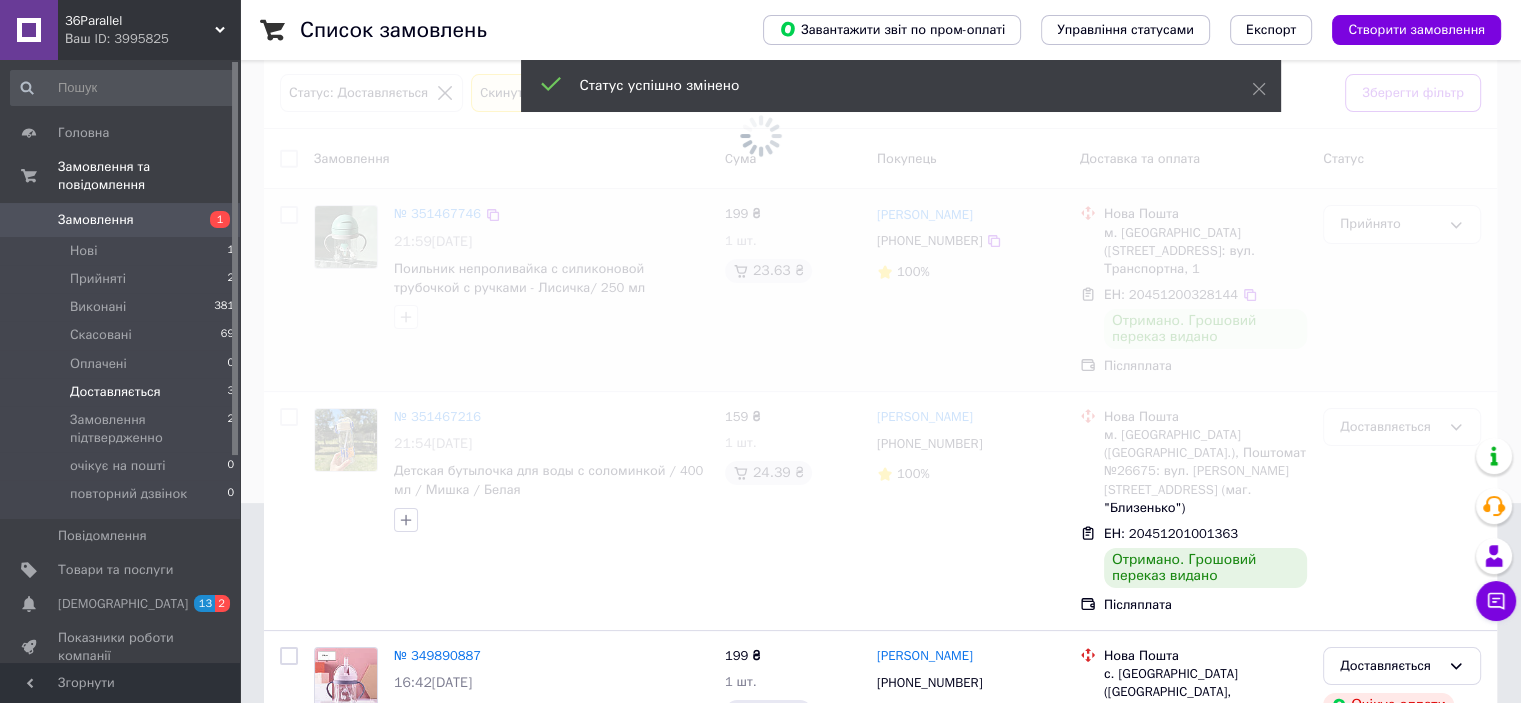 click at bounding box center (760, 151) 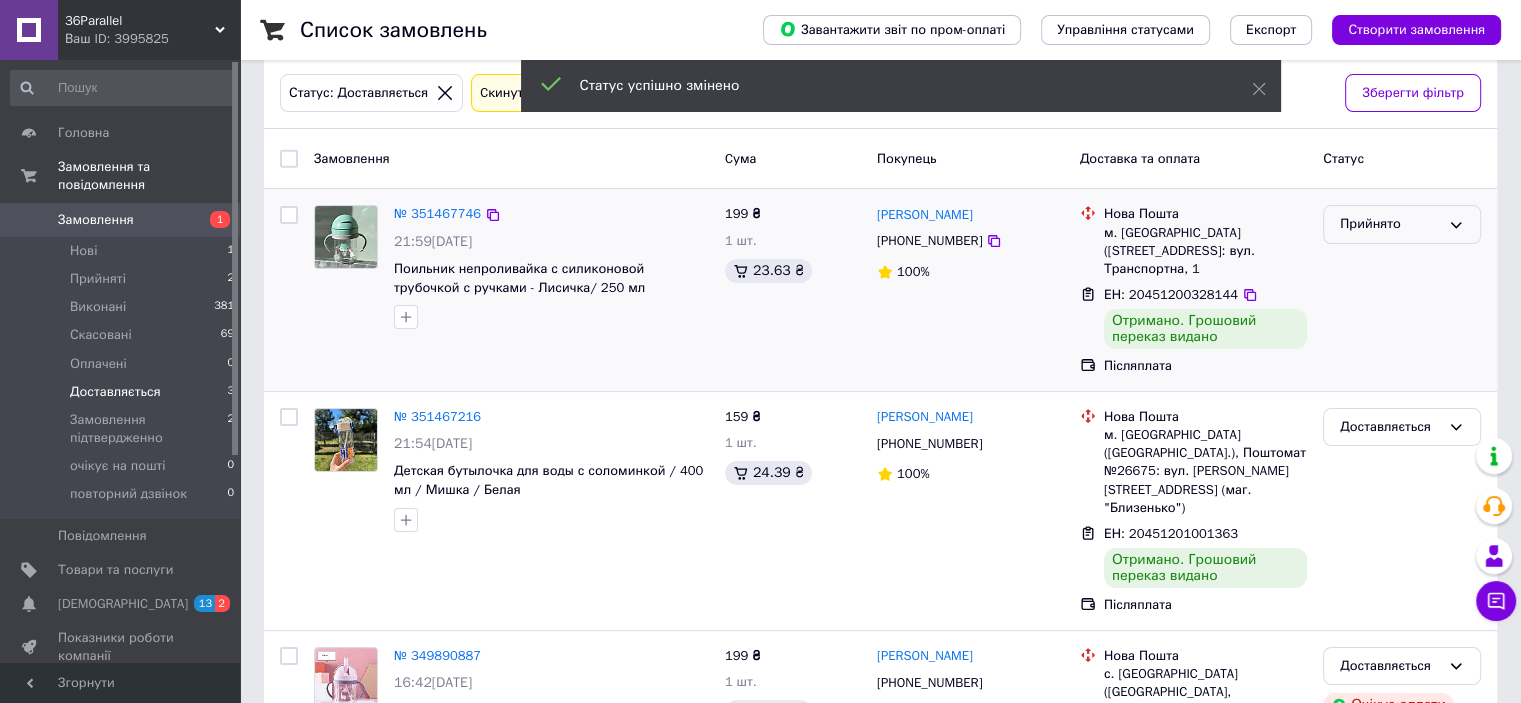 click on "Прийнято" at bounding box center (1390, 224) 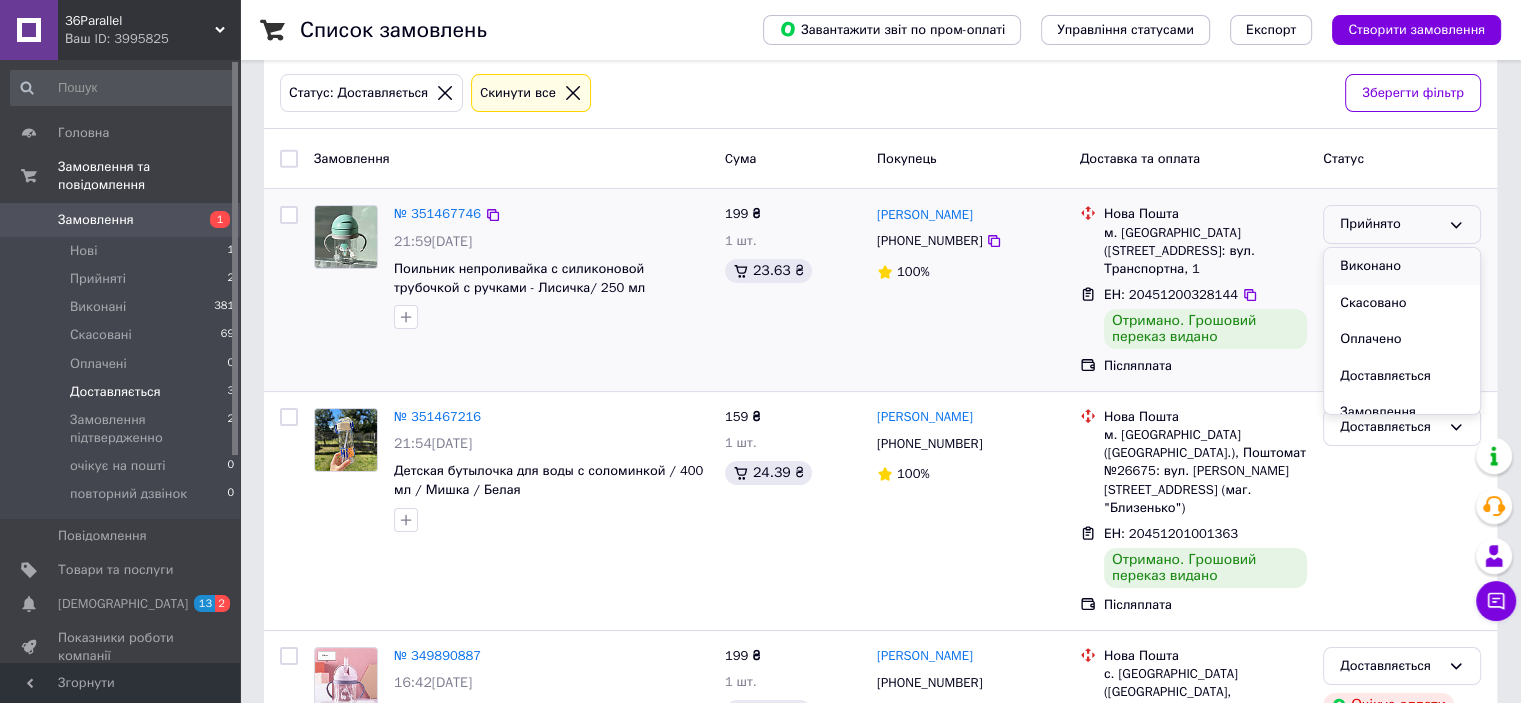 click on "Виконано" at bounding box center [1402, 266] 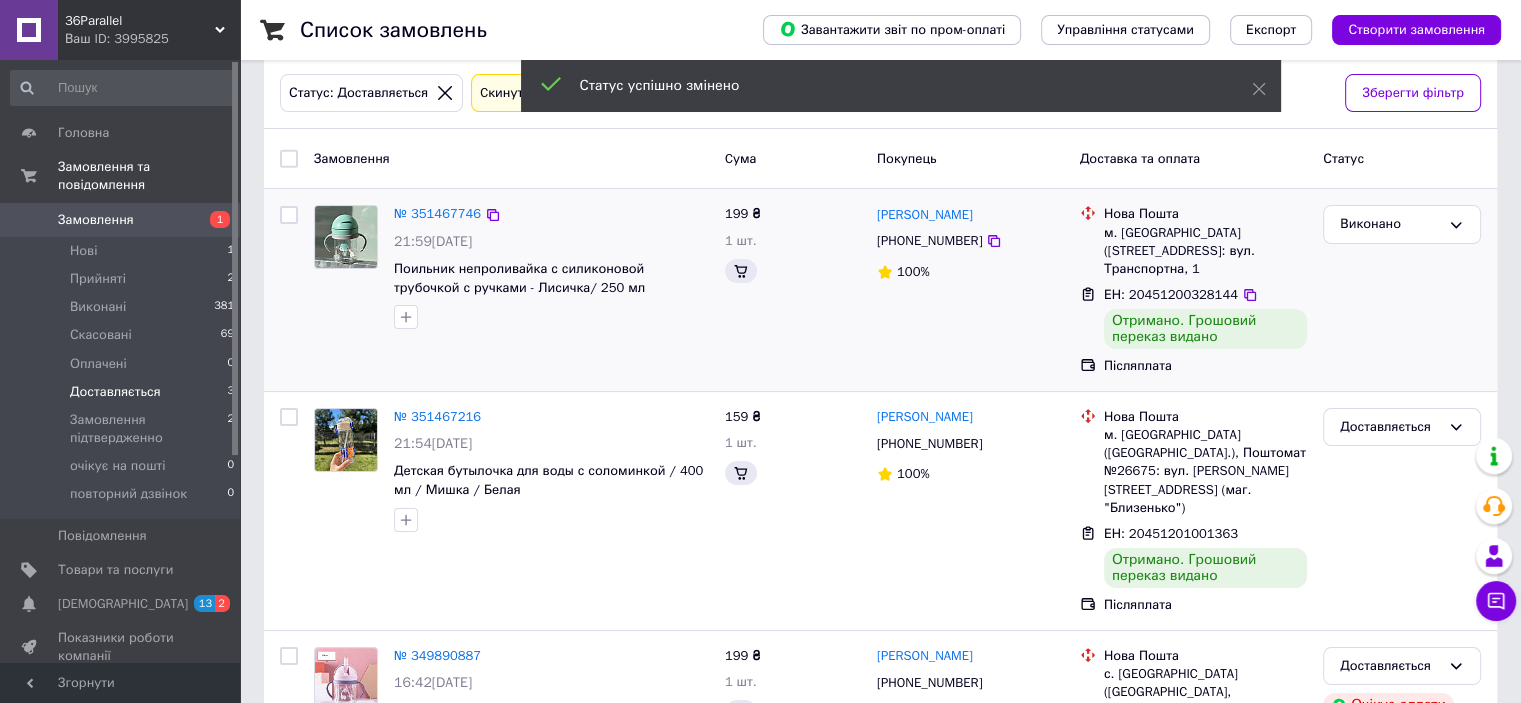 click on "Доставляється" at bounding box center (1390, 427) 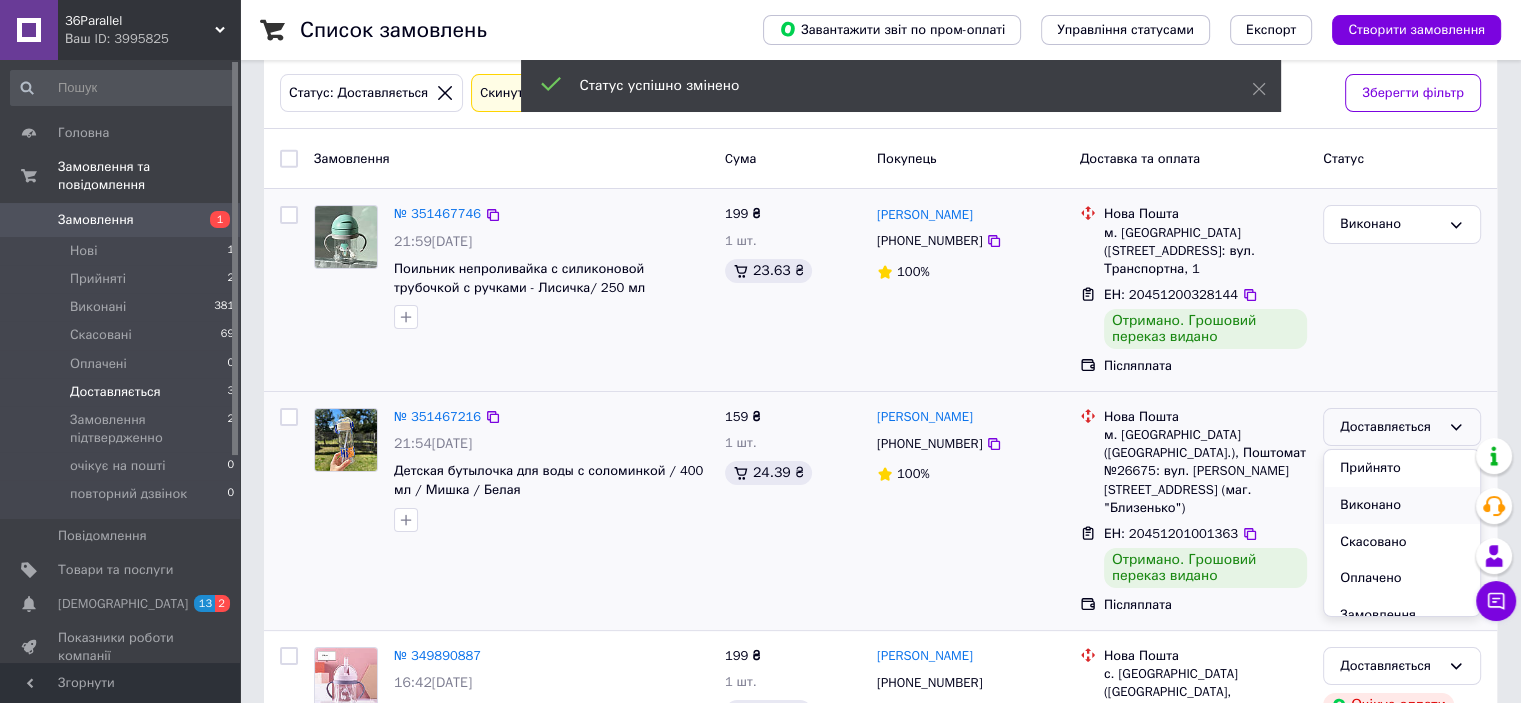 click on "Виконано" at bounding box center [1402, 505] 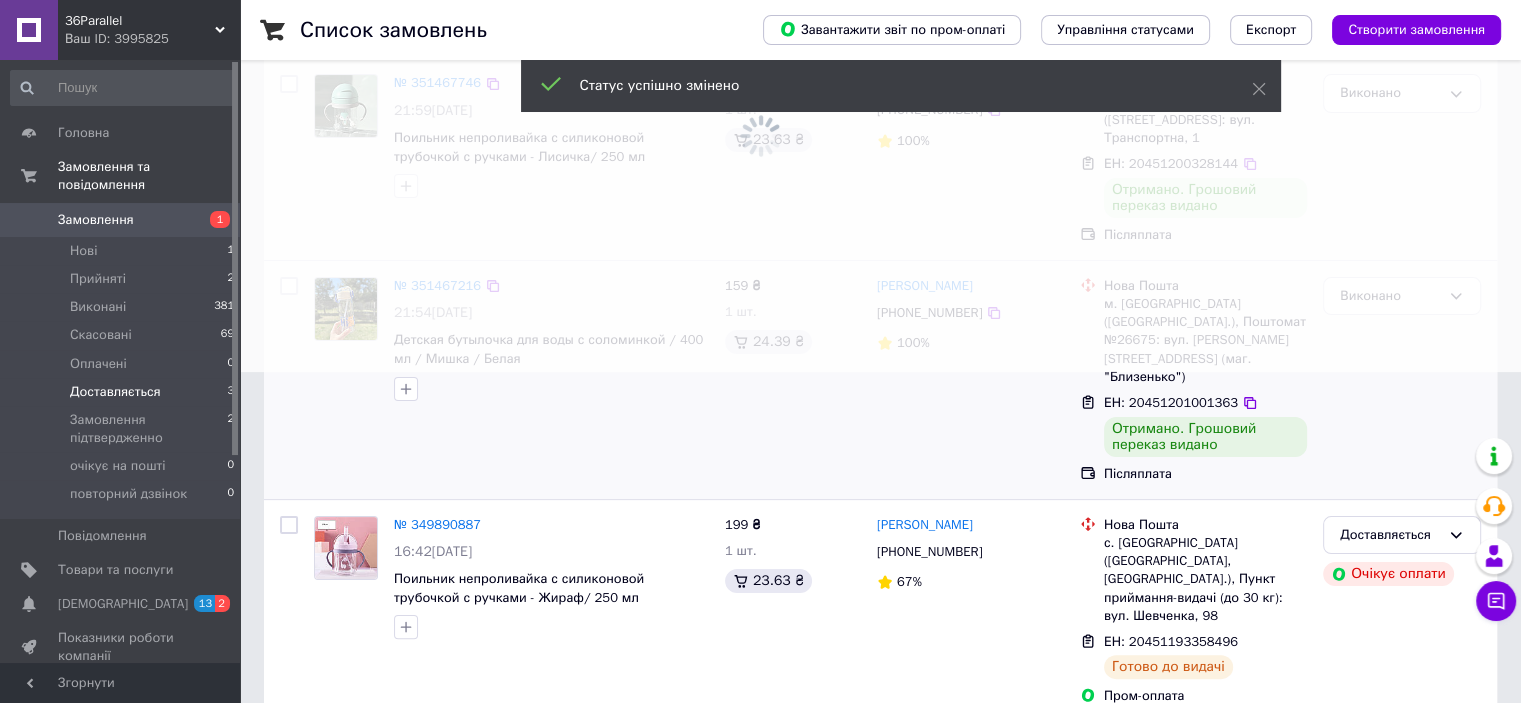 scroll, scrollTop: 336, scrollLeft: 0, axis: vertical 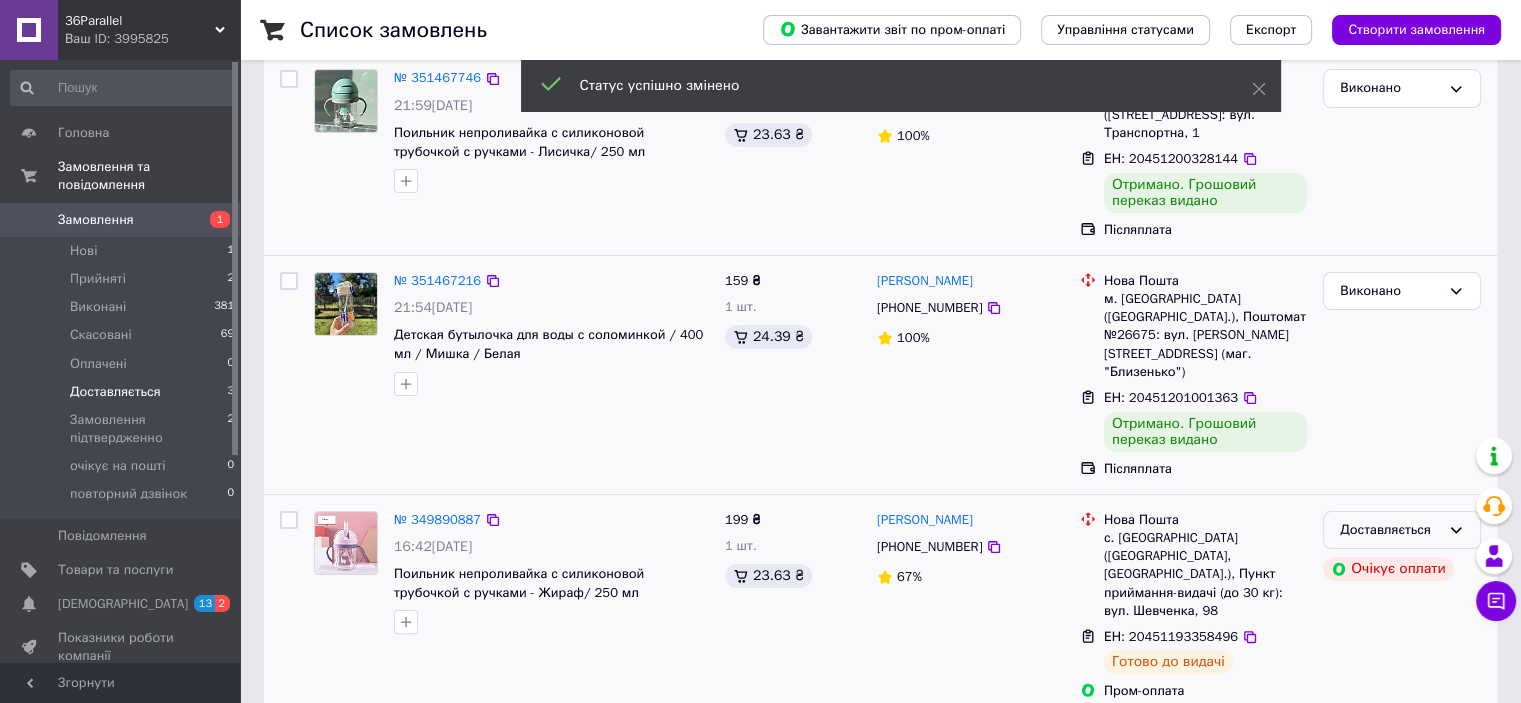 click on "Доставляється" at bounding box center (1390, 530) 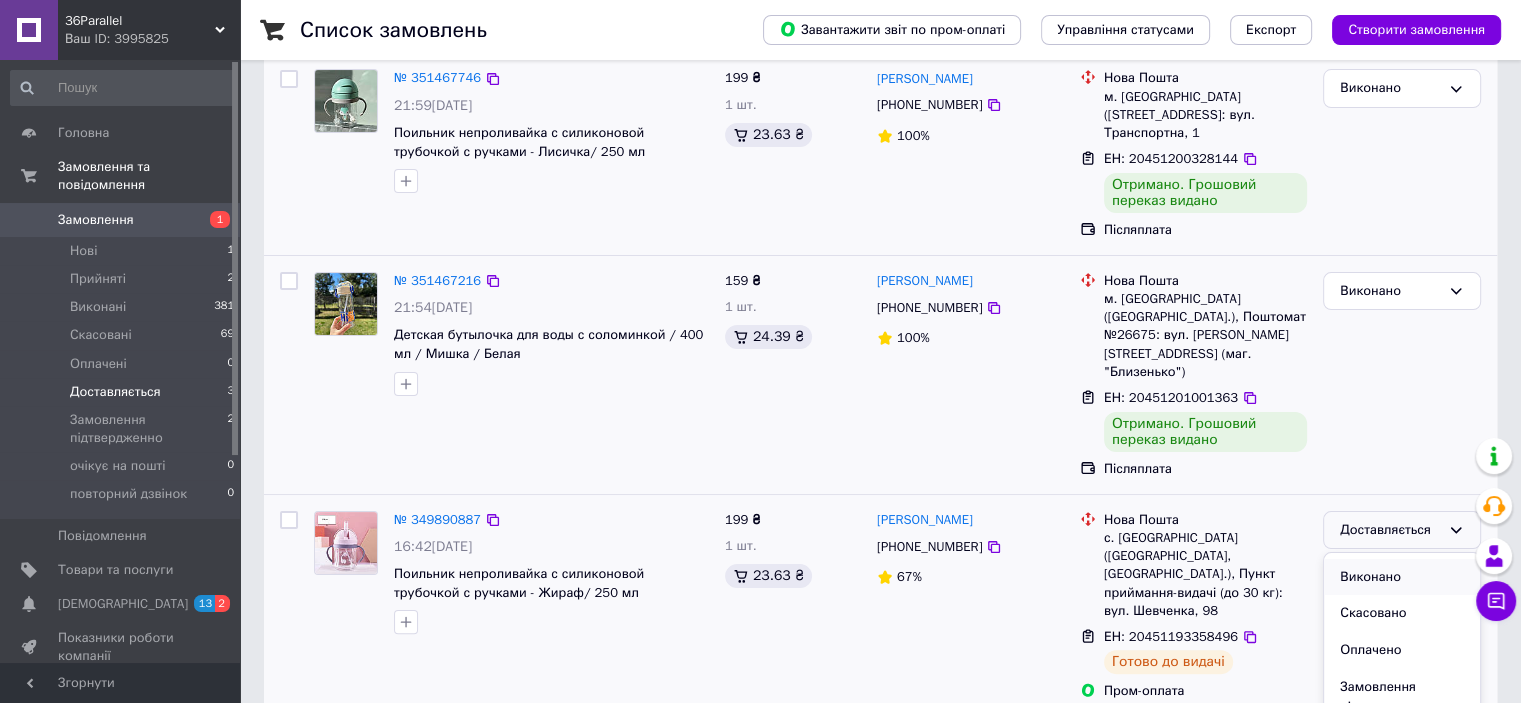 scroll, scrollTop: 0, scrollLeft: 0, axis: both 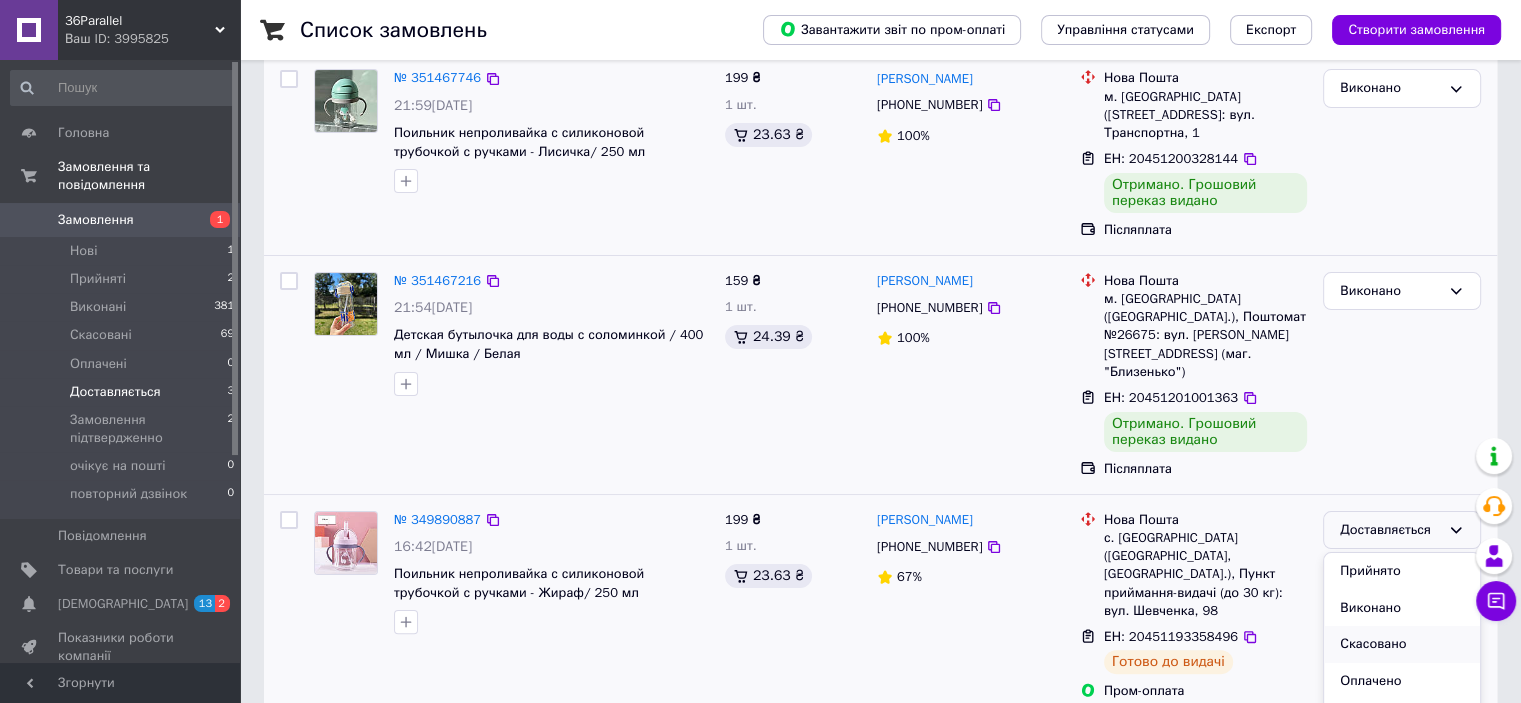 click on "Скасовано" at bounding box center (1402, 644) 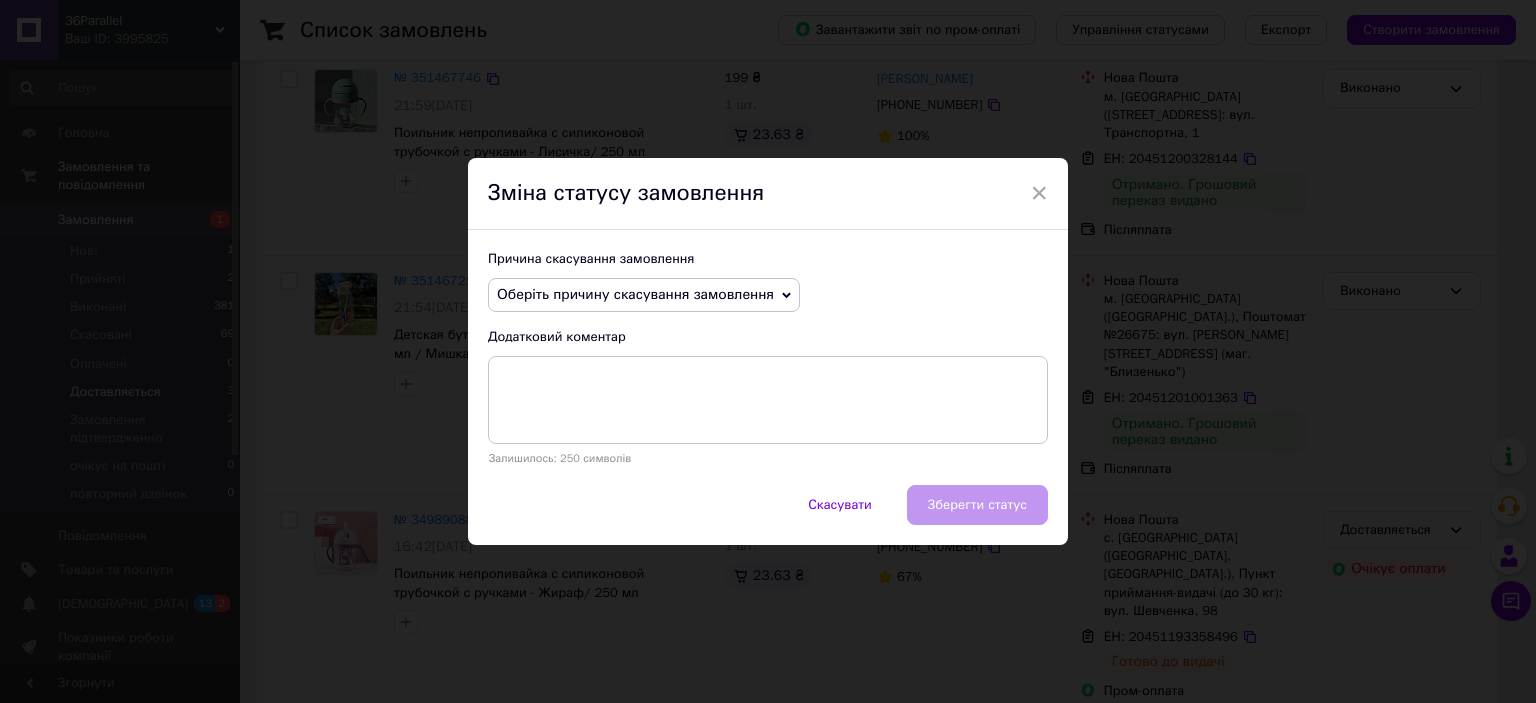 click on "Оберіть причину скасування замовлення" at bounding box center [644, 295] 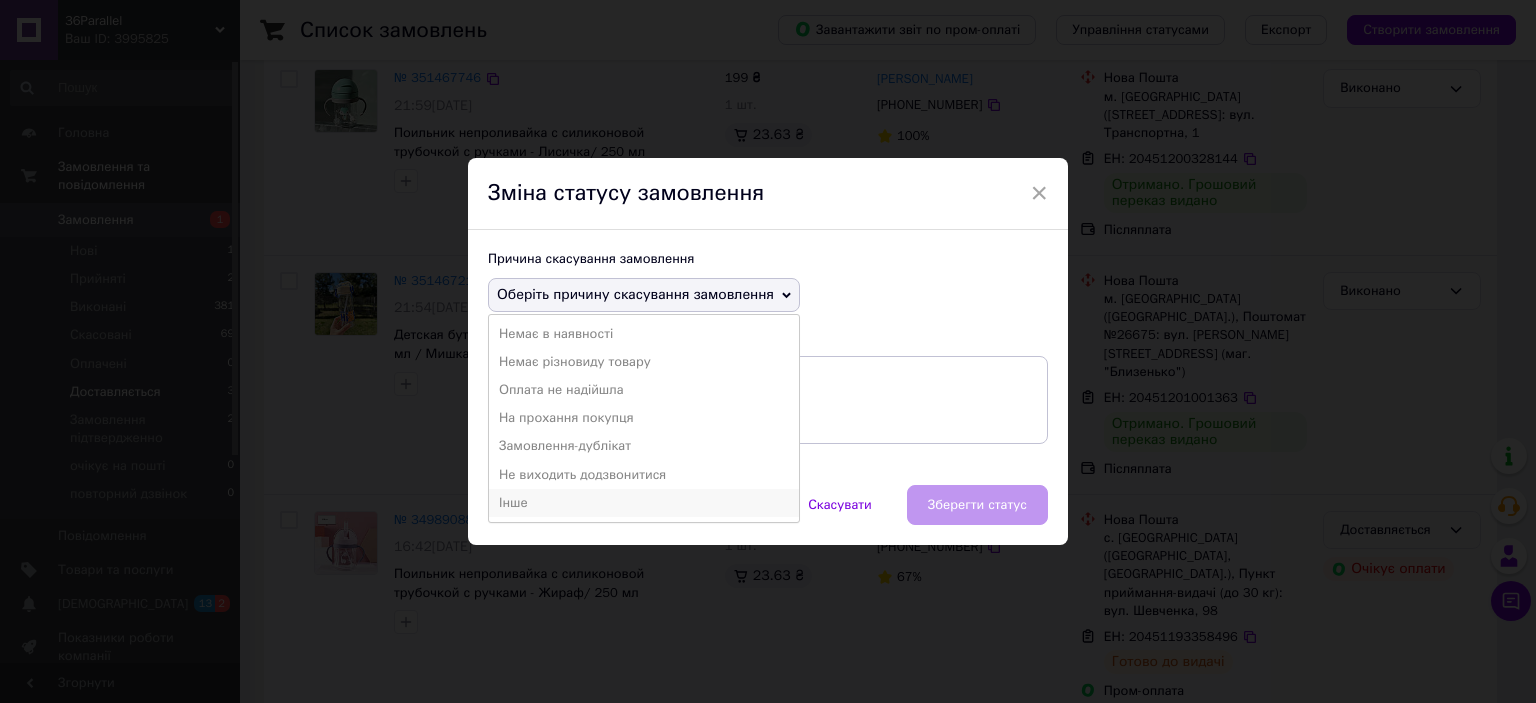click on "Інше" at bounding box center [644, 503] 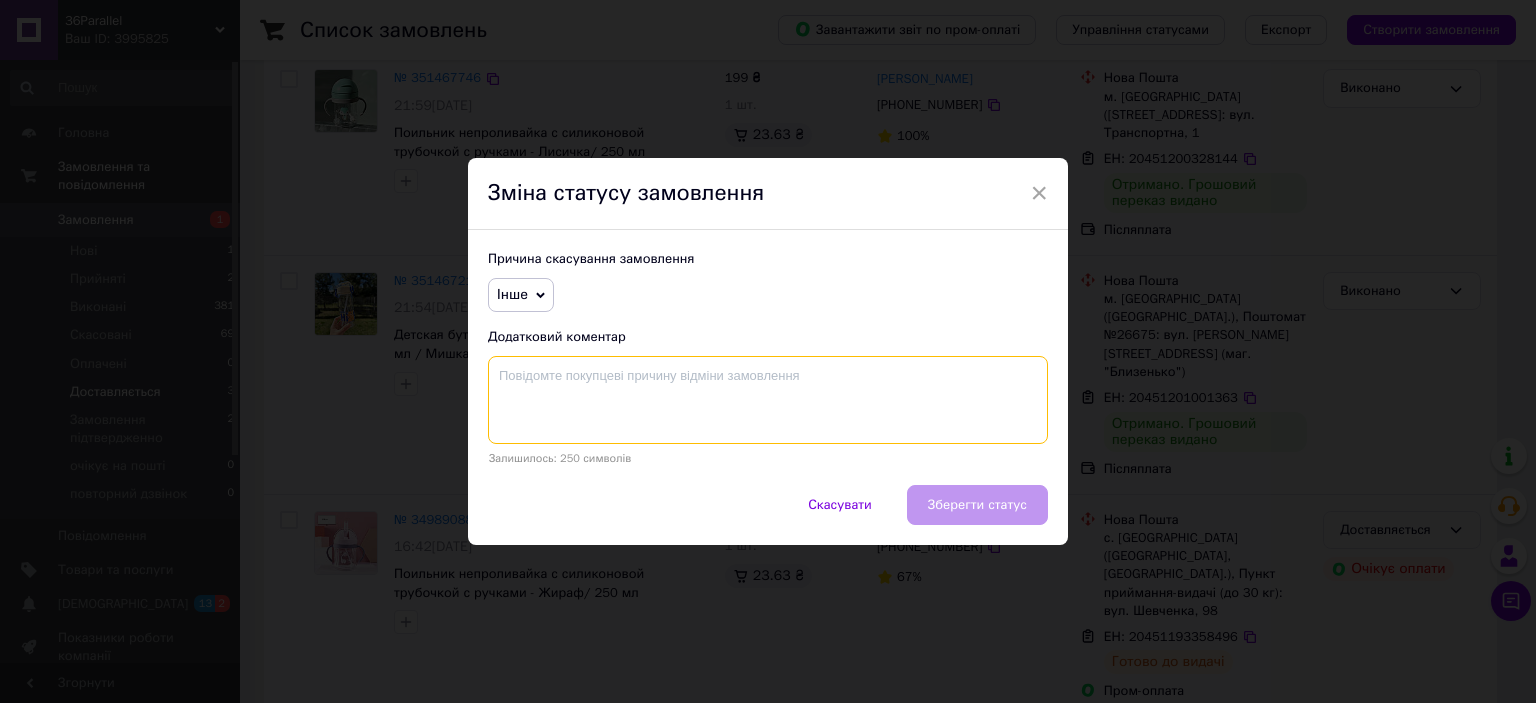 click at bounding box center (768, 400) 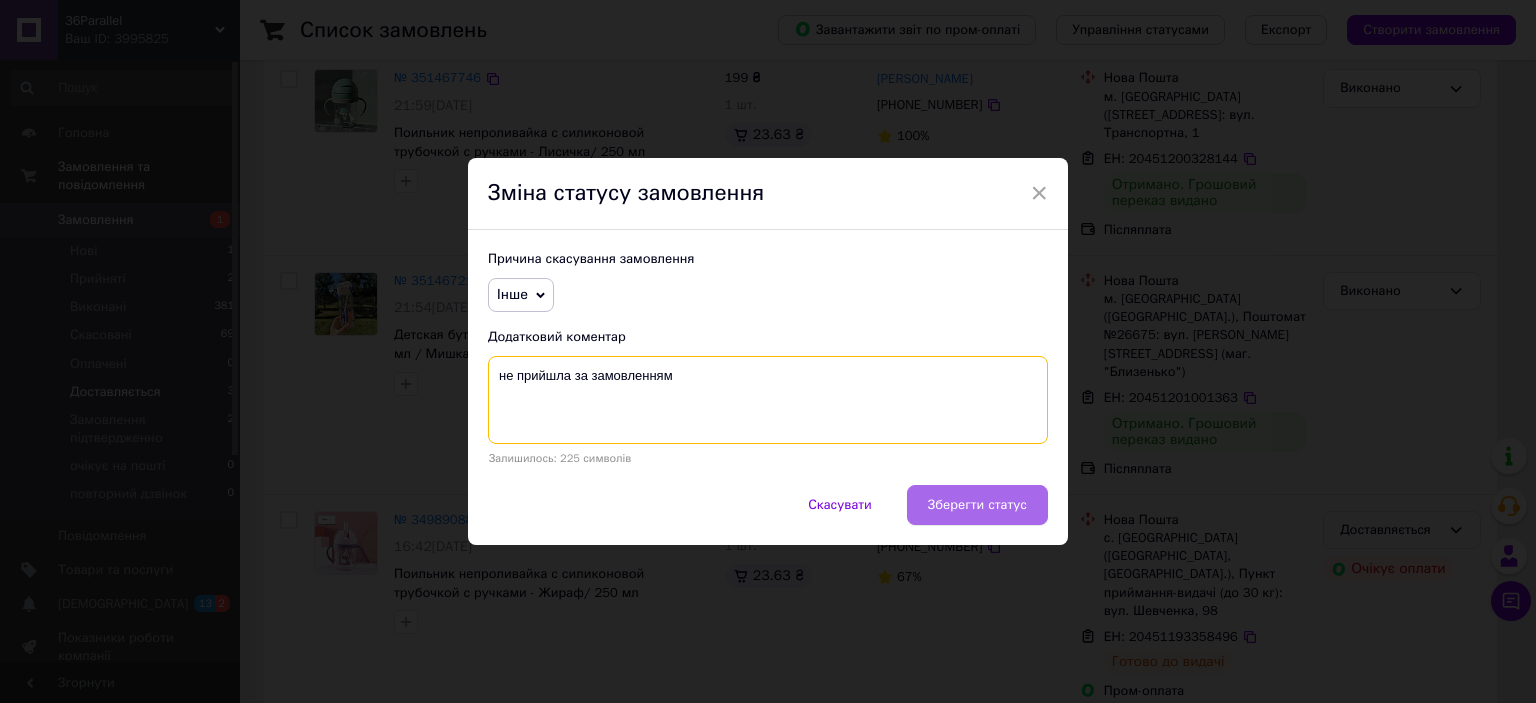 type on "не прийшла за замовленням" 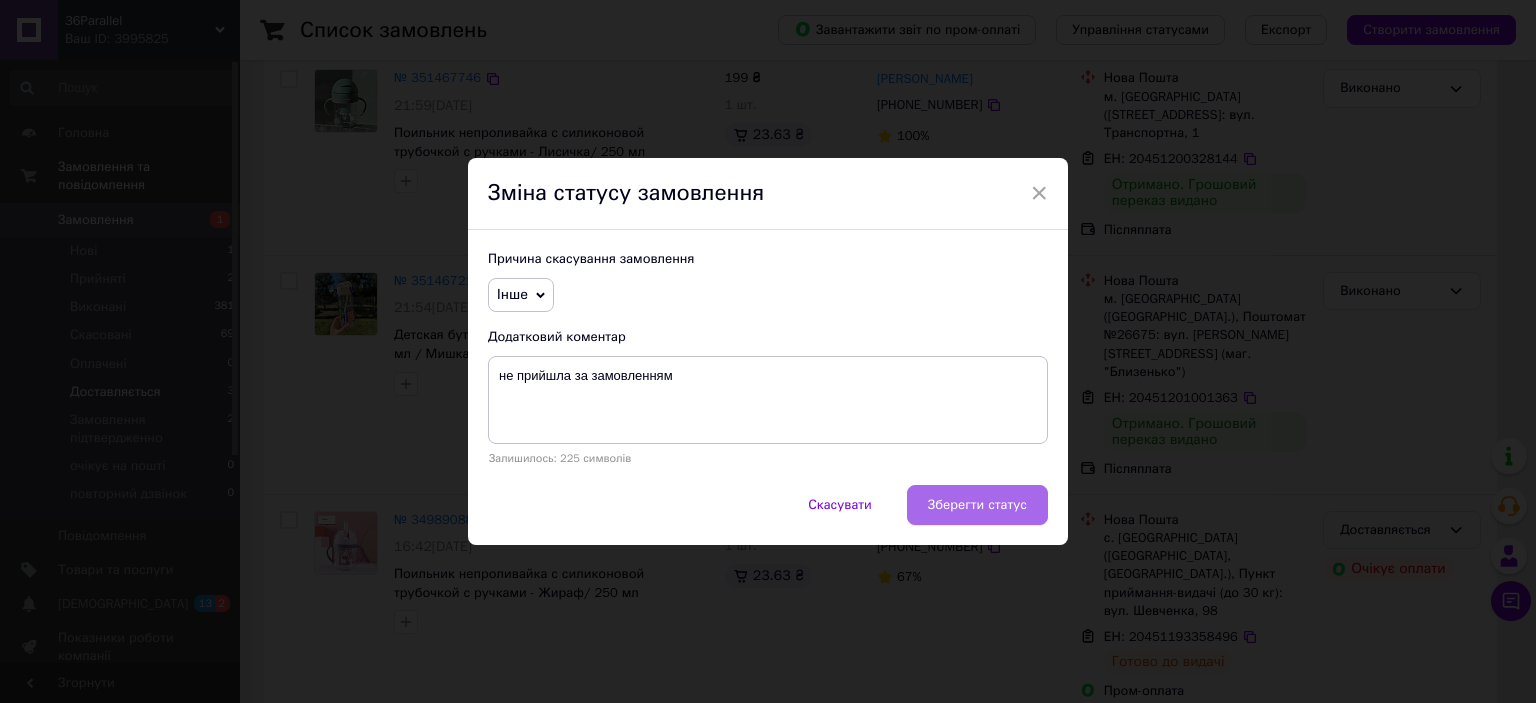 click on "Зберегти статус" at bounding box center (977, 505) 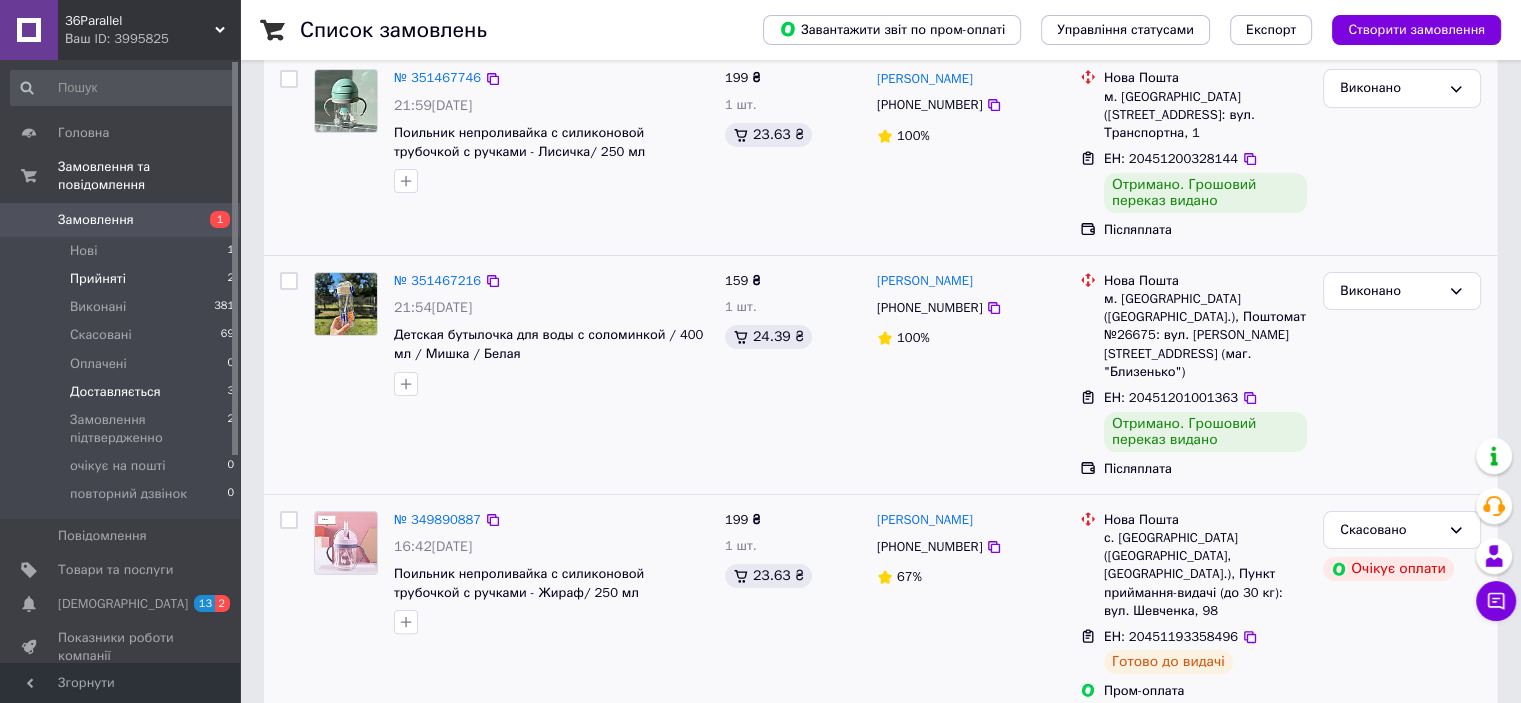 click on "Прийняті 2" at bounding box center (123, 279) 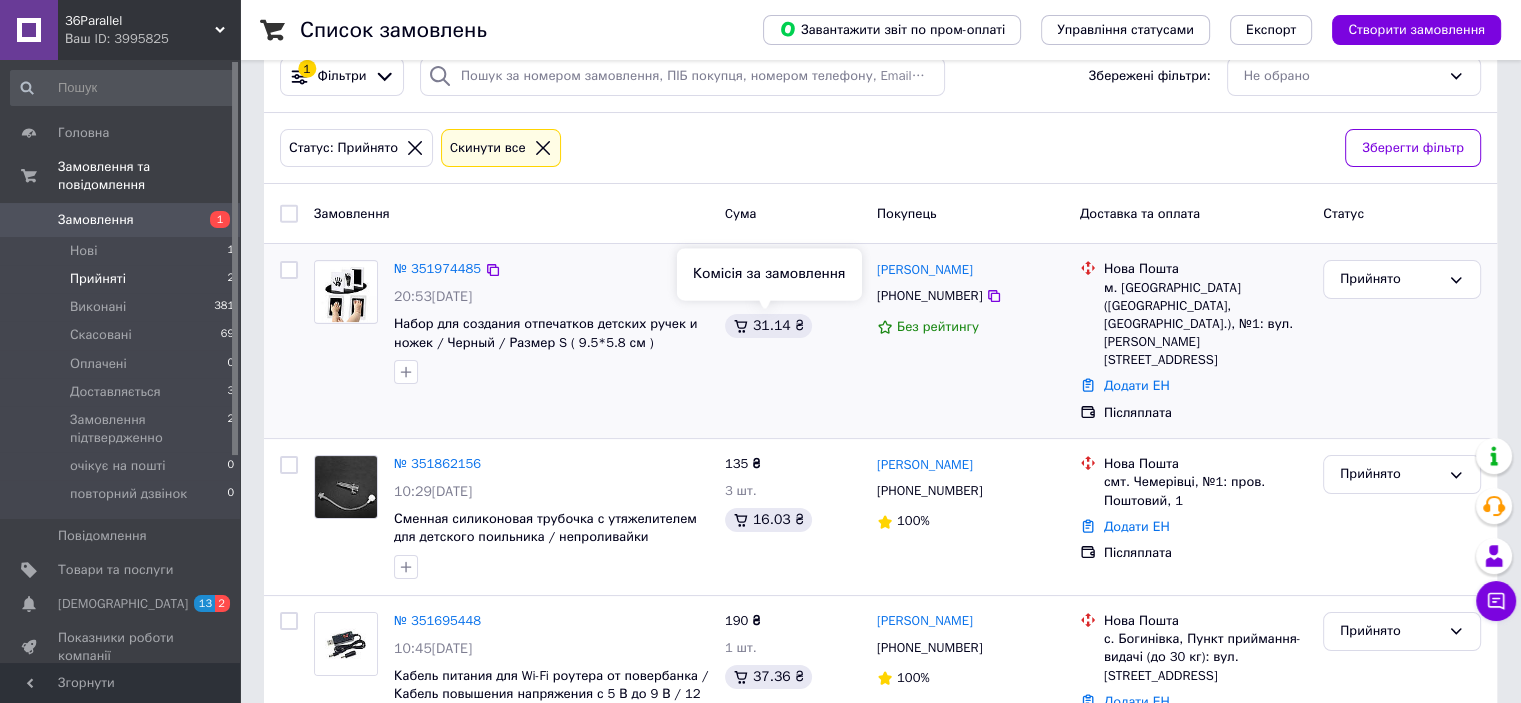 scroll, scrollTop: 179, scrollLeft: 0, axis: vertical 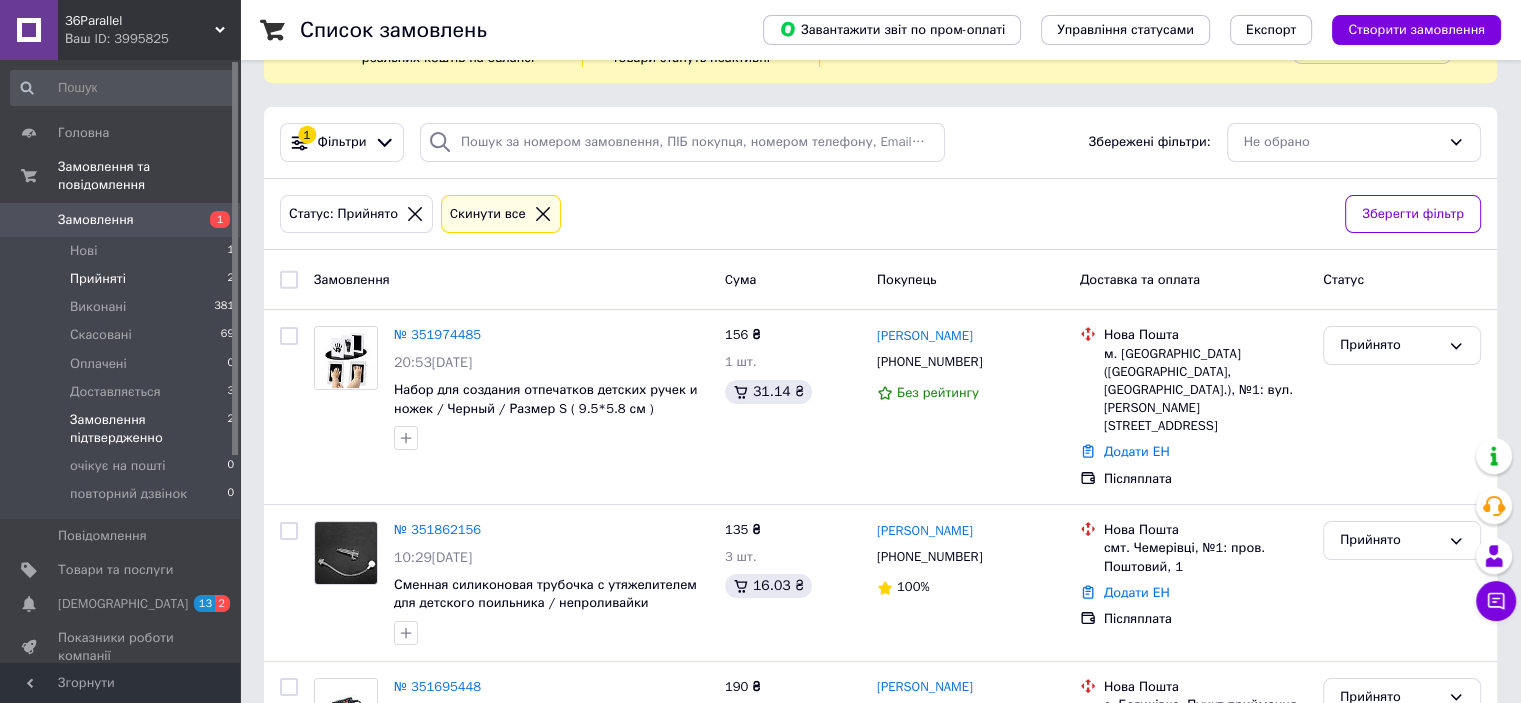 click on "Замовлення підтвердженно" at bounding box center [148, 429] 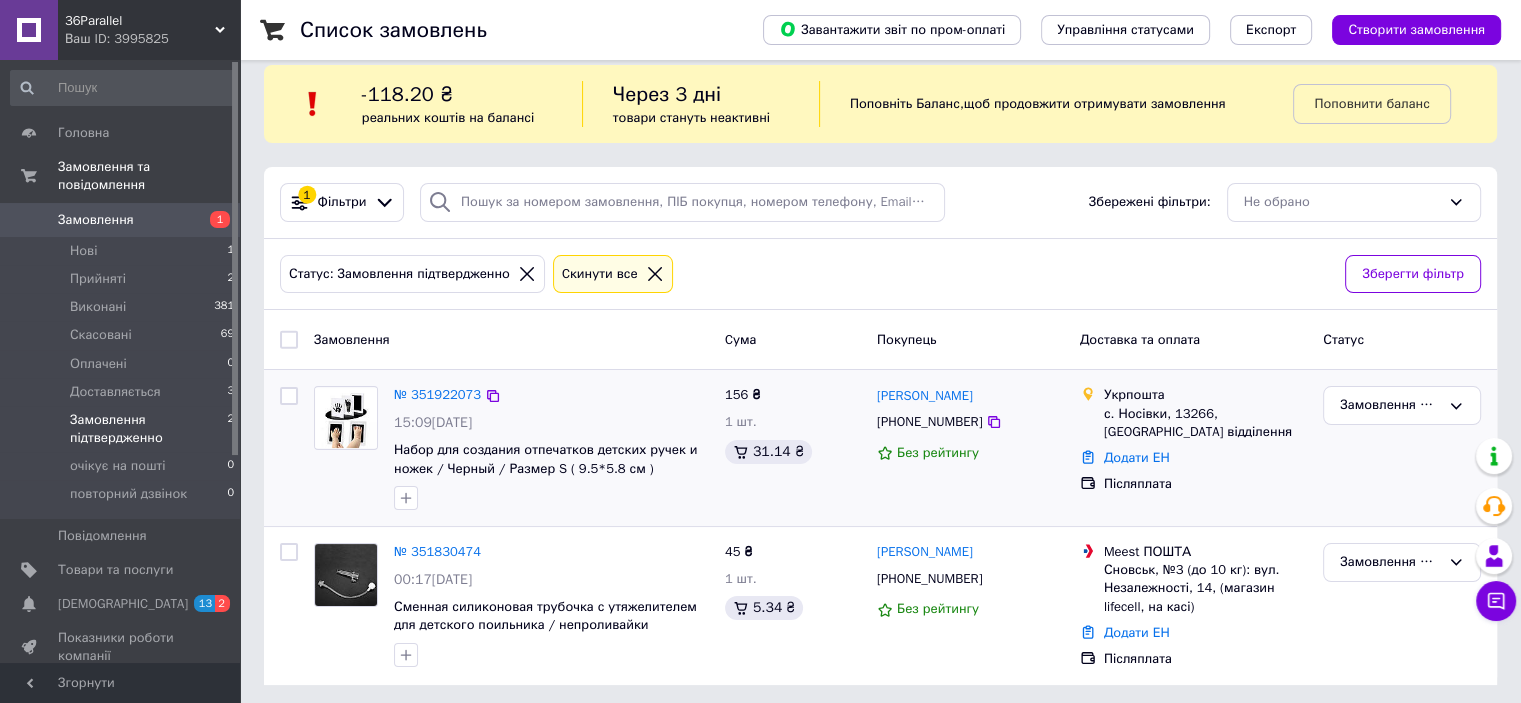 scroll, scrollTop: 23, scrollLeft: 0, axis: vertical 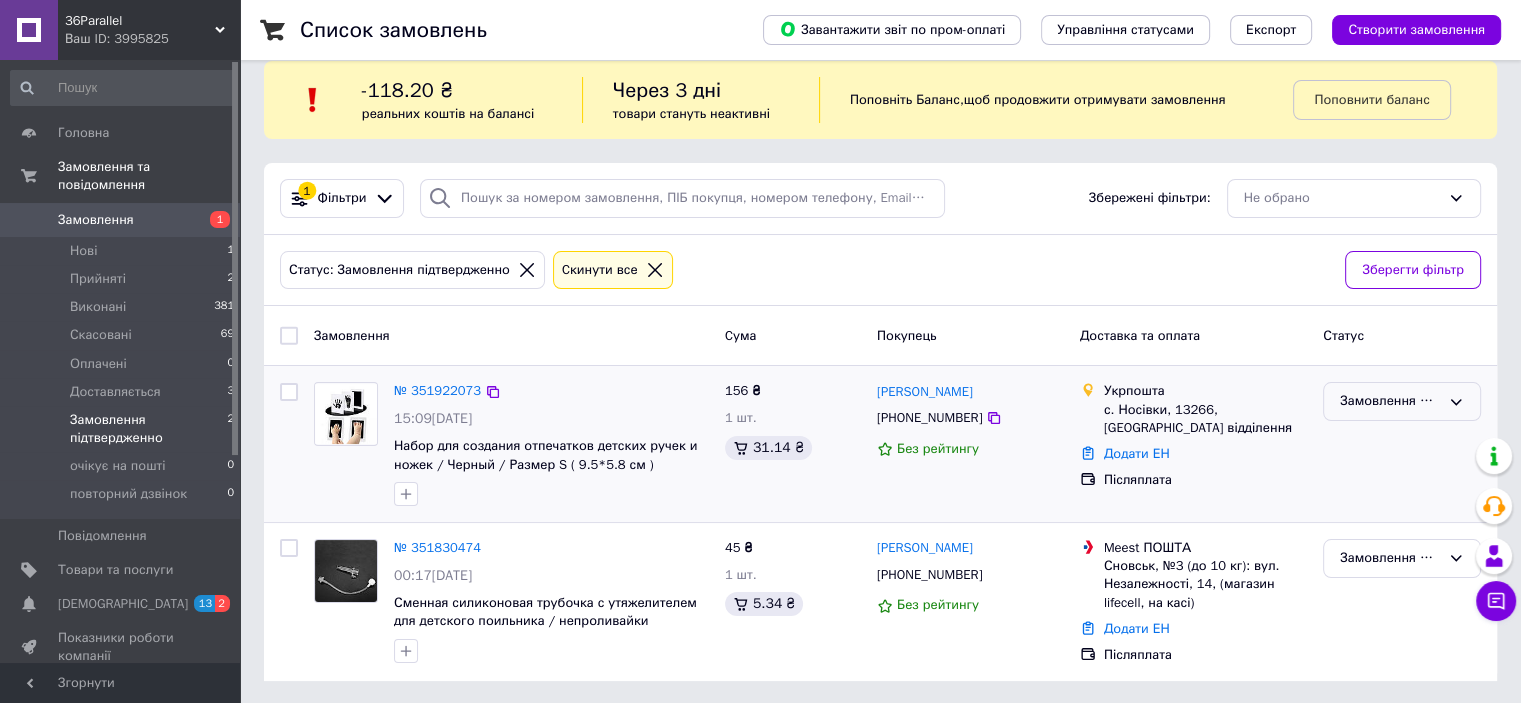 click on "Замовлення підтвердженно" at bounding box center (1390, 401) 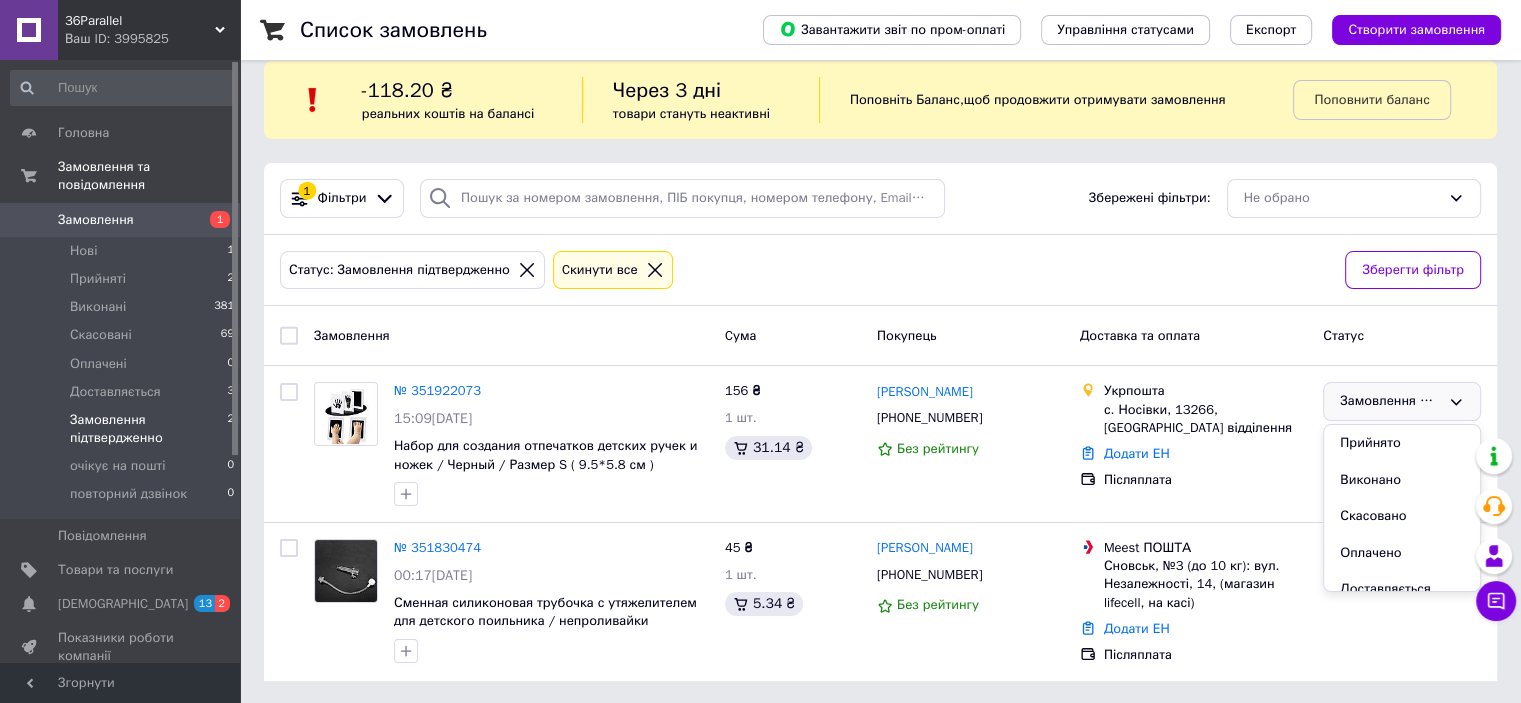 click on "Статус: Замовлення підтвердженно  Cкинути все" at bounding box center (804, 270) 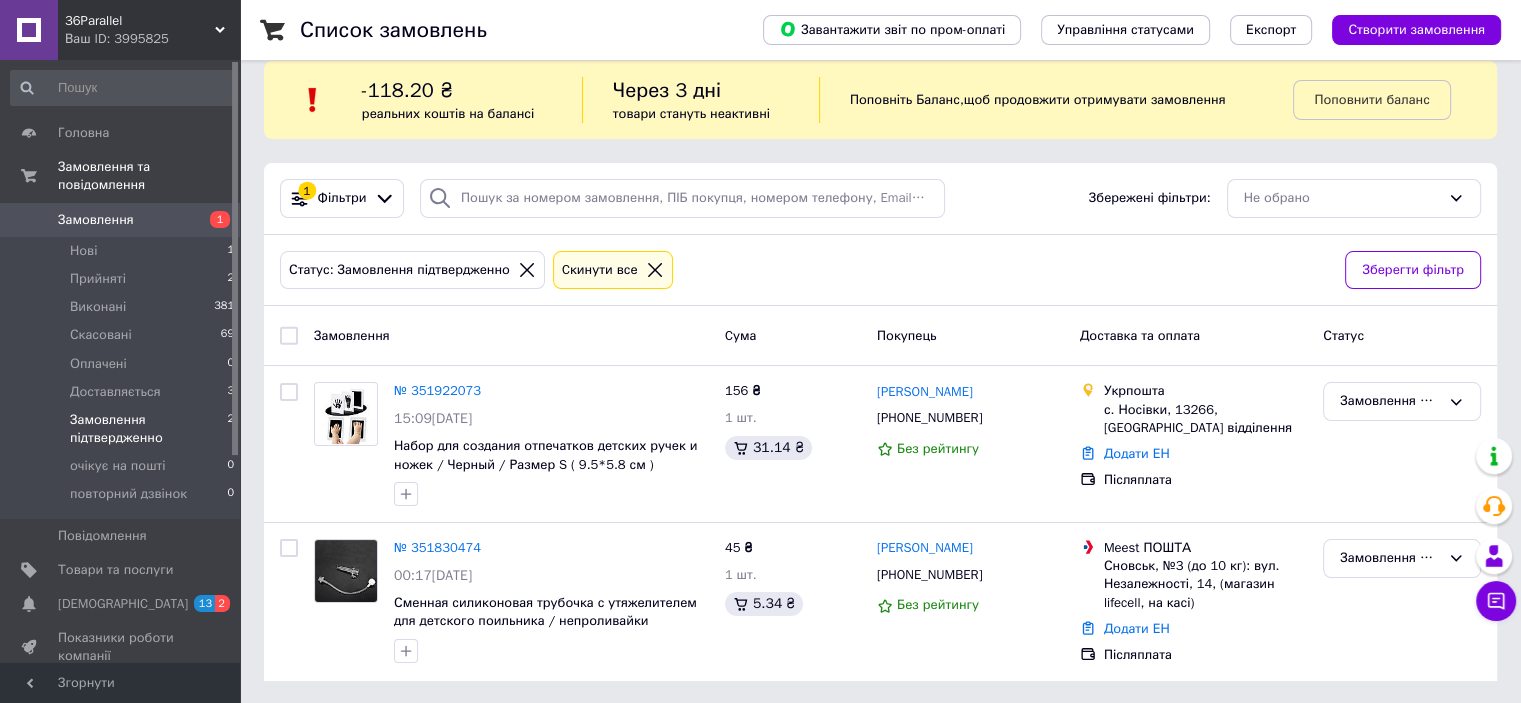 click on "Замовлення" at bounding box center [96, 220] 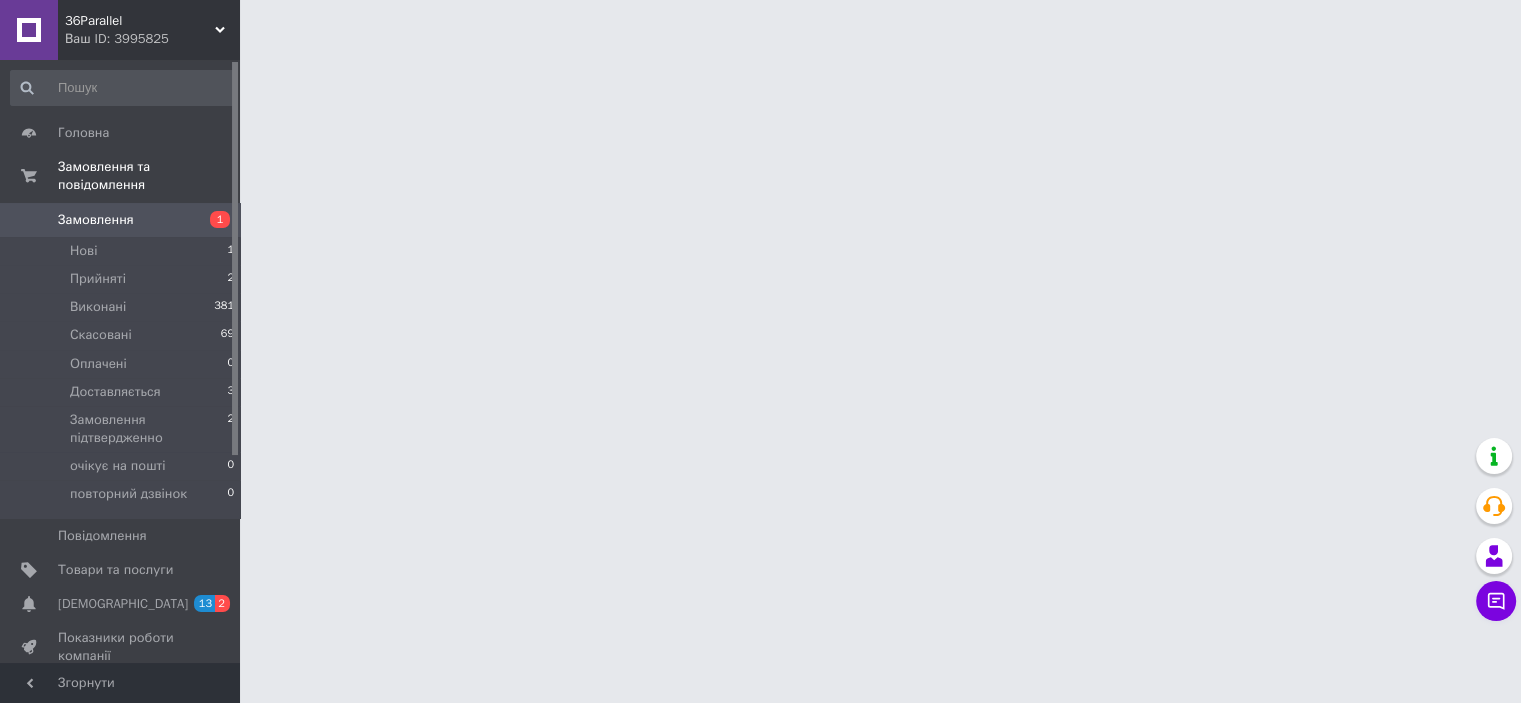 scroll, scrollTop: 0, scrollLeft: 0, axis: both 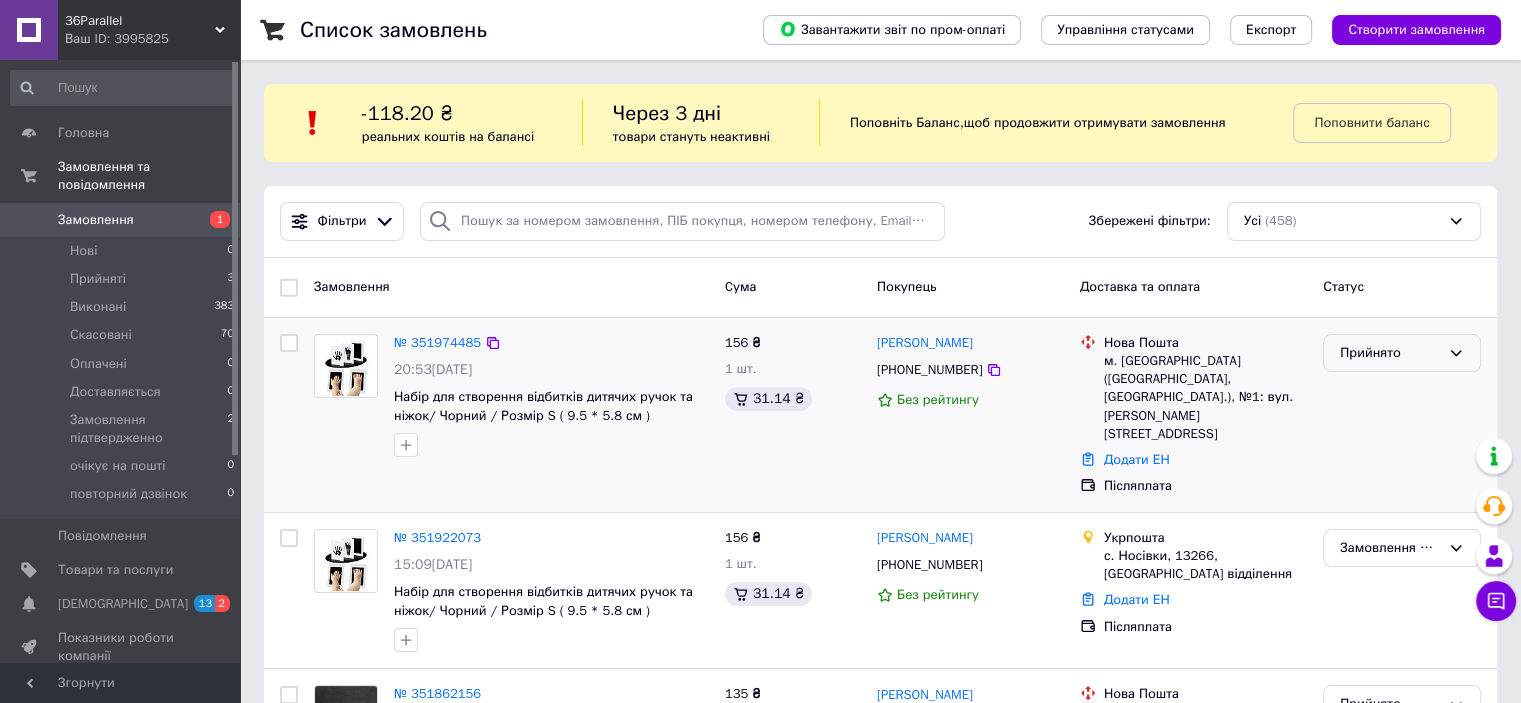 click on "Прийнято" at bounding box center [1390, 353] 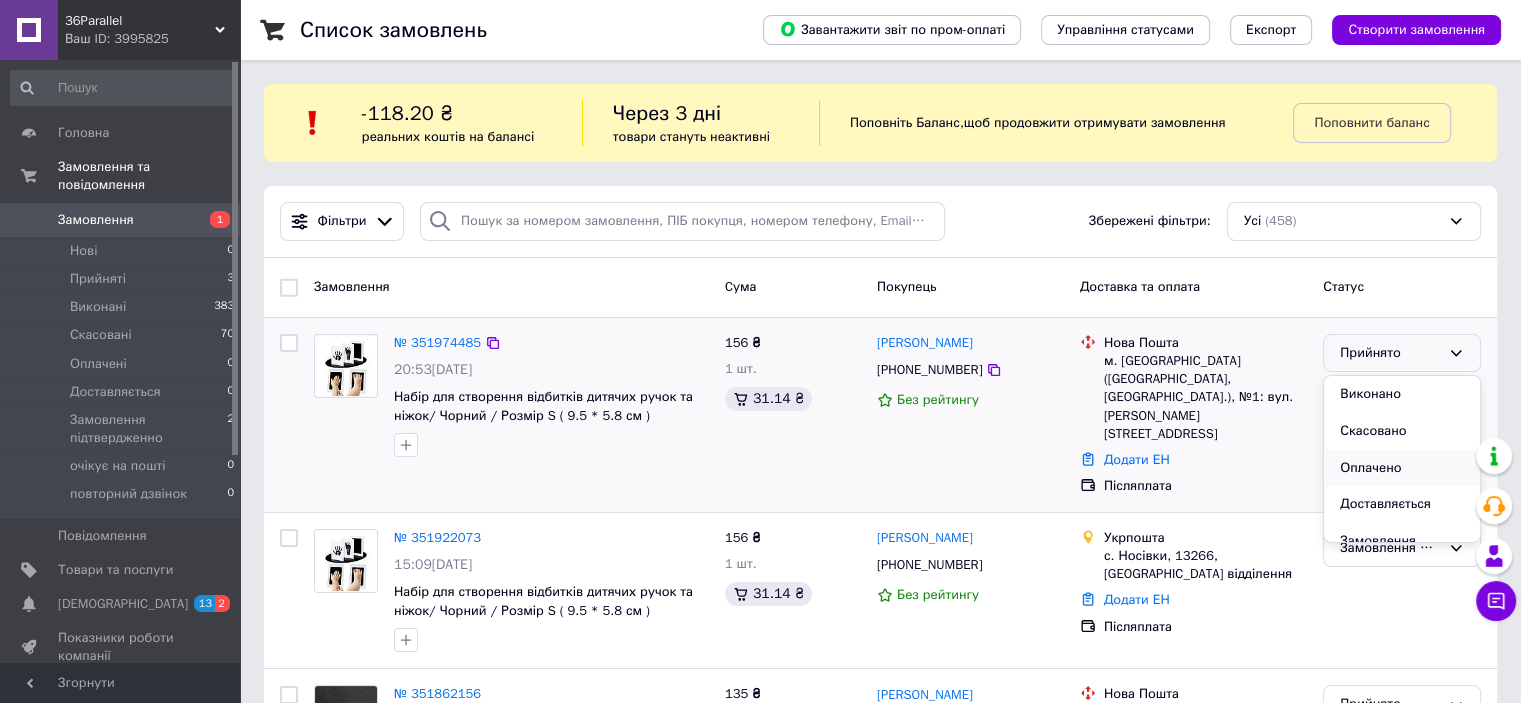 scroll, scrollTop: 100, scrollLeft: 0, axis: vertical 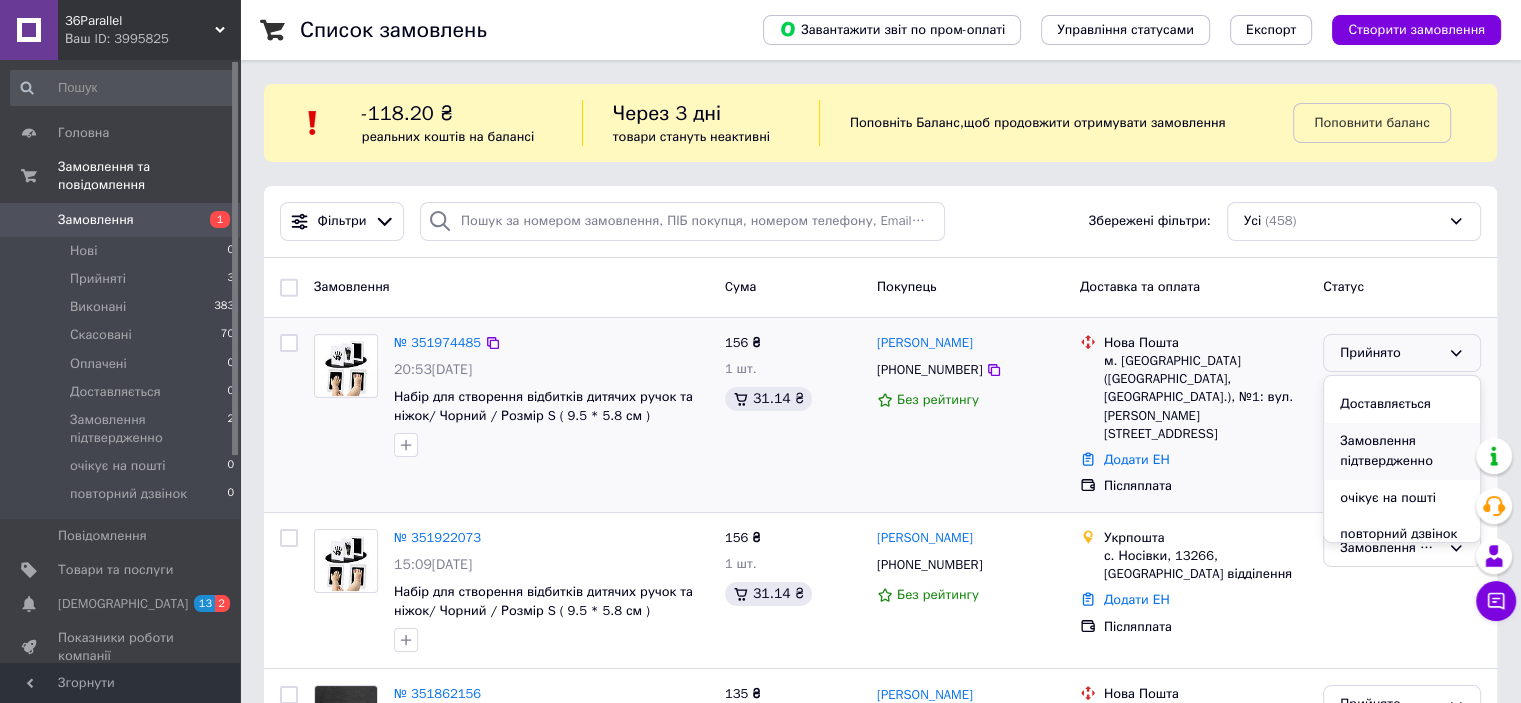 click on "Замовлення підтвердженно" at bounding box center [1402, 451] 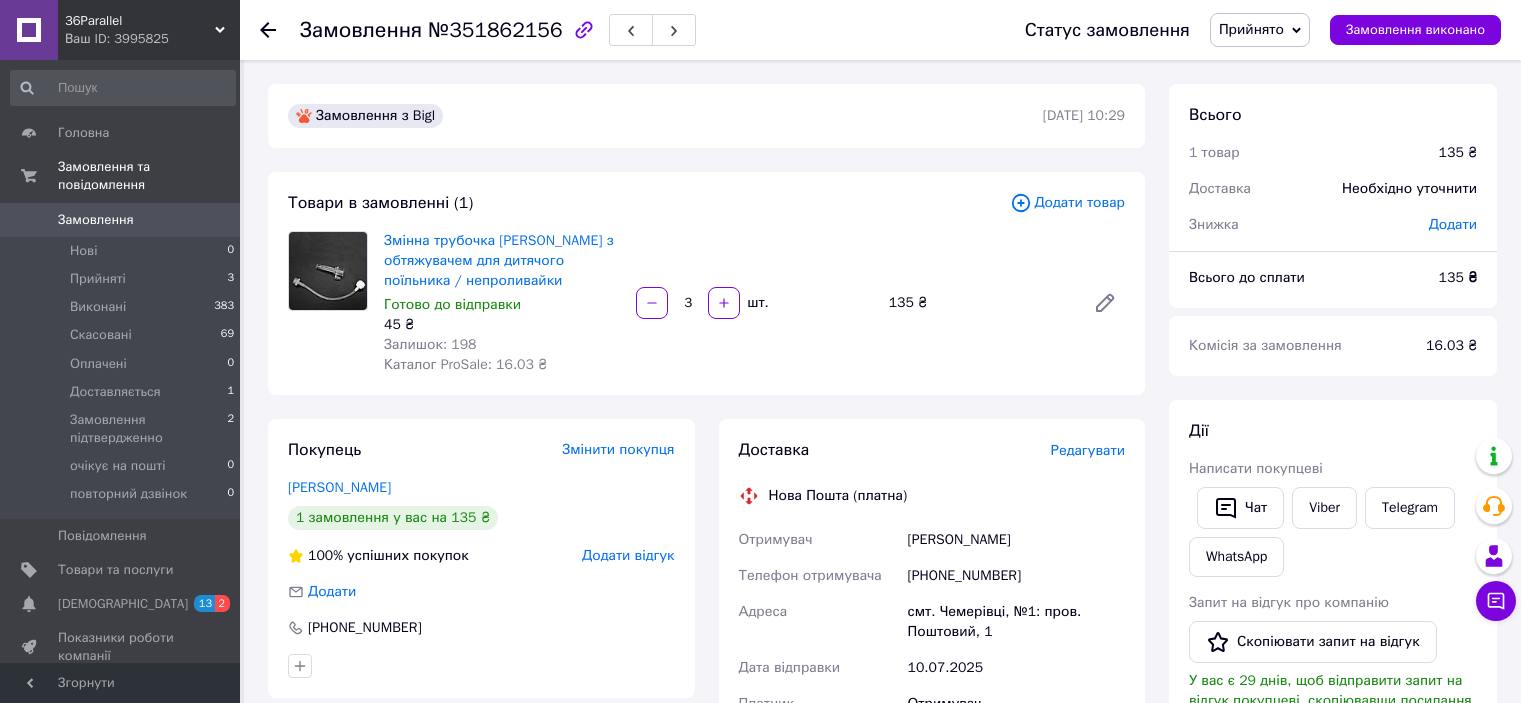 scroll, scrollTop: 0, scrollLeft: 0, axis: both 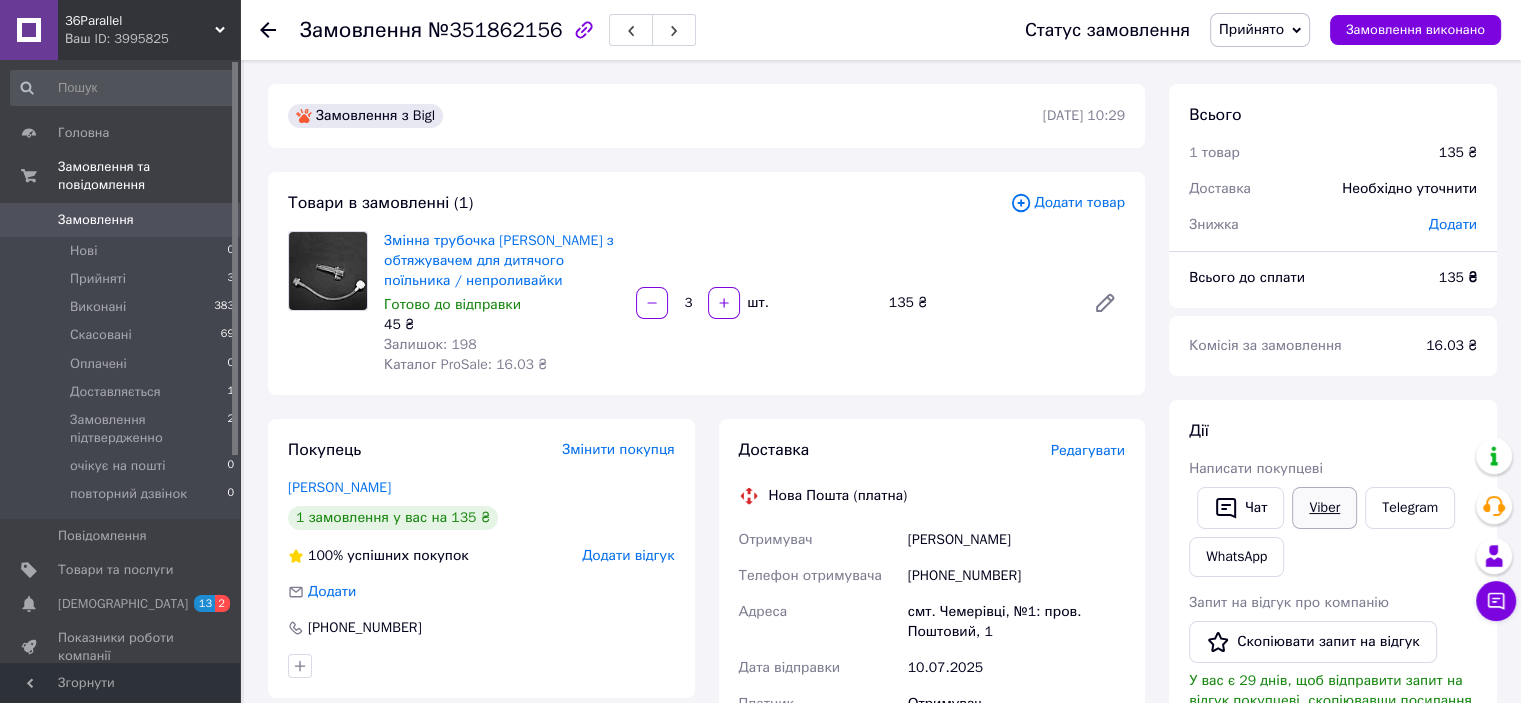 click on "Viber" at bounding box center [1324, 508] 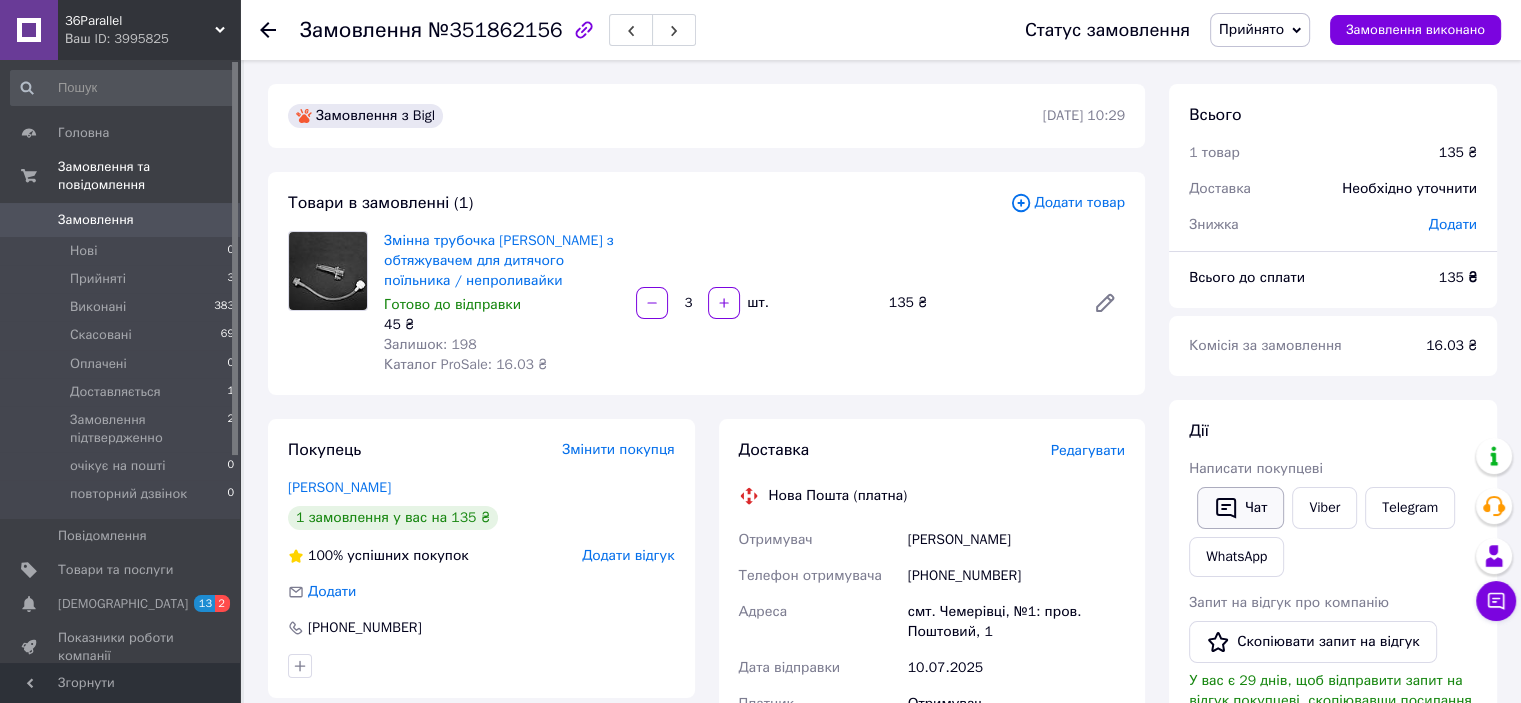 click on "Чат" at bounding box center [1240, 508] 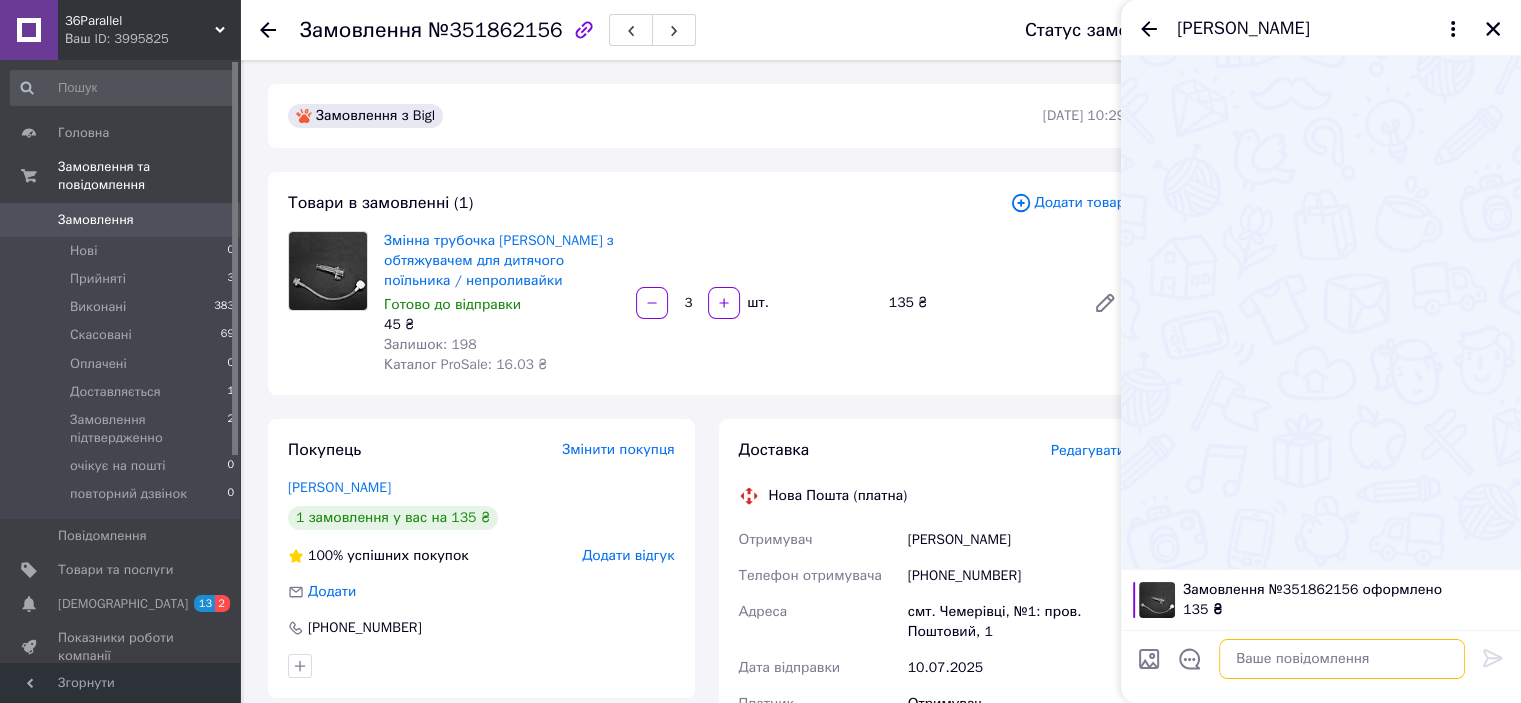 click at bounding box center (1342, 659) 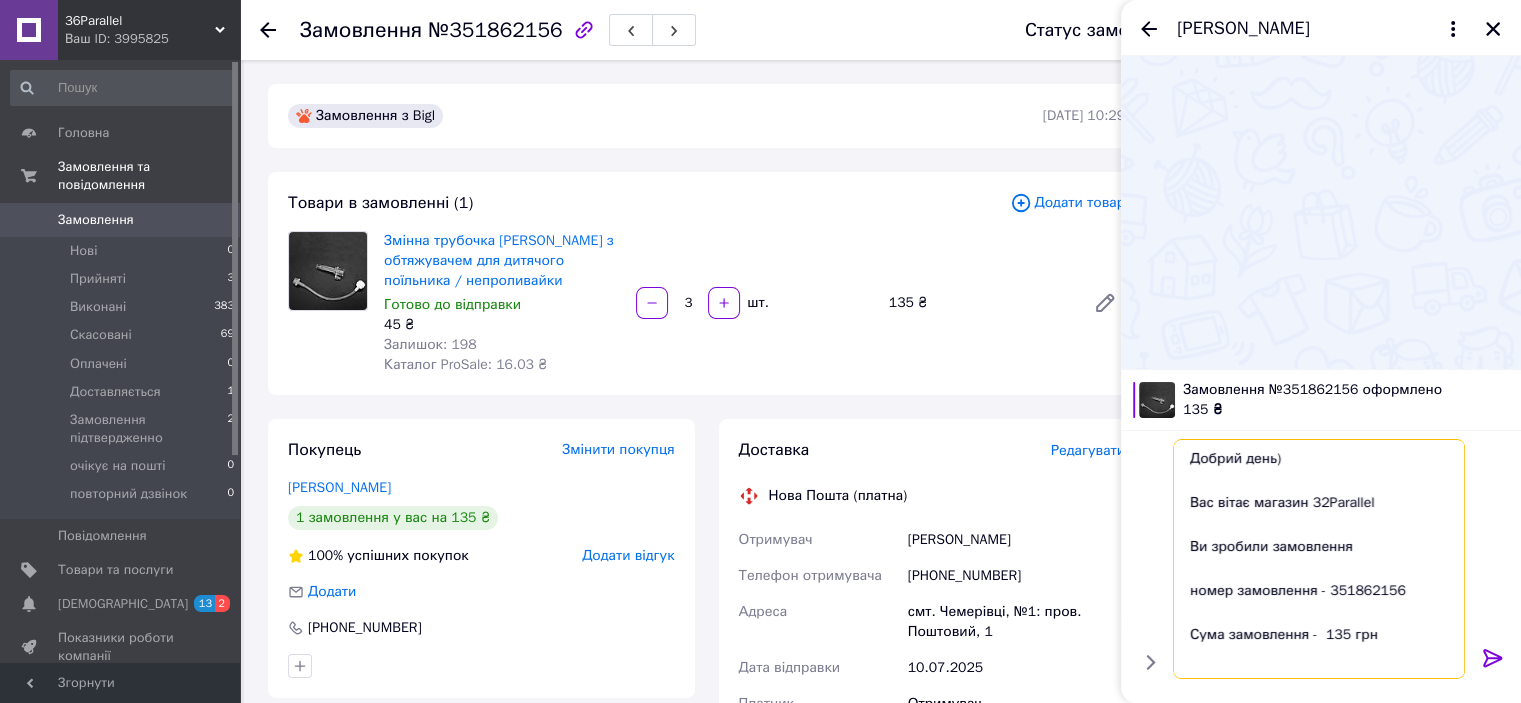 scroll, scrollTop: 305, scrollLeft: 0, axis: vertical 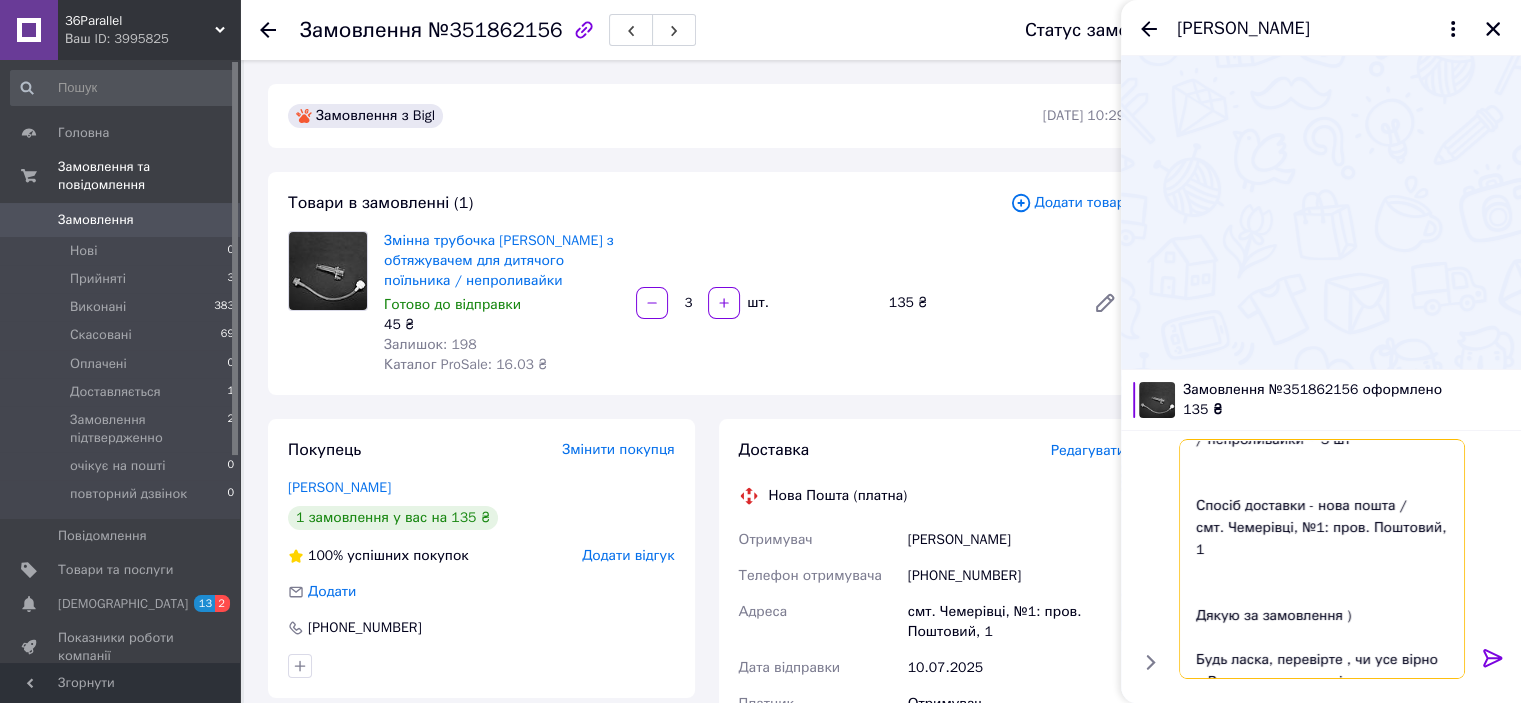 type 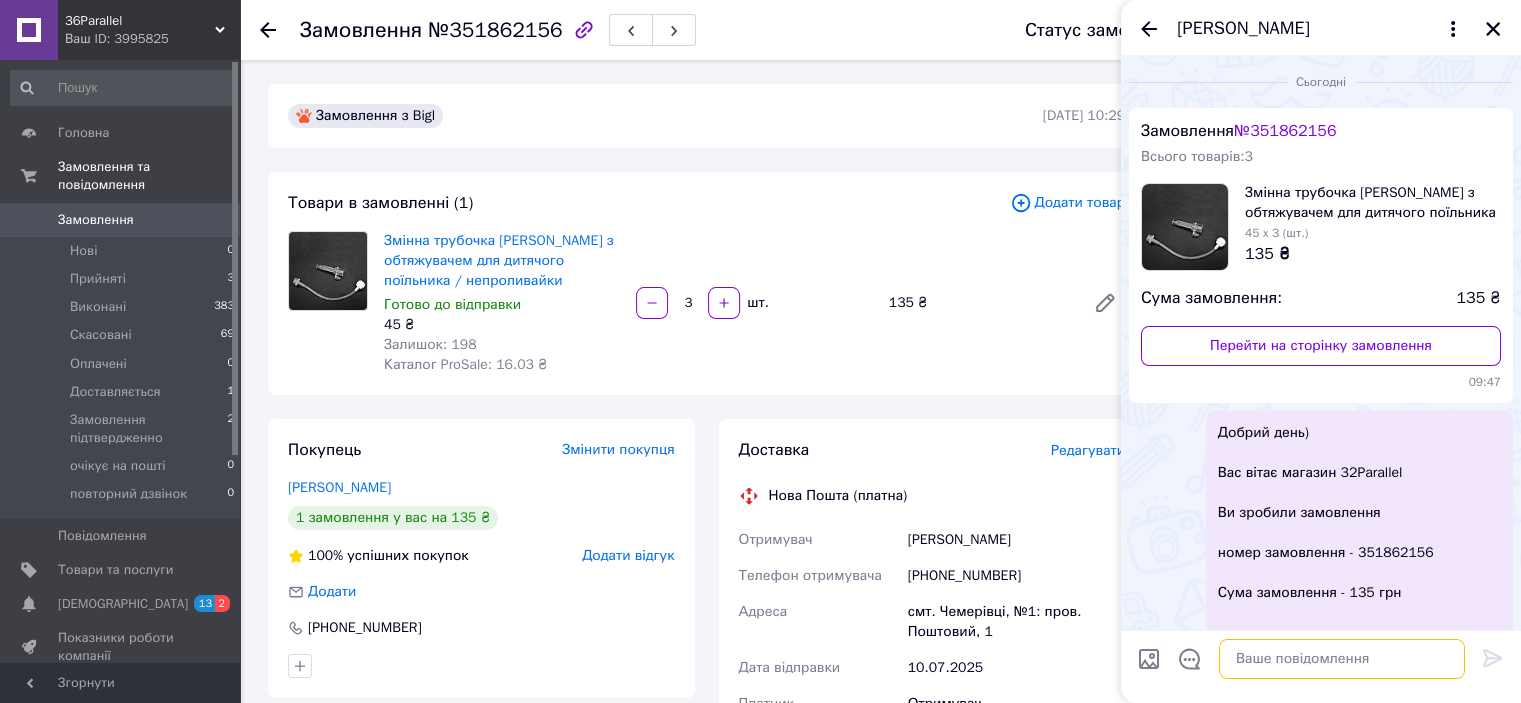 scroll, scrollTop: 0, scrollLeft: 0, axis: both 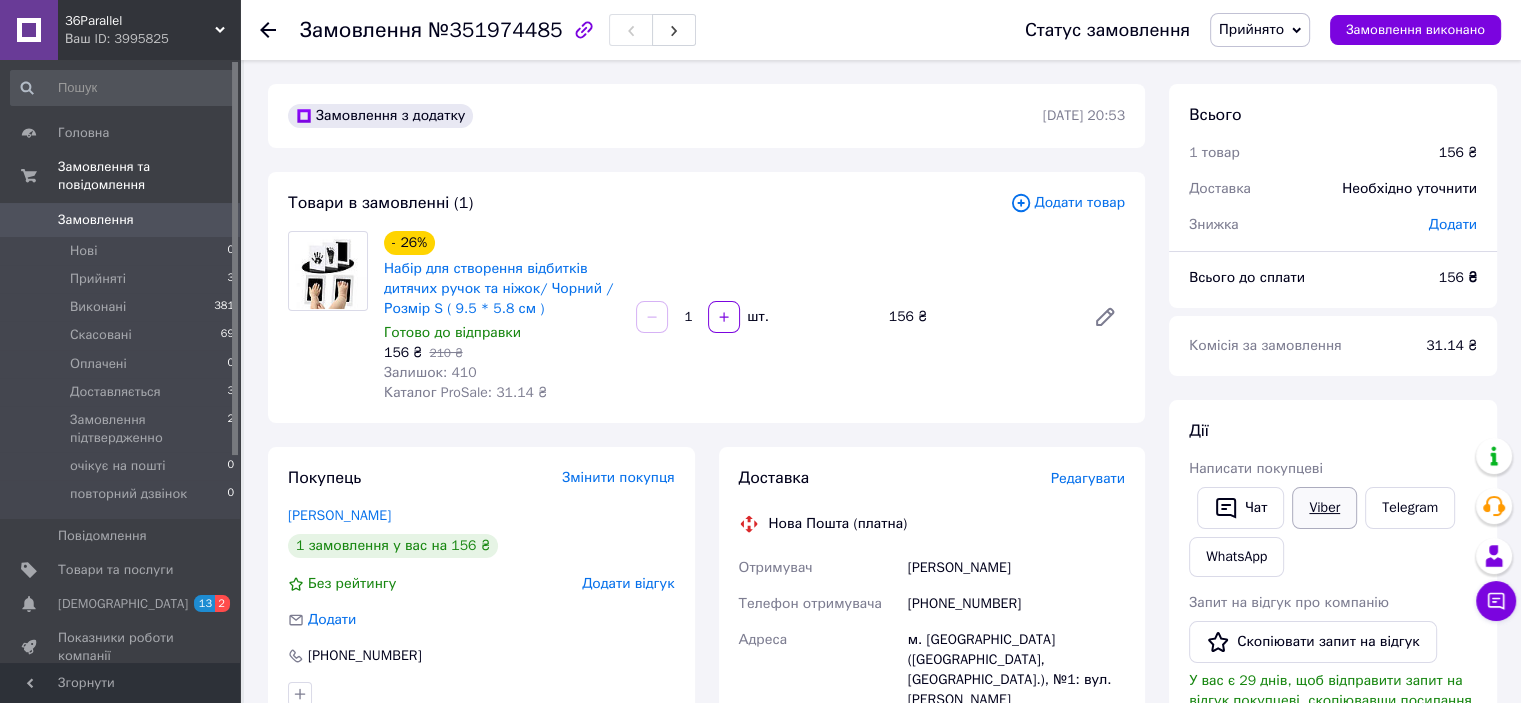 click on "Viber" at bounding box center [1324, 508] 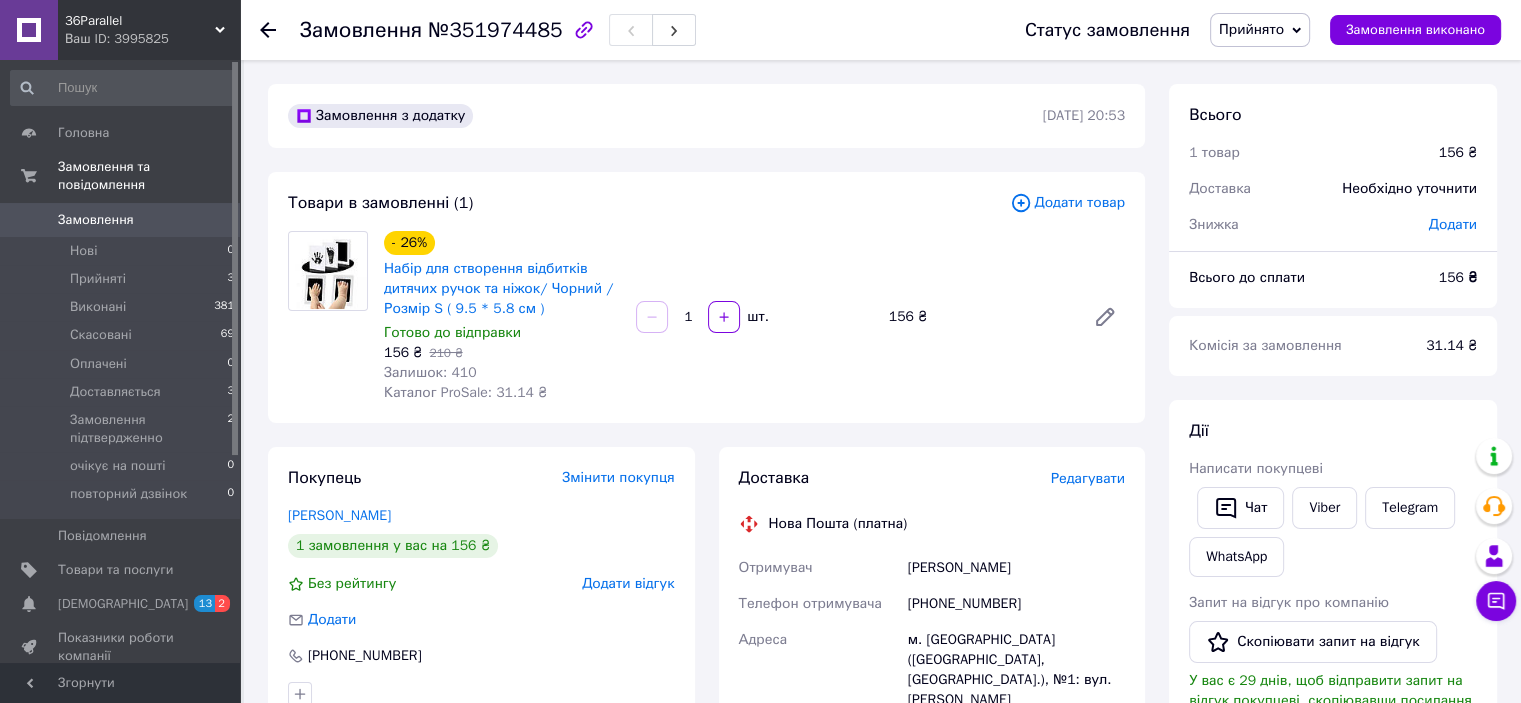 click on "№351974485" at bounding box center (495, 30) 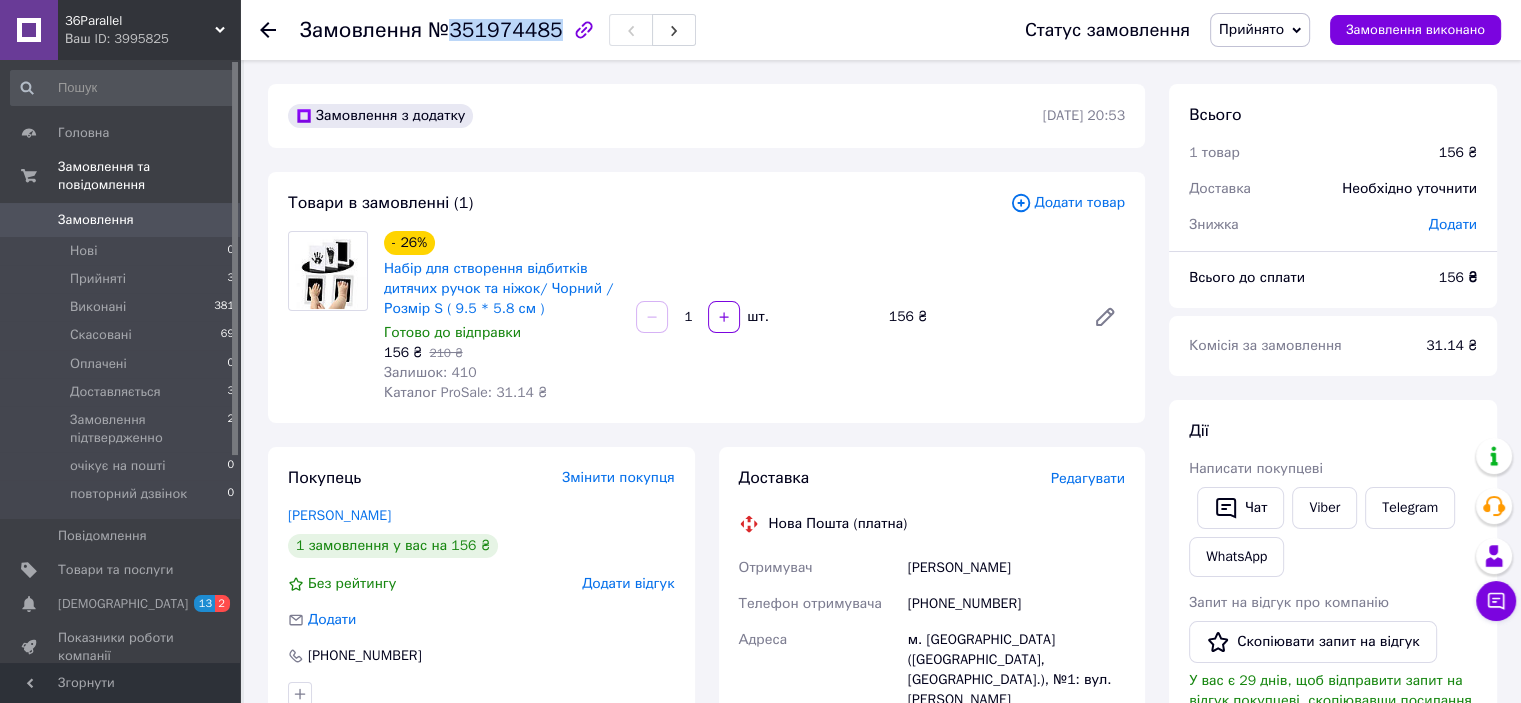 click on "№351974485" at bounding box center [495, 30] 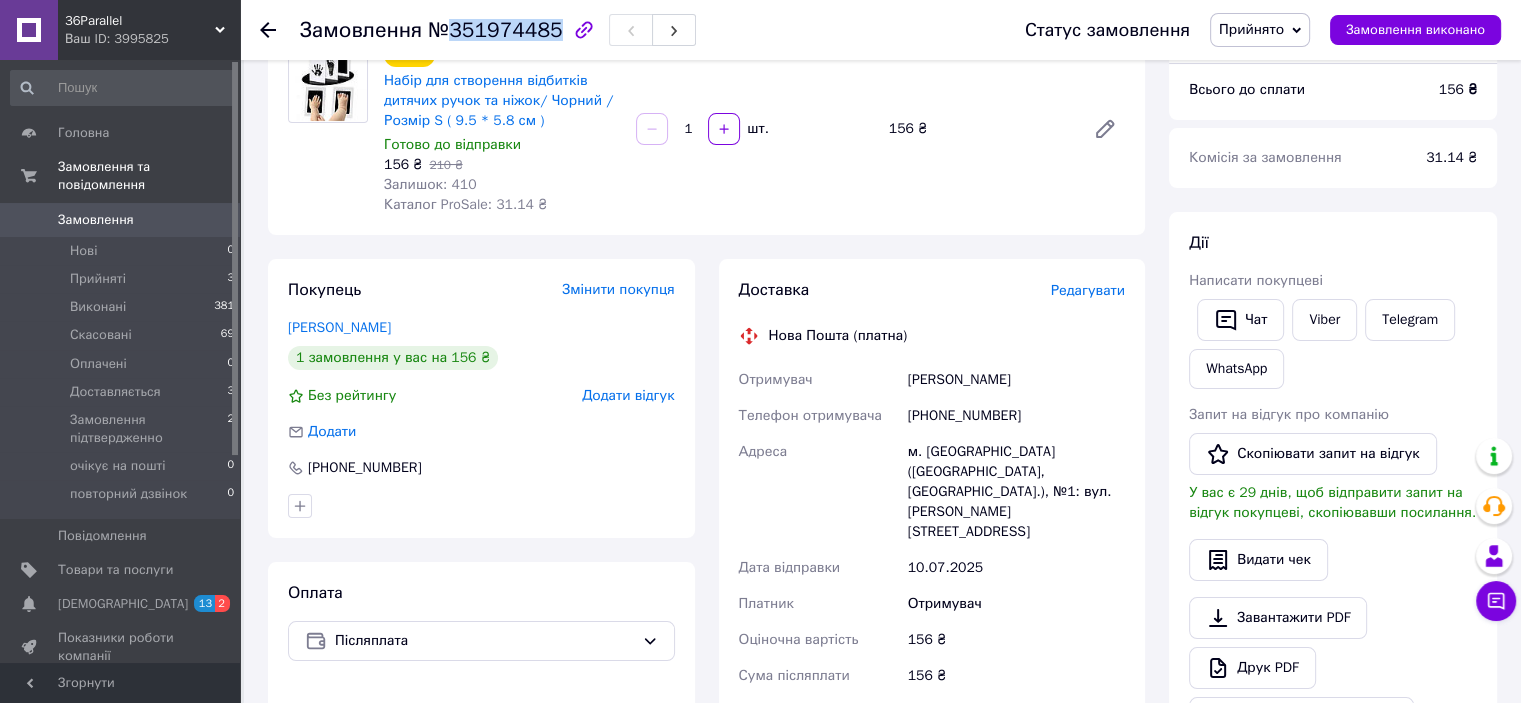 scroll, scrollTop: 200, scrollLeft: 0, axis: vertical 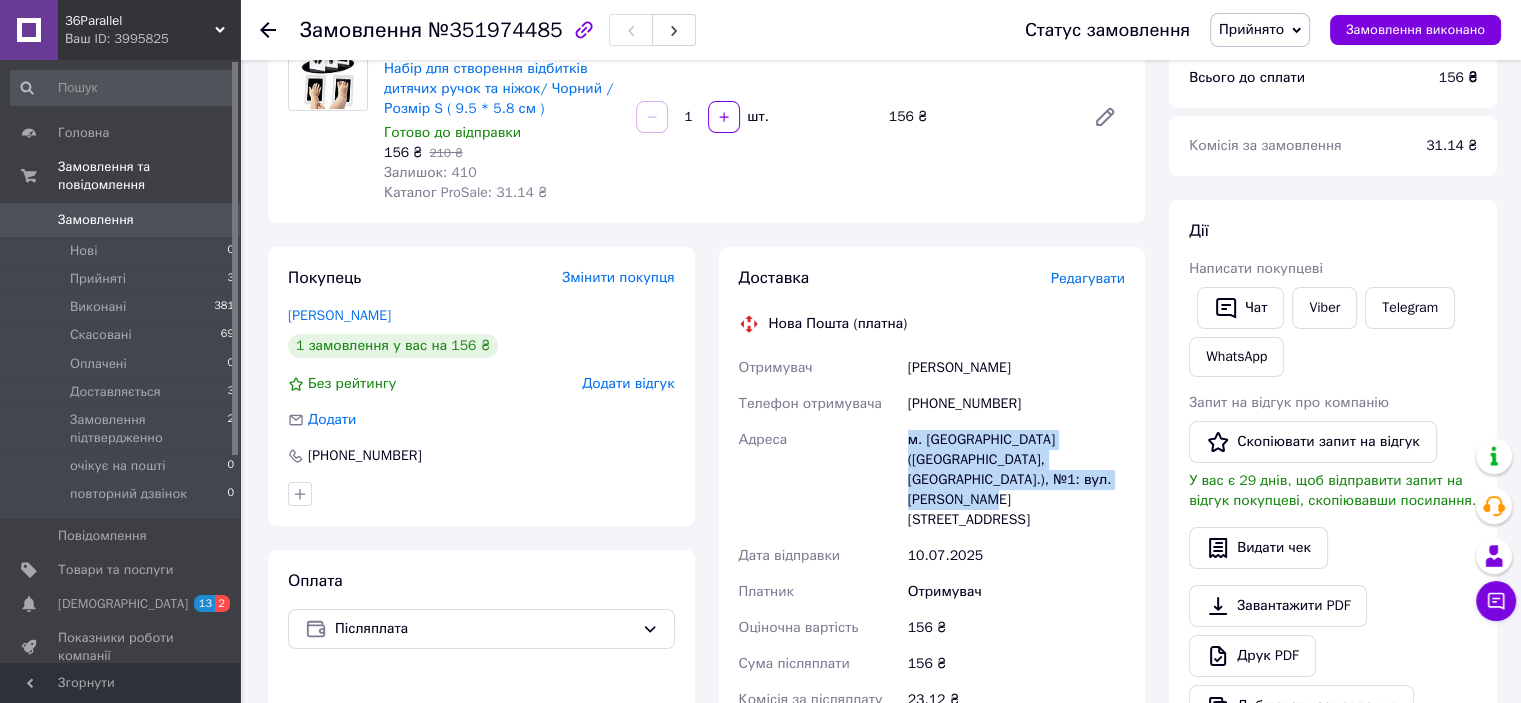 drag, startPoint x: 1038, startPoint y: 486, endPoint x: 900, endPoint y: 447, distance: 143.40501 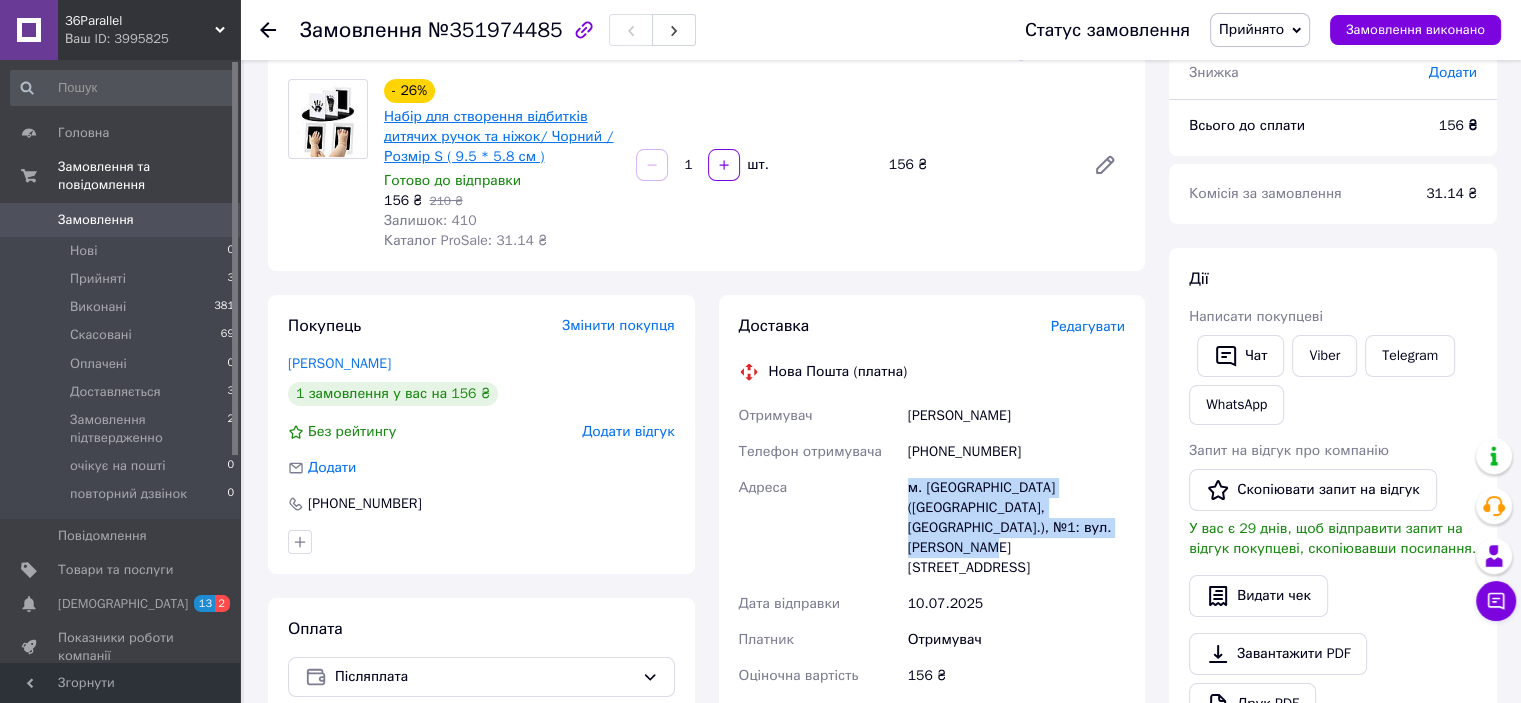 scroll, scrollTop: 0, scrollLeft: 0, axis: both 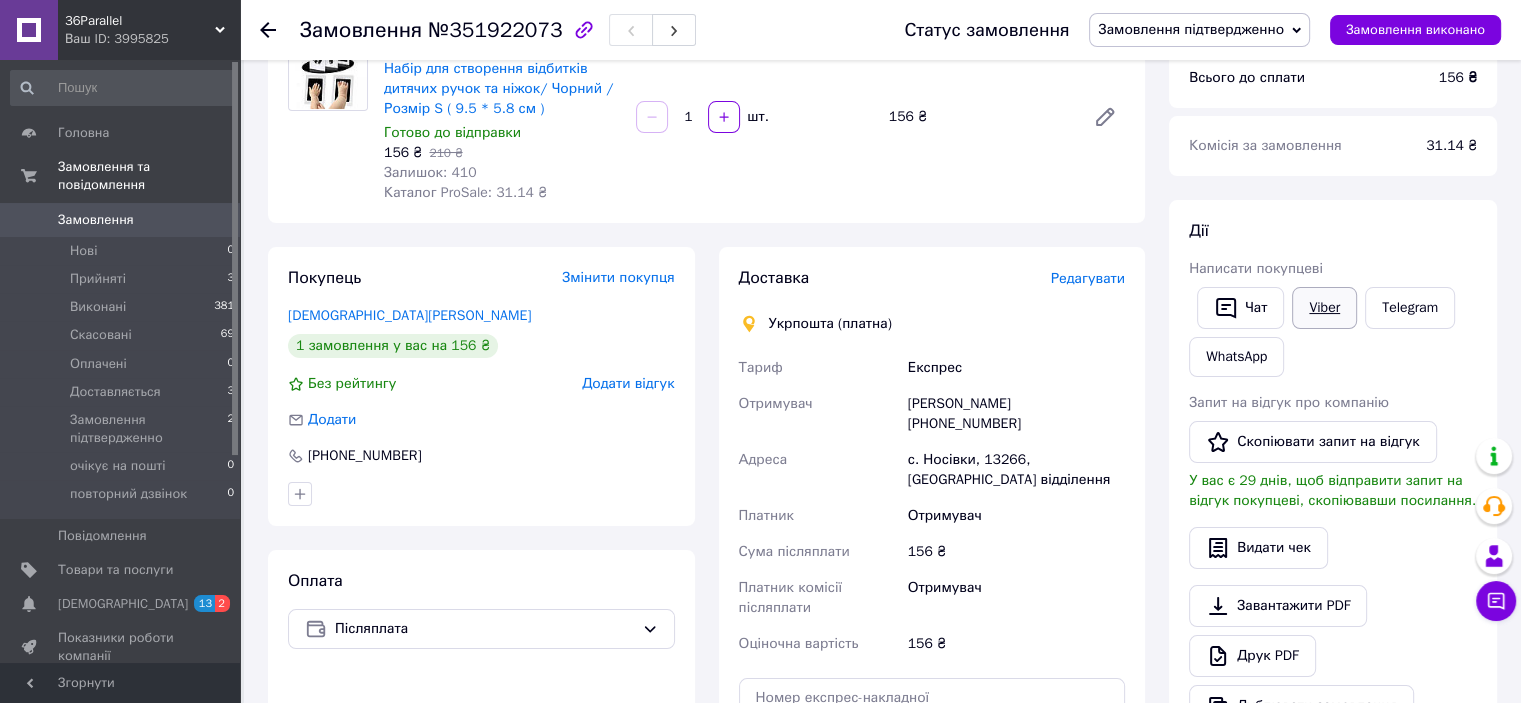click on "Viber" at bounding box center [1324, 308] 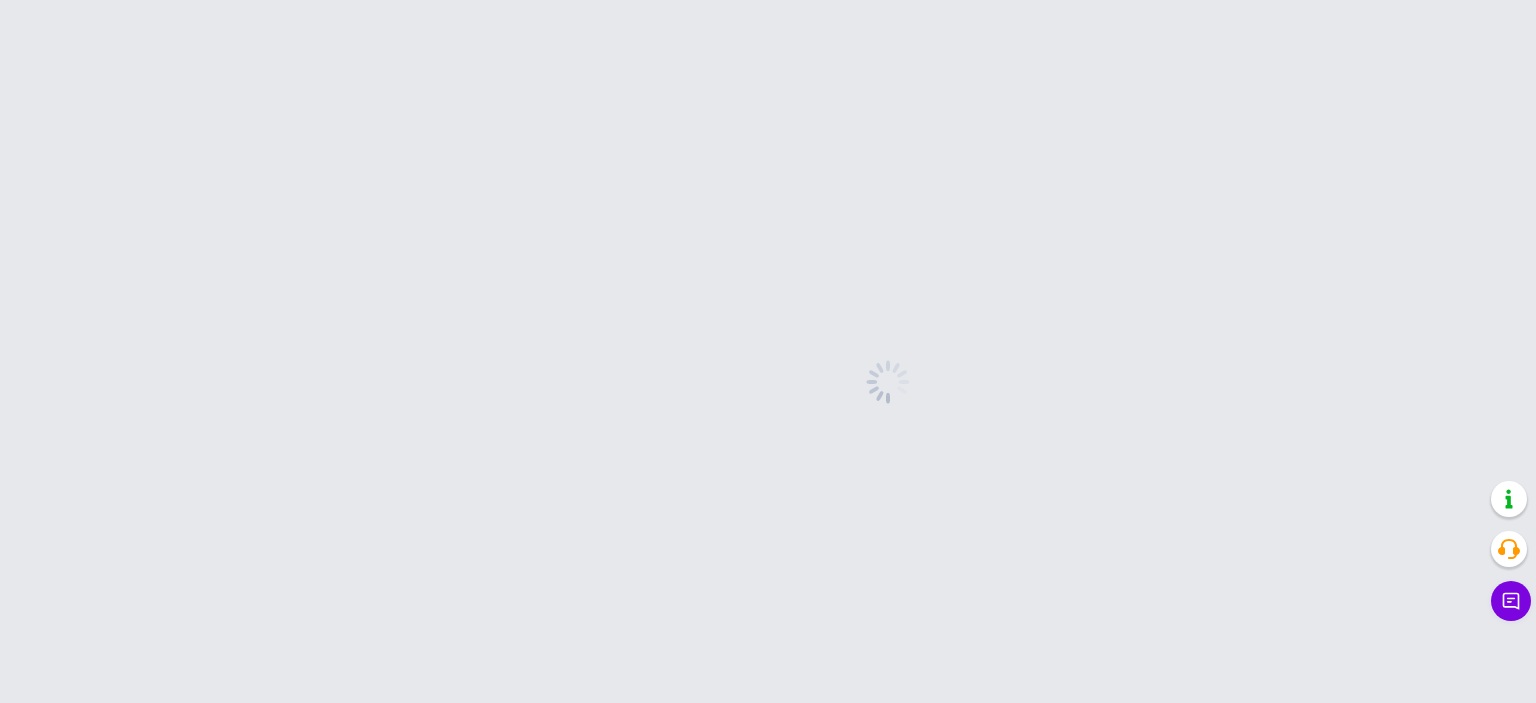 scroll, scrollTop: 0, scrollLeft: 0, axis: both 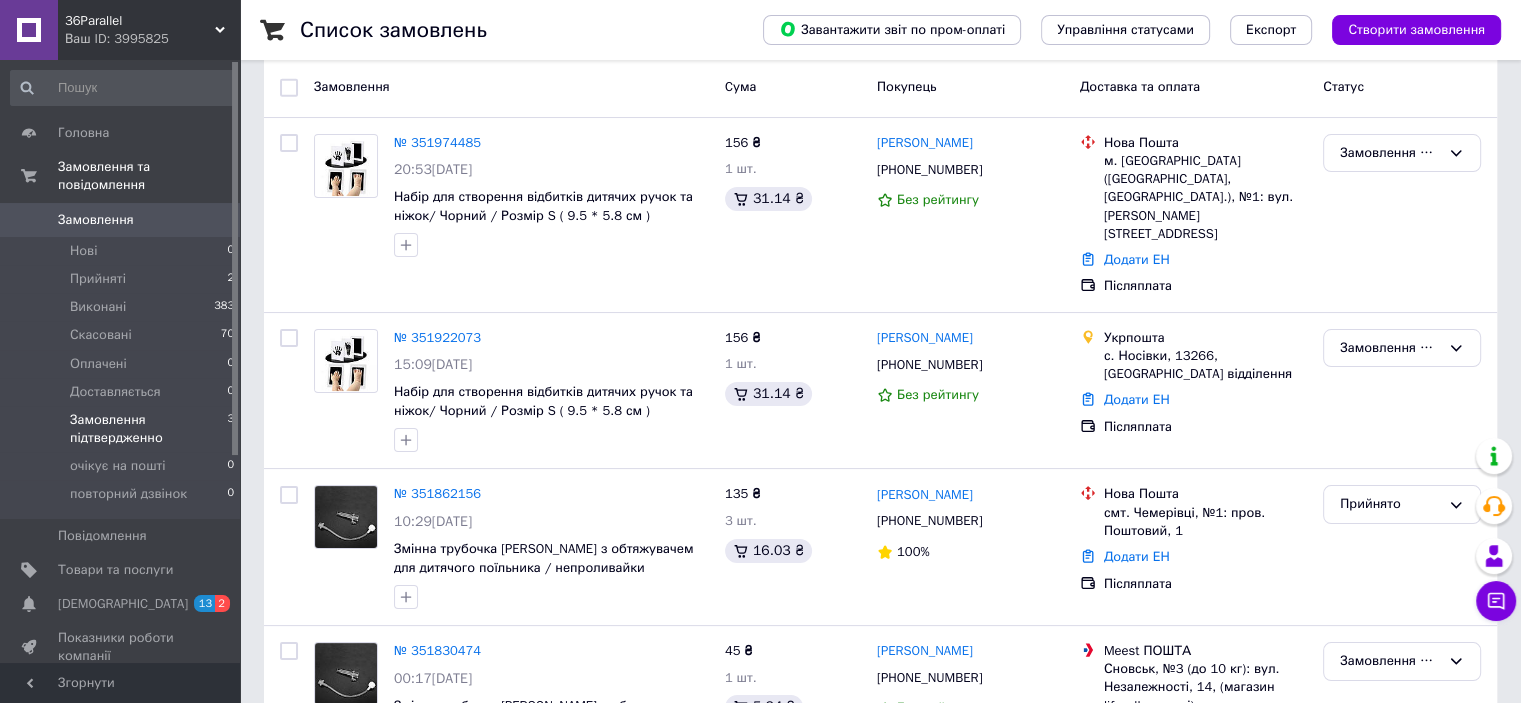 click on "Замовлення підтвердженно" at bounding box center (148, 429) 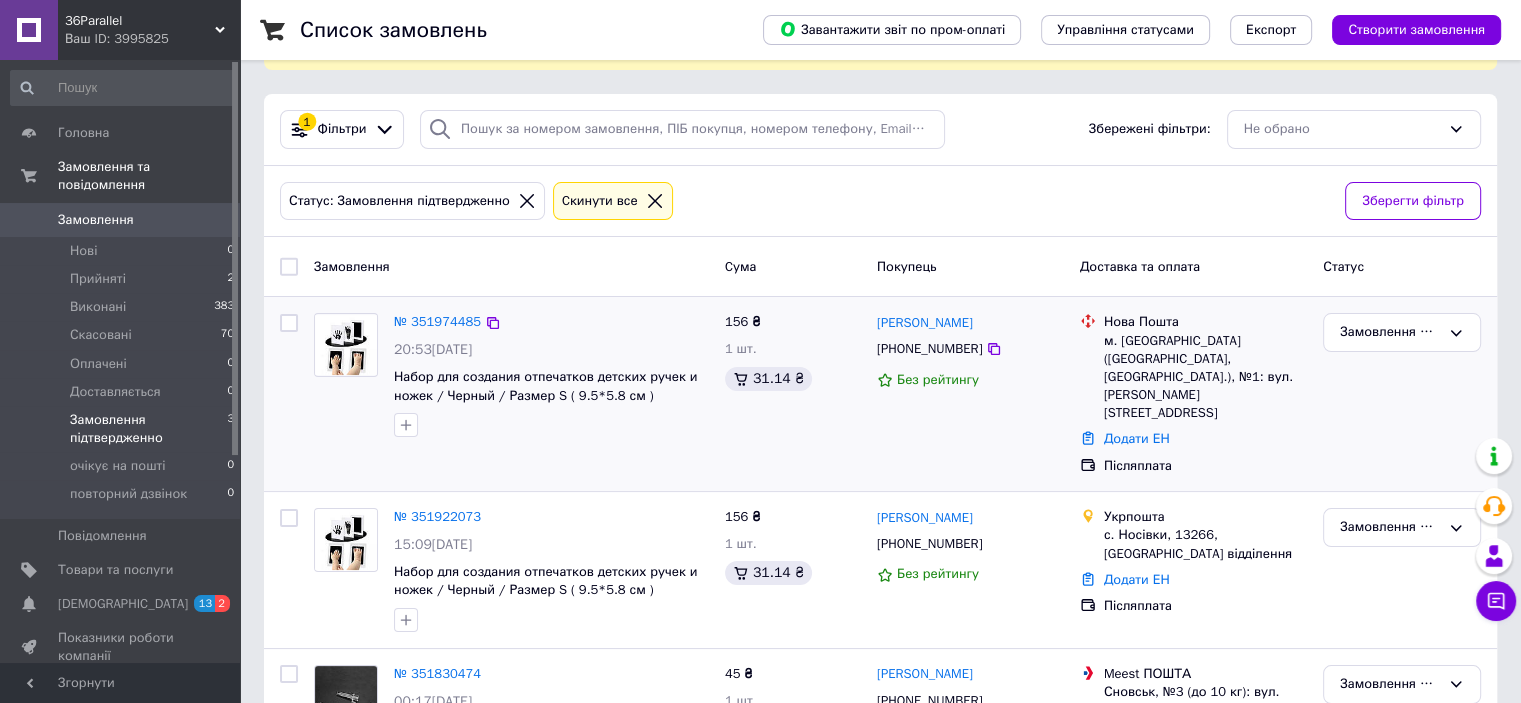 scroll, scrollTop: 181, scrollLeft: 0, axis: vertical 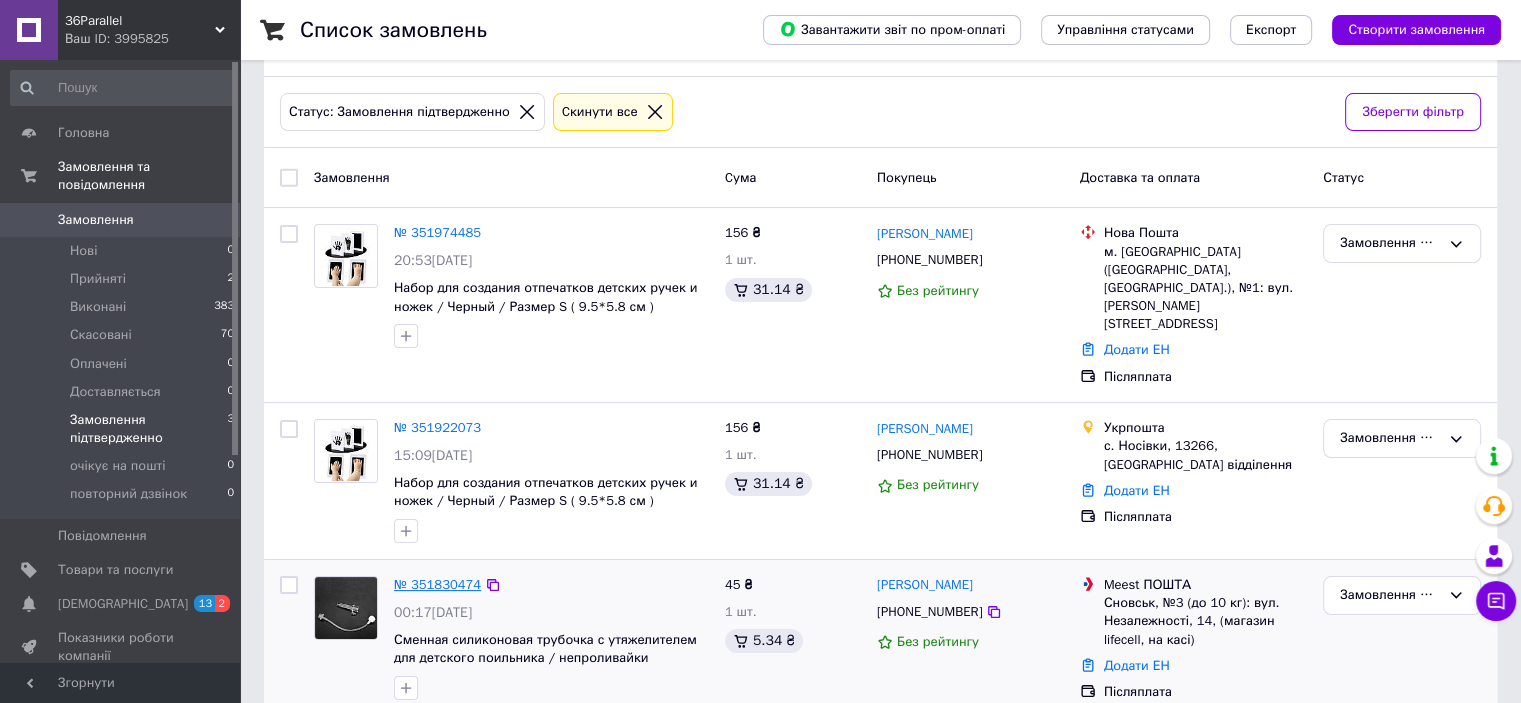 click on "№ 351830474" at bounding box center [437, 584] 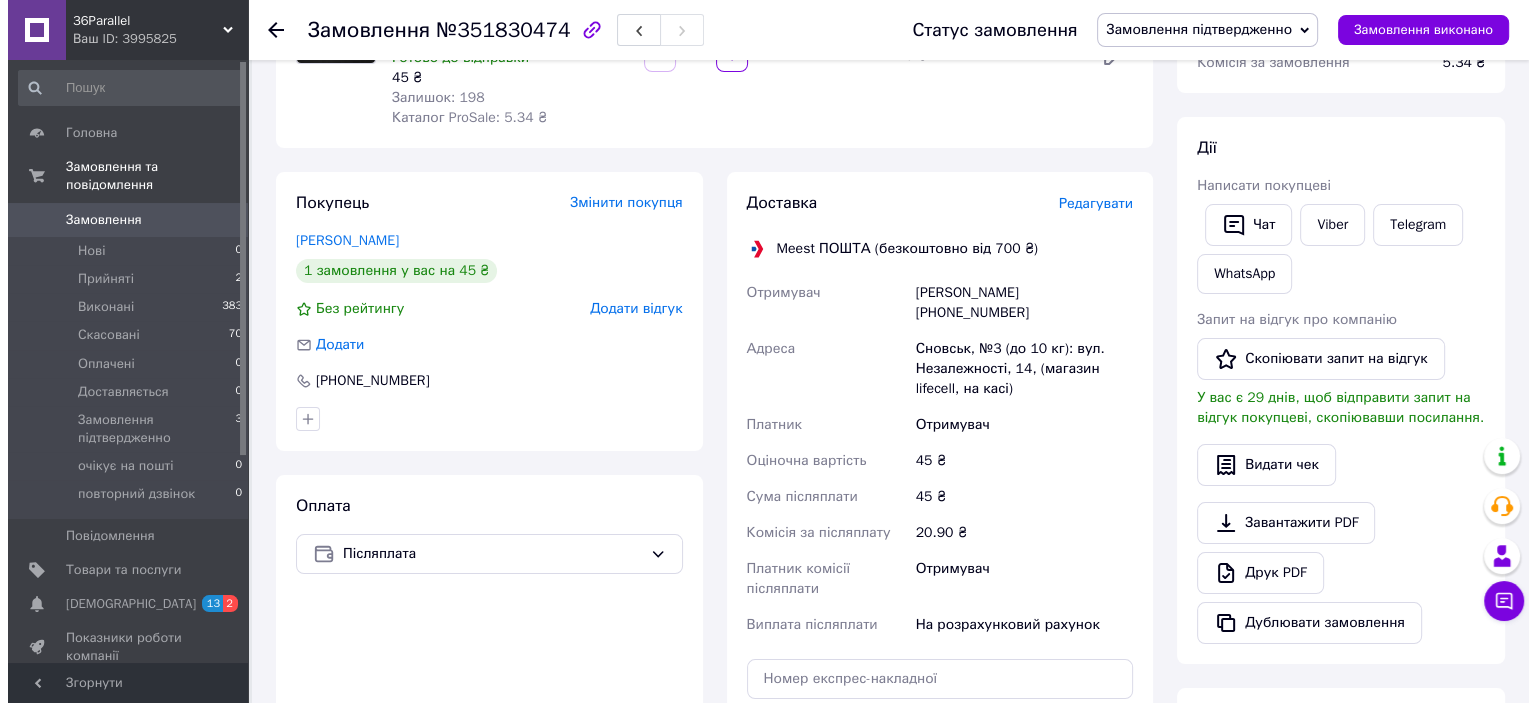 scroll, scrollTop: 300, scrollLeft: 0, axis: vertical 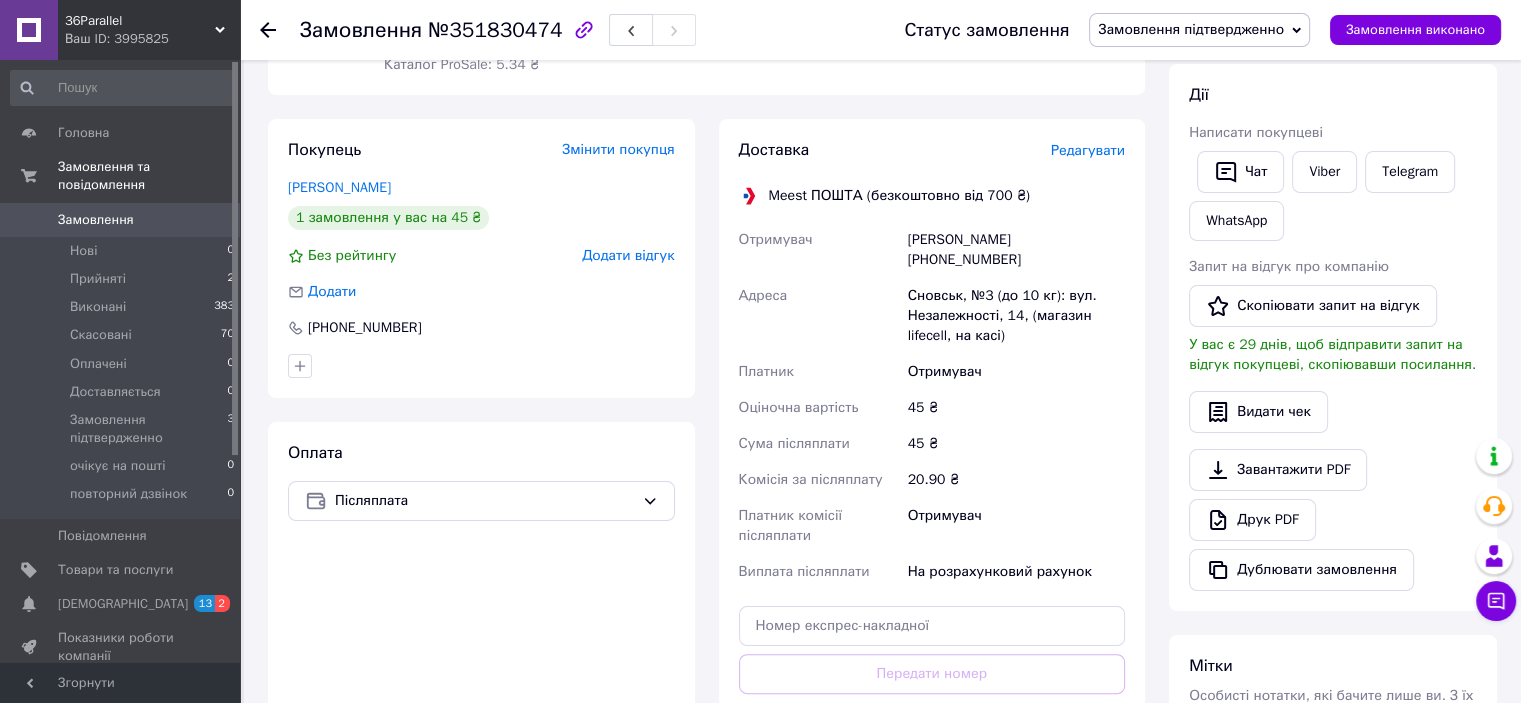 click on "Редагувати" at bounding box center [1088, 150] 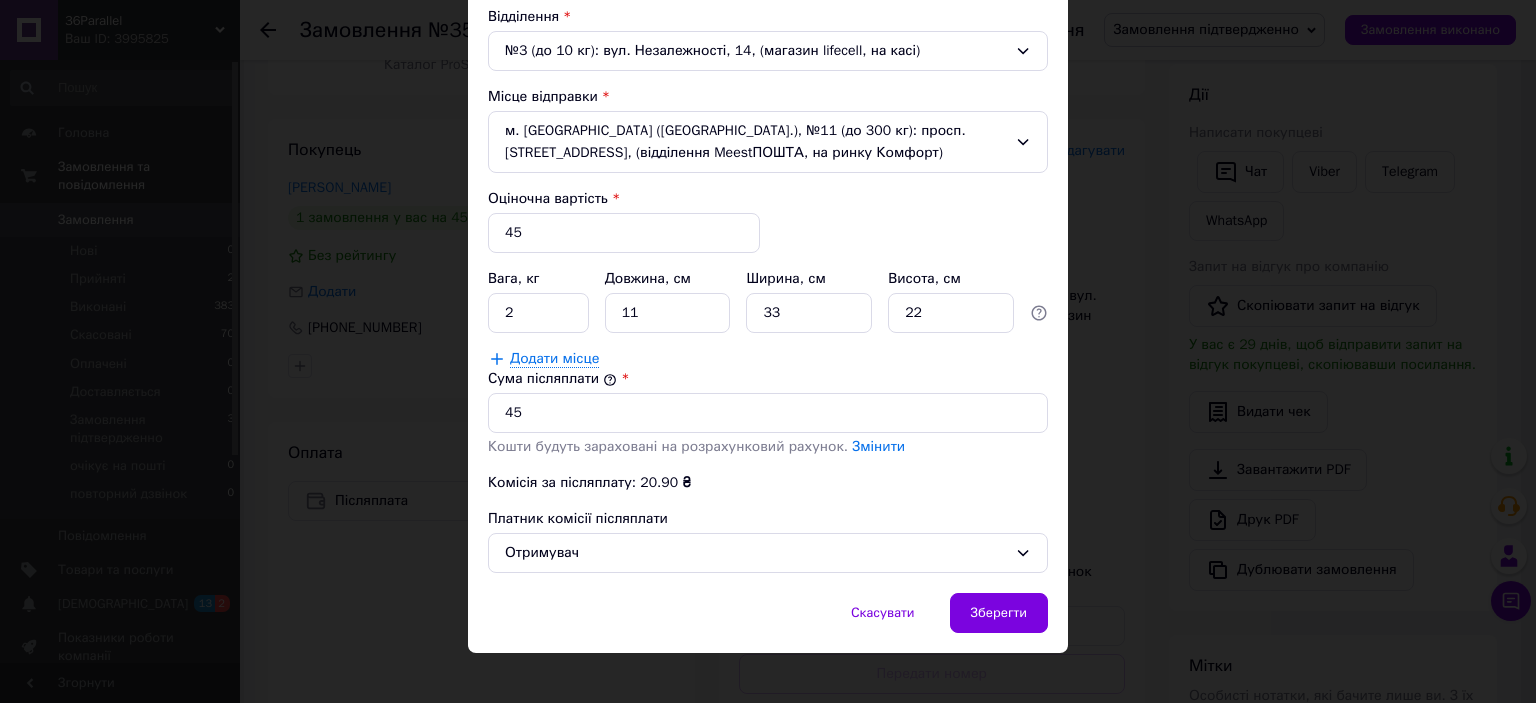 scroll, scrollTop: 638, scrollLeft: 0, axis: vertical 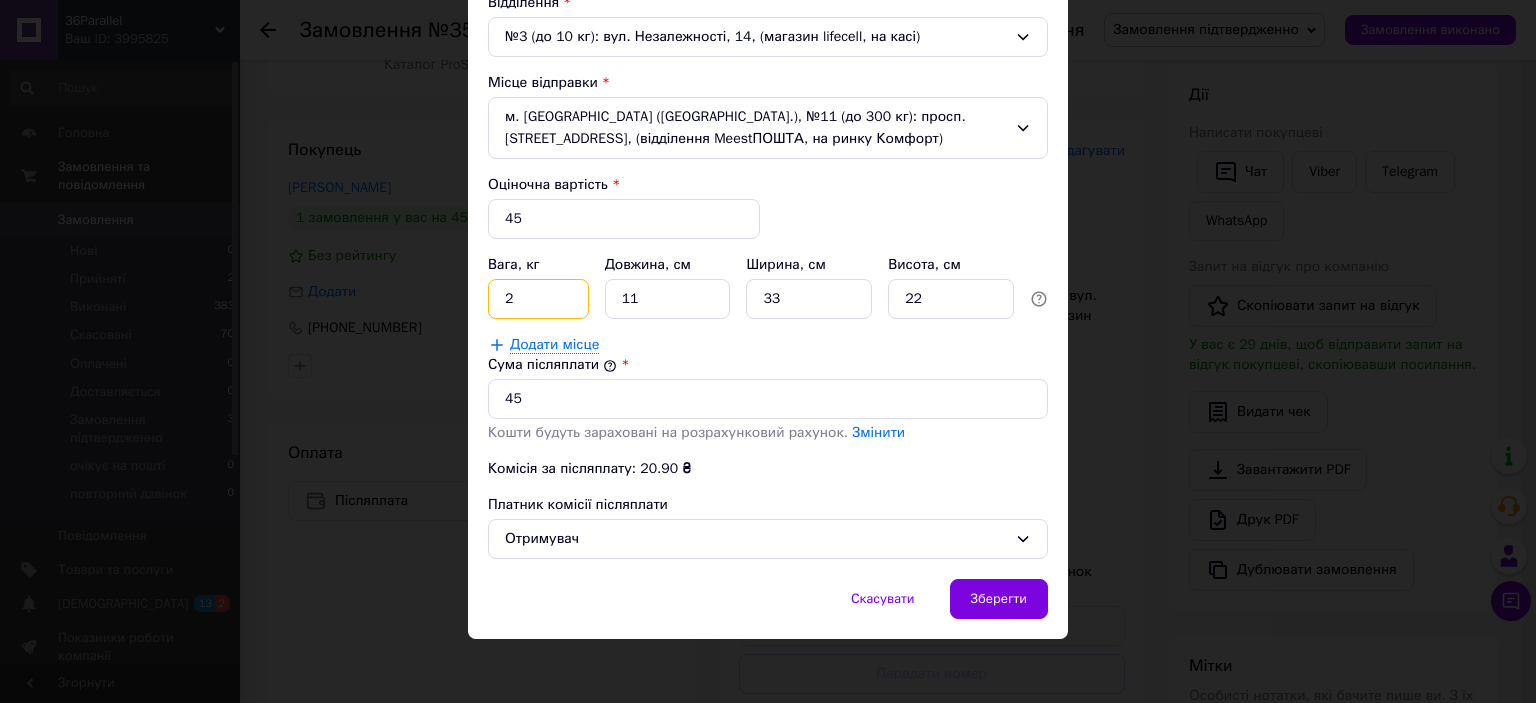 click on "2" at bounding box center [538, 299] 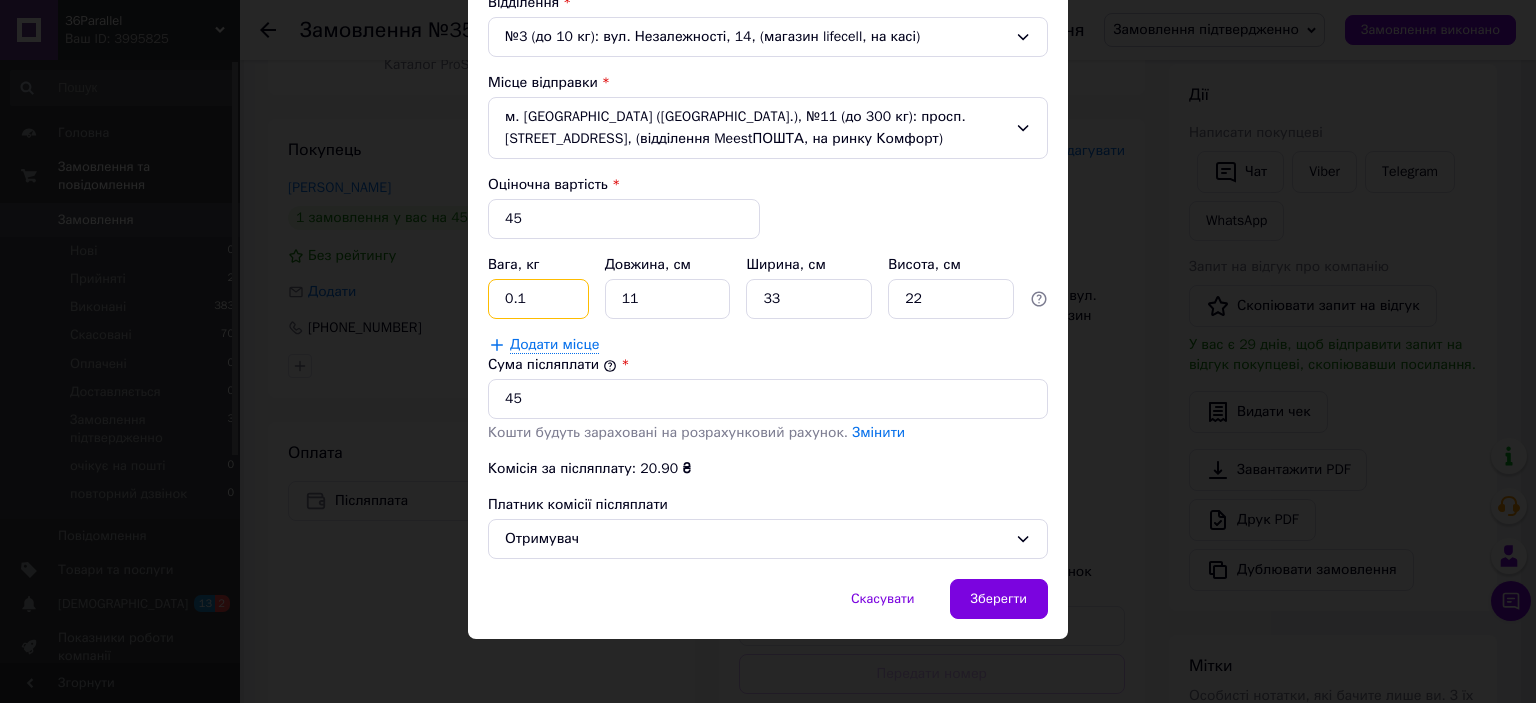 type on "0.1" 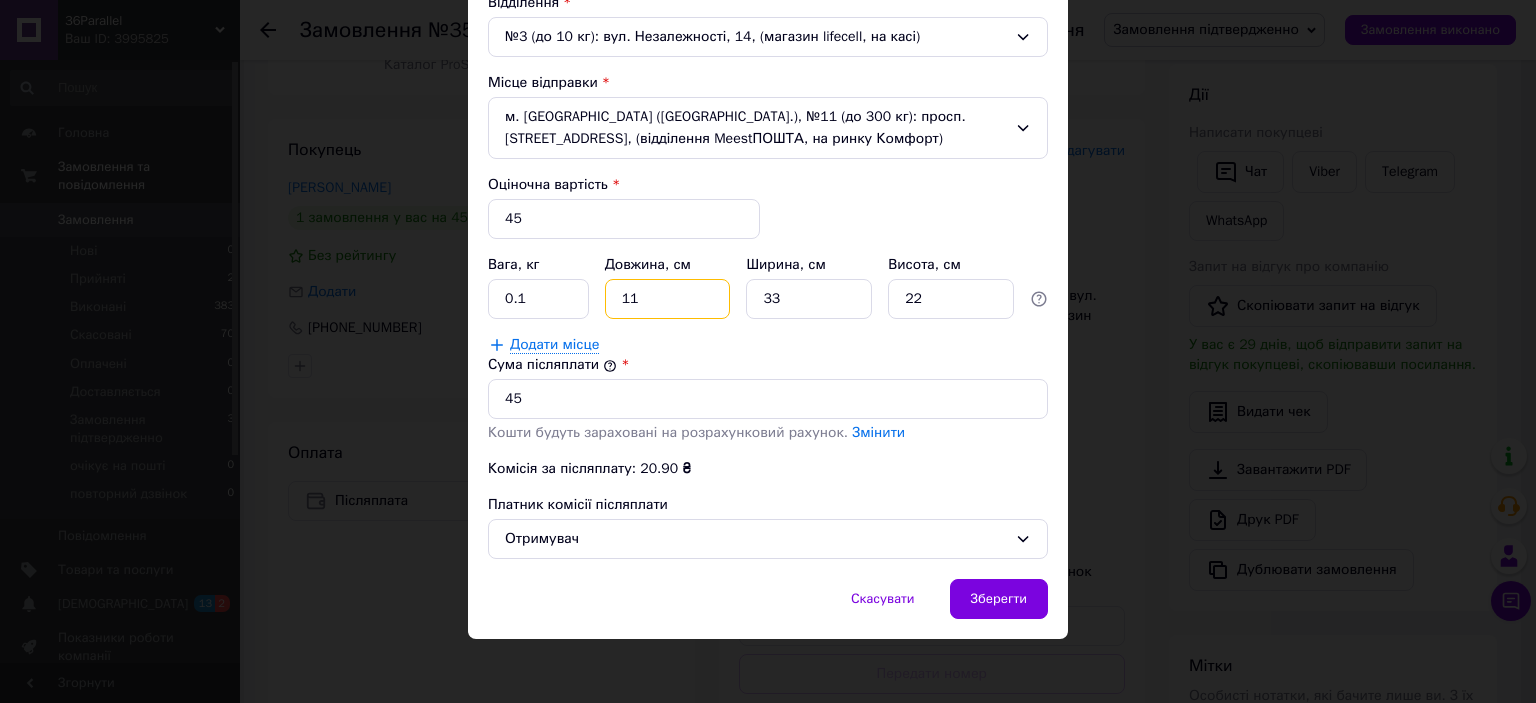 click on "11" at bounding box center [668, 299] 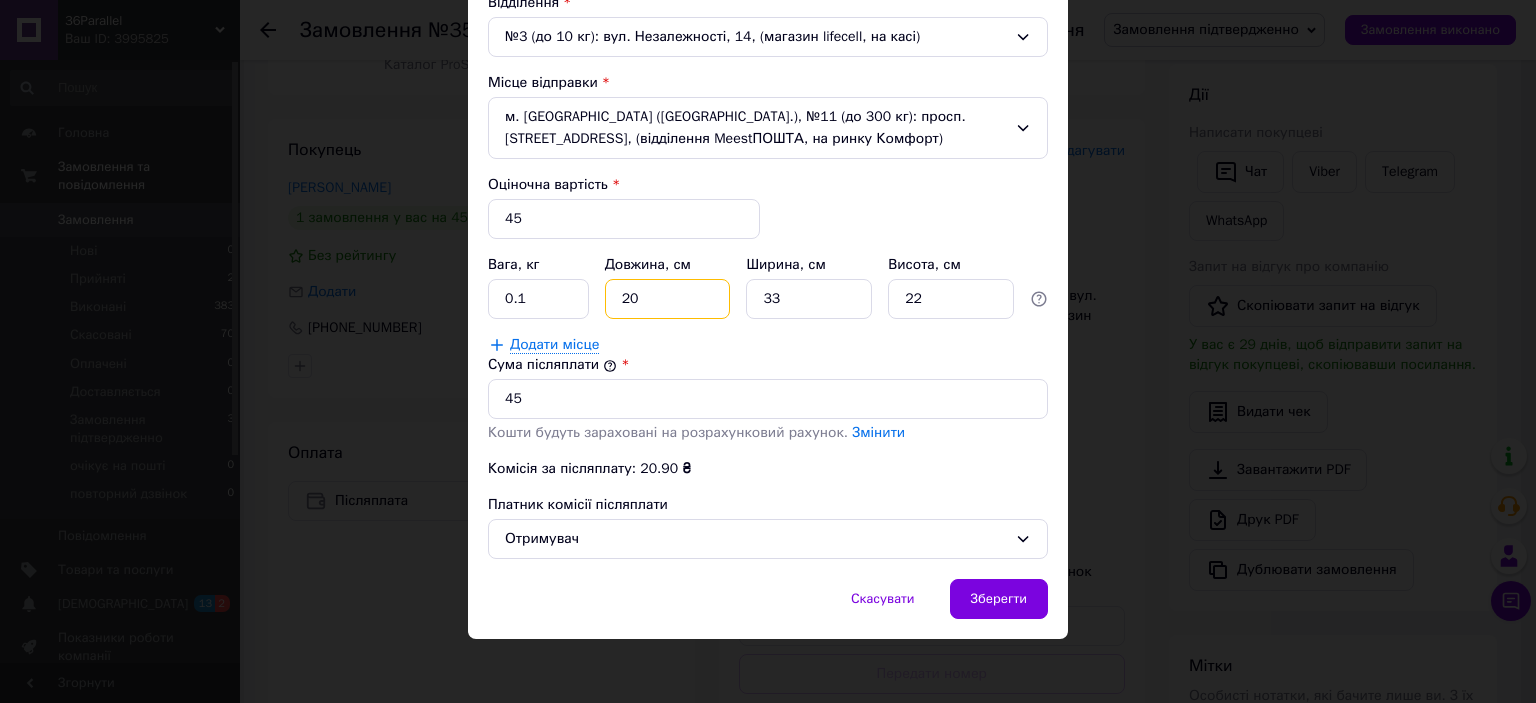 type on "20" 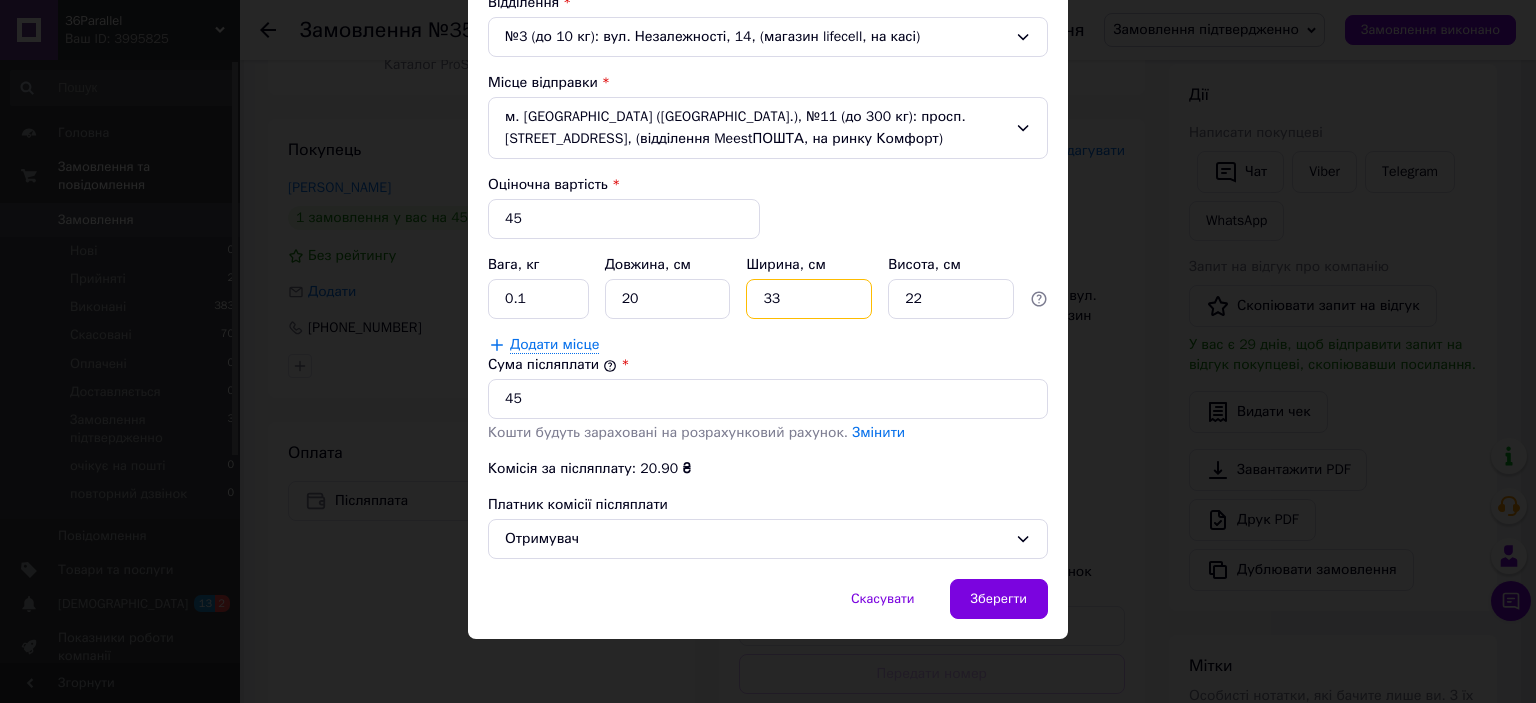 click on "33" at bounding box center [809, 299] 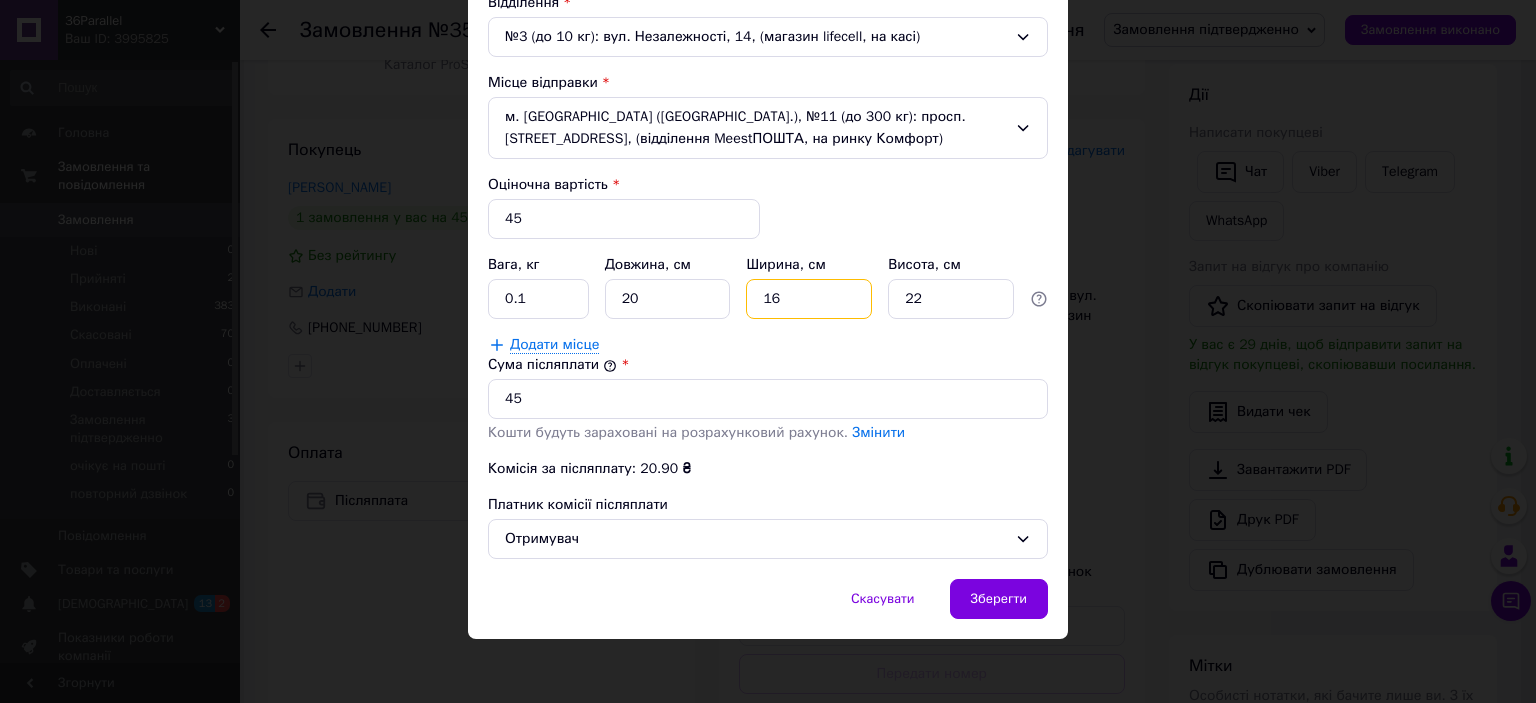 type on "16" 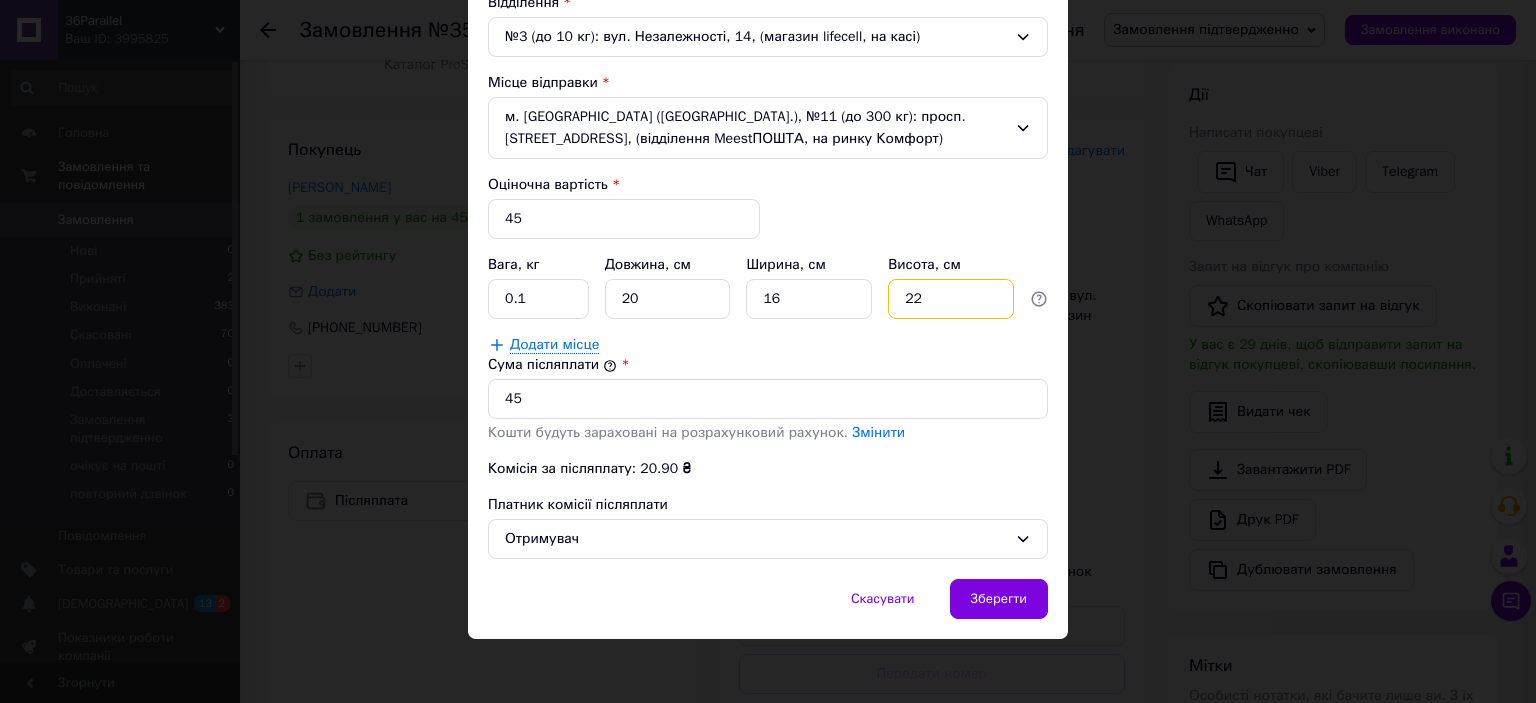click on "22" at bounding box center (951, 299) 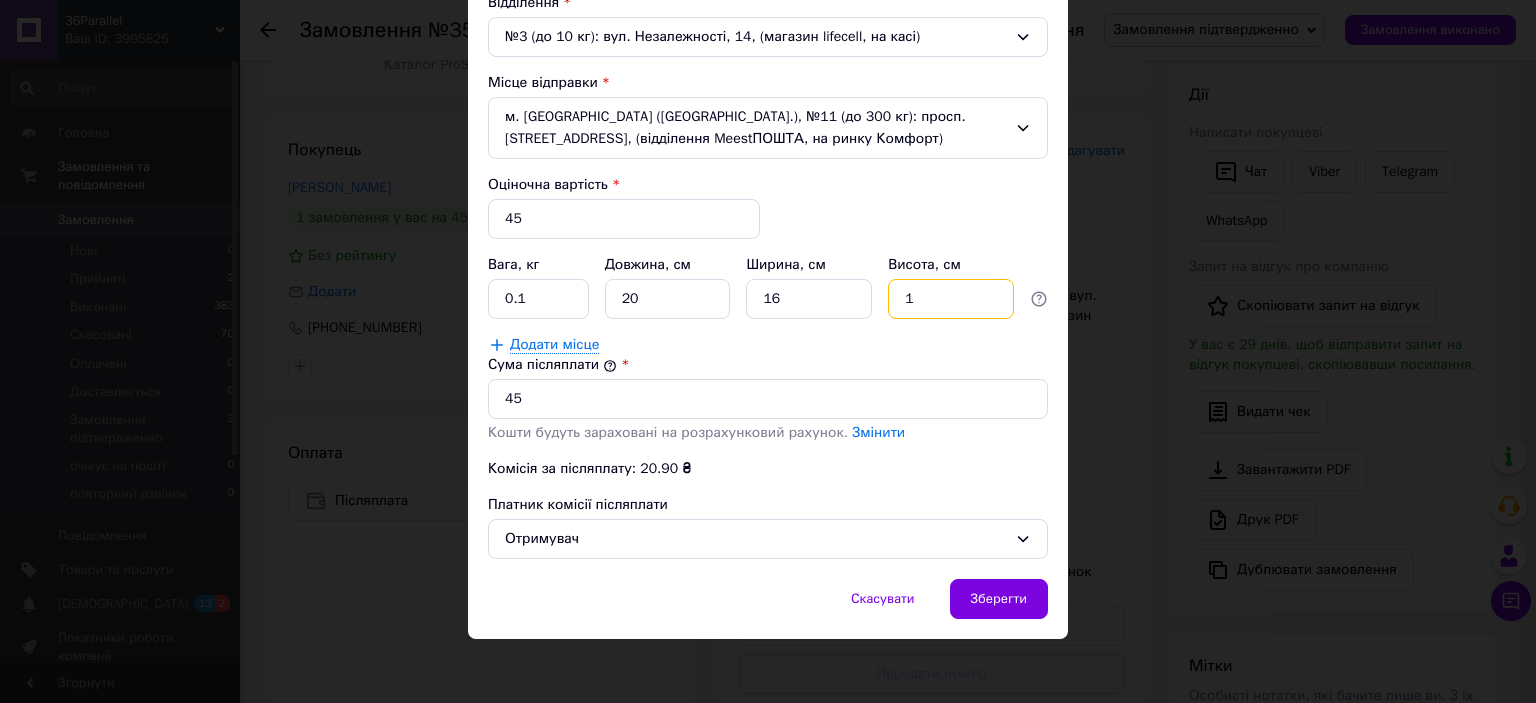 type on "1" 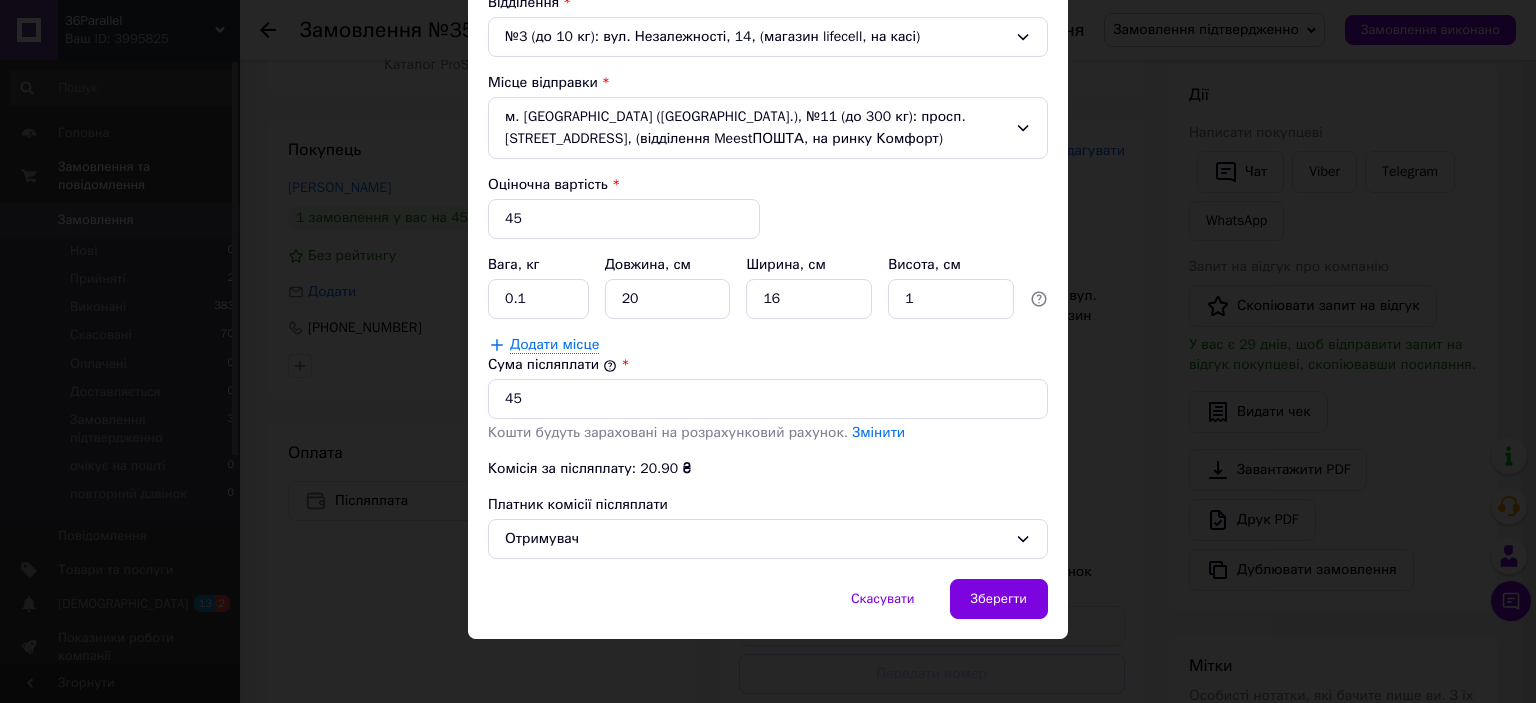 click on "Додати місце" at bounding box center (768, 345) 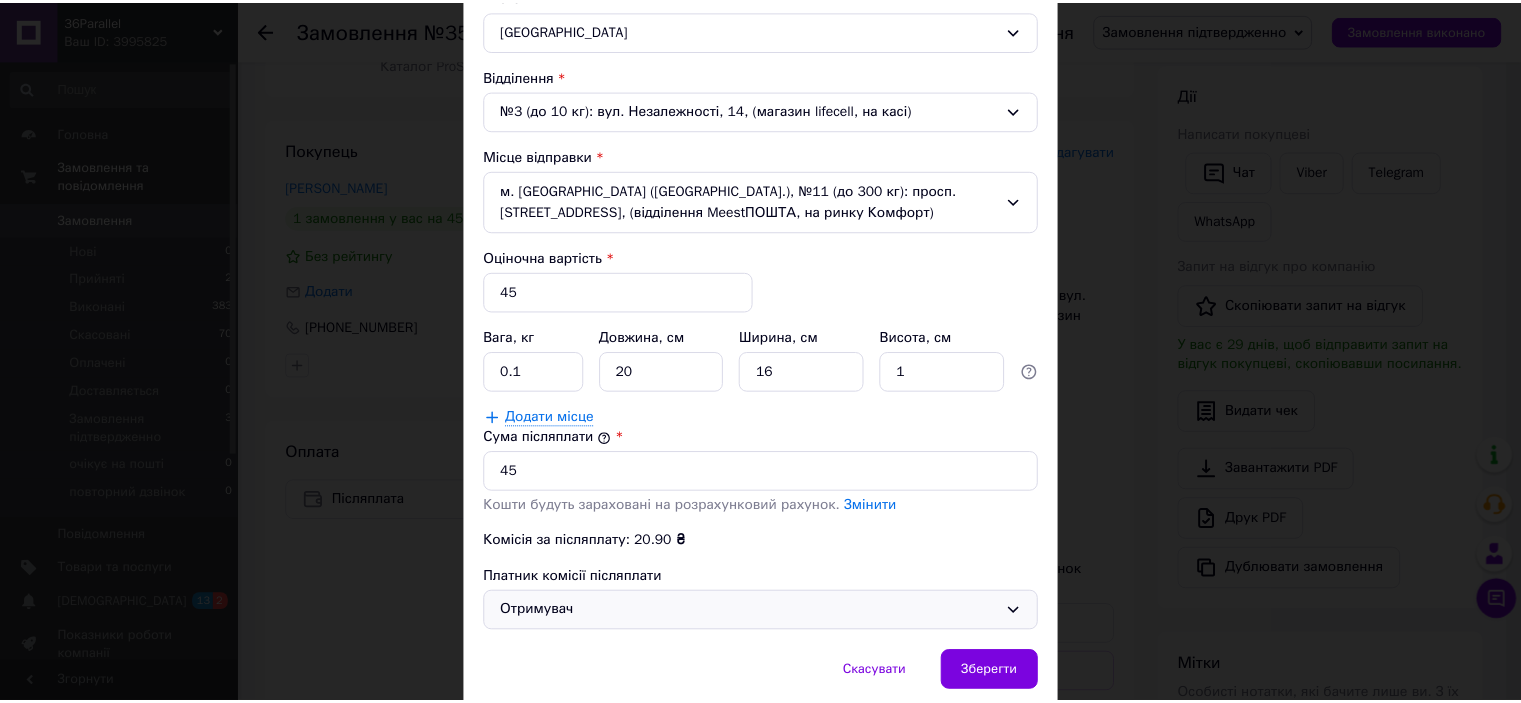 scroll, scrollTop: 600, scrollLeft: 0, axis: vertical 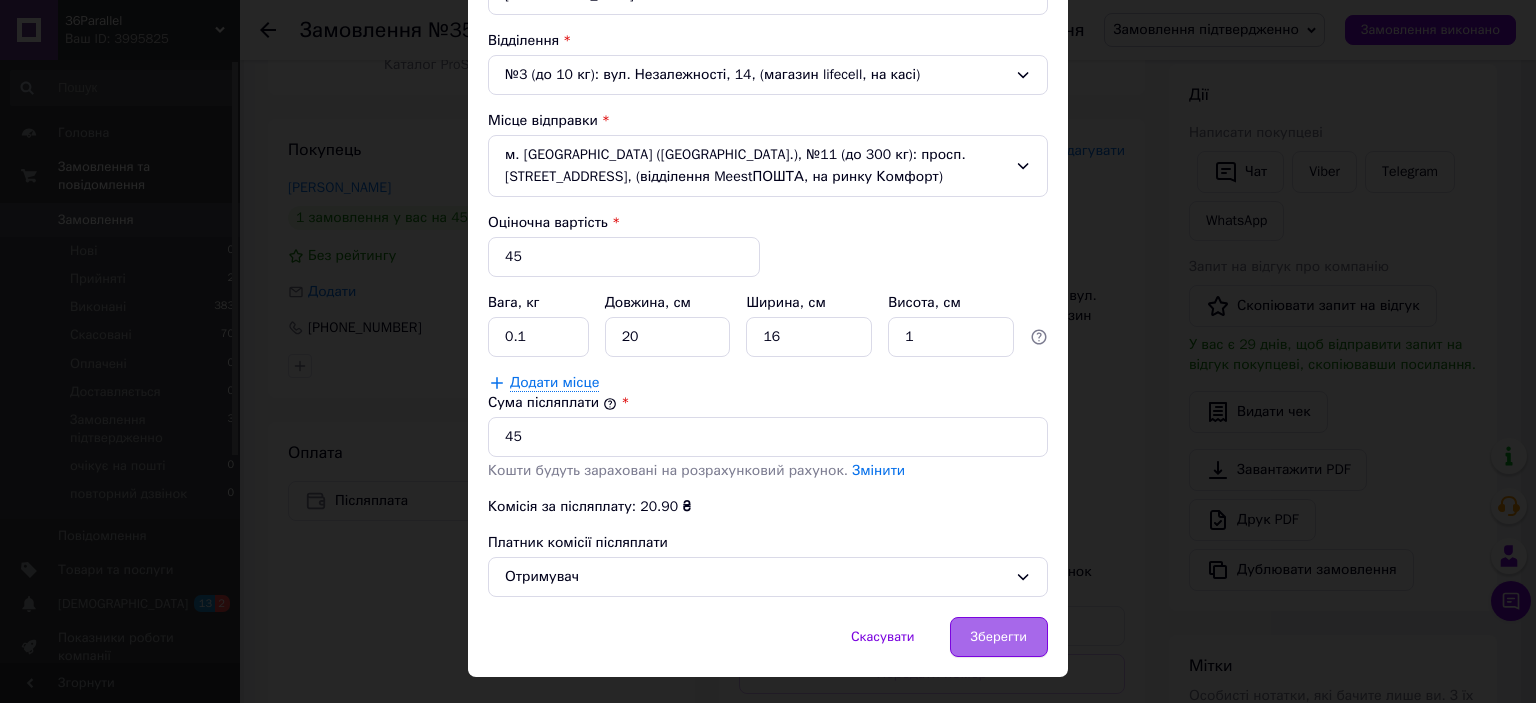 click on "Зберегти" at bounding box center [999, 637] 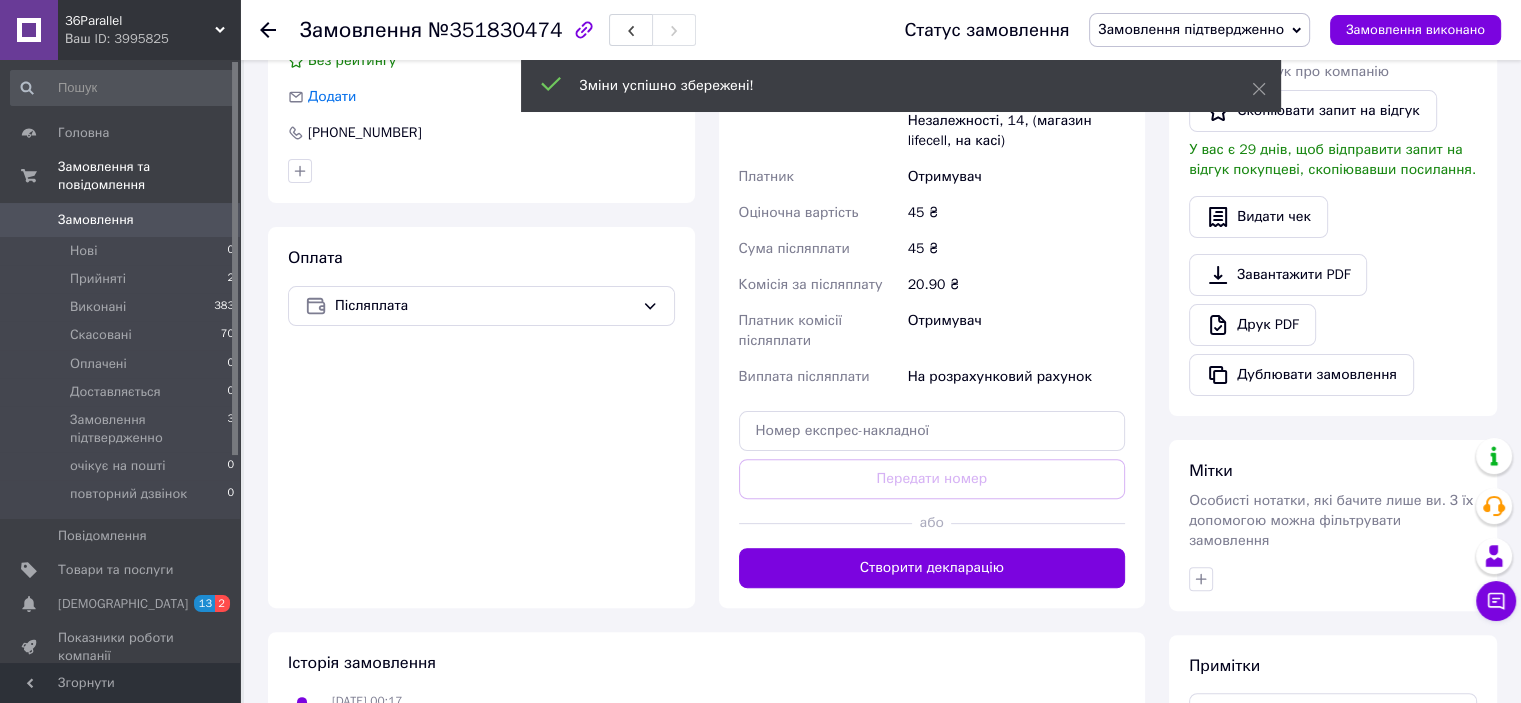 scroll, scrollTop: 500, scrollLeft: 0, axis: vertical 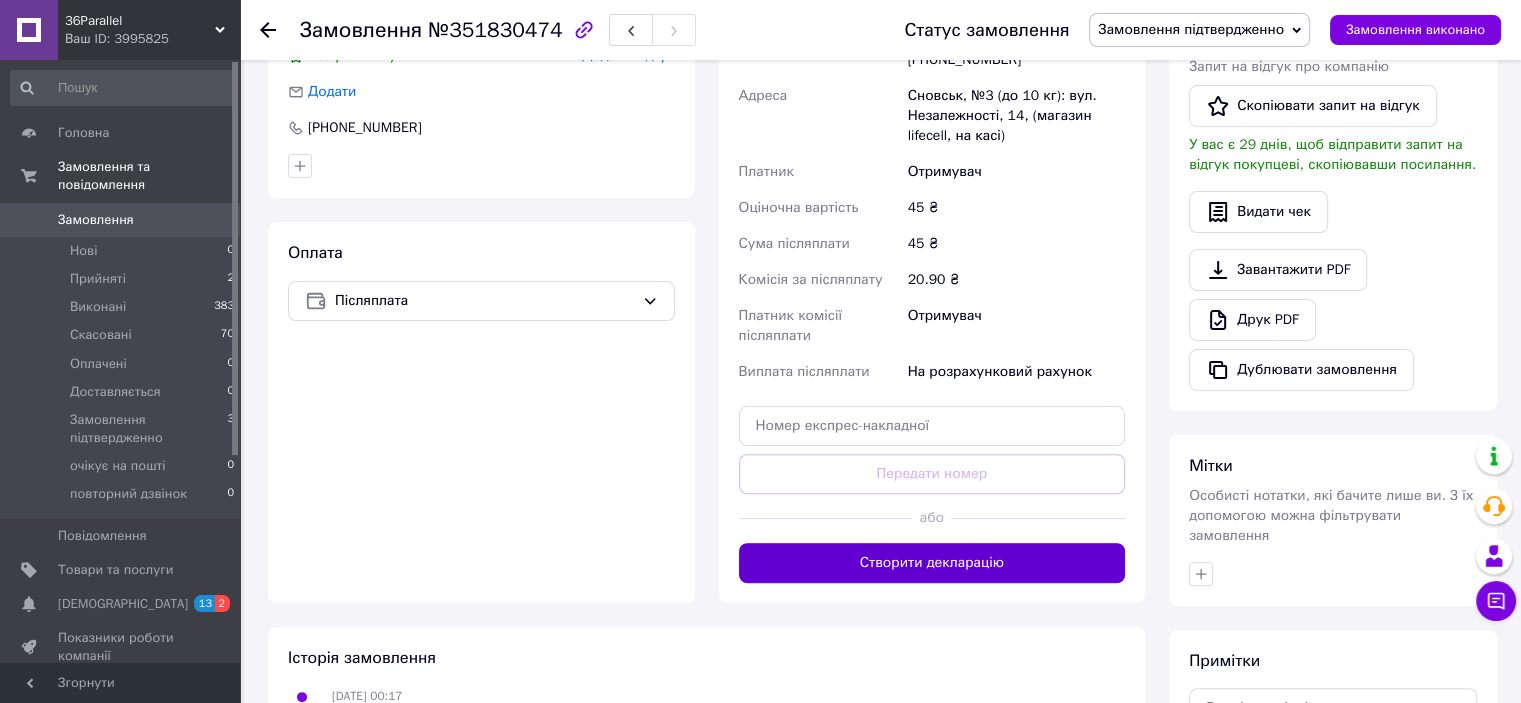click on "Створити декларацію" at bounding box center (932, 563) 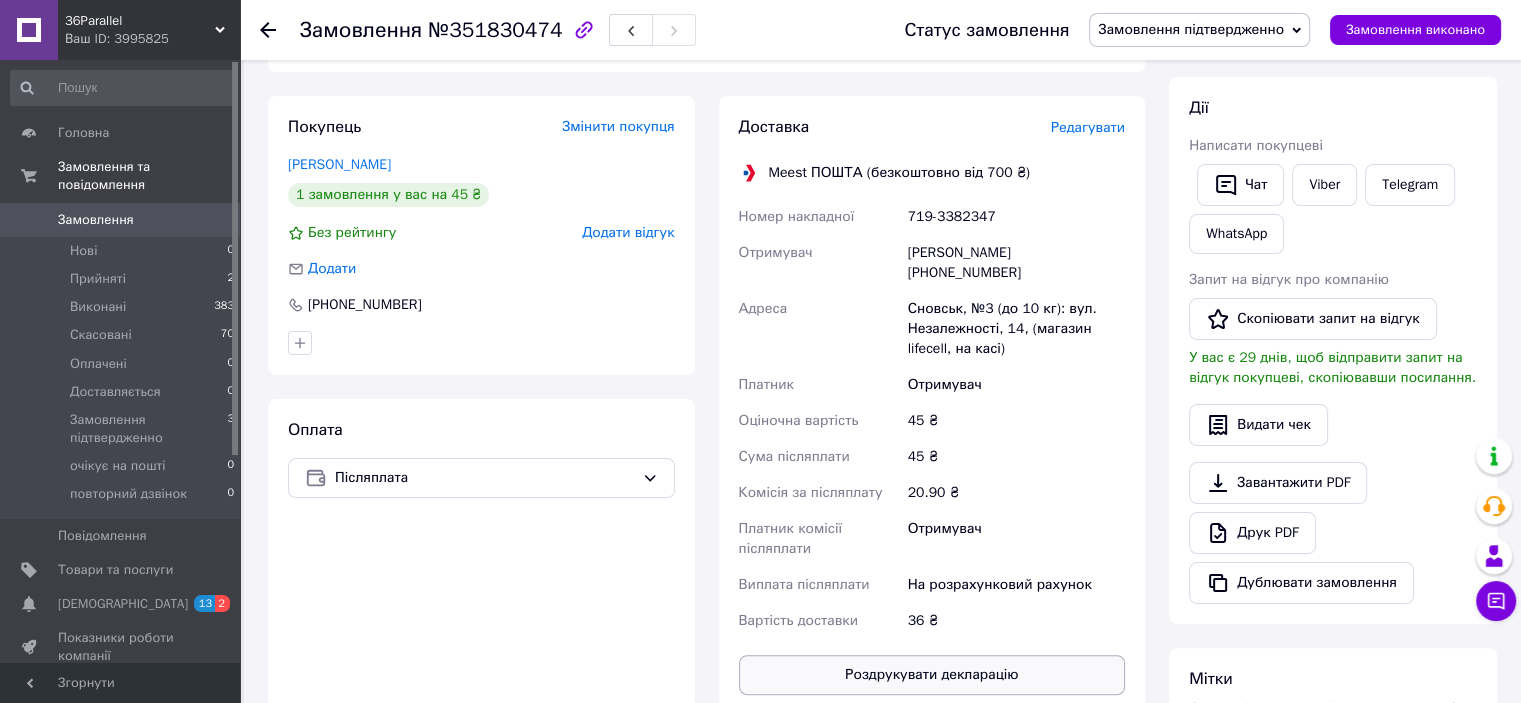 scroll, scrollTop: 300, scrollLeft: 0, axis: vertical 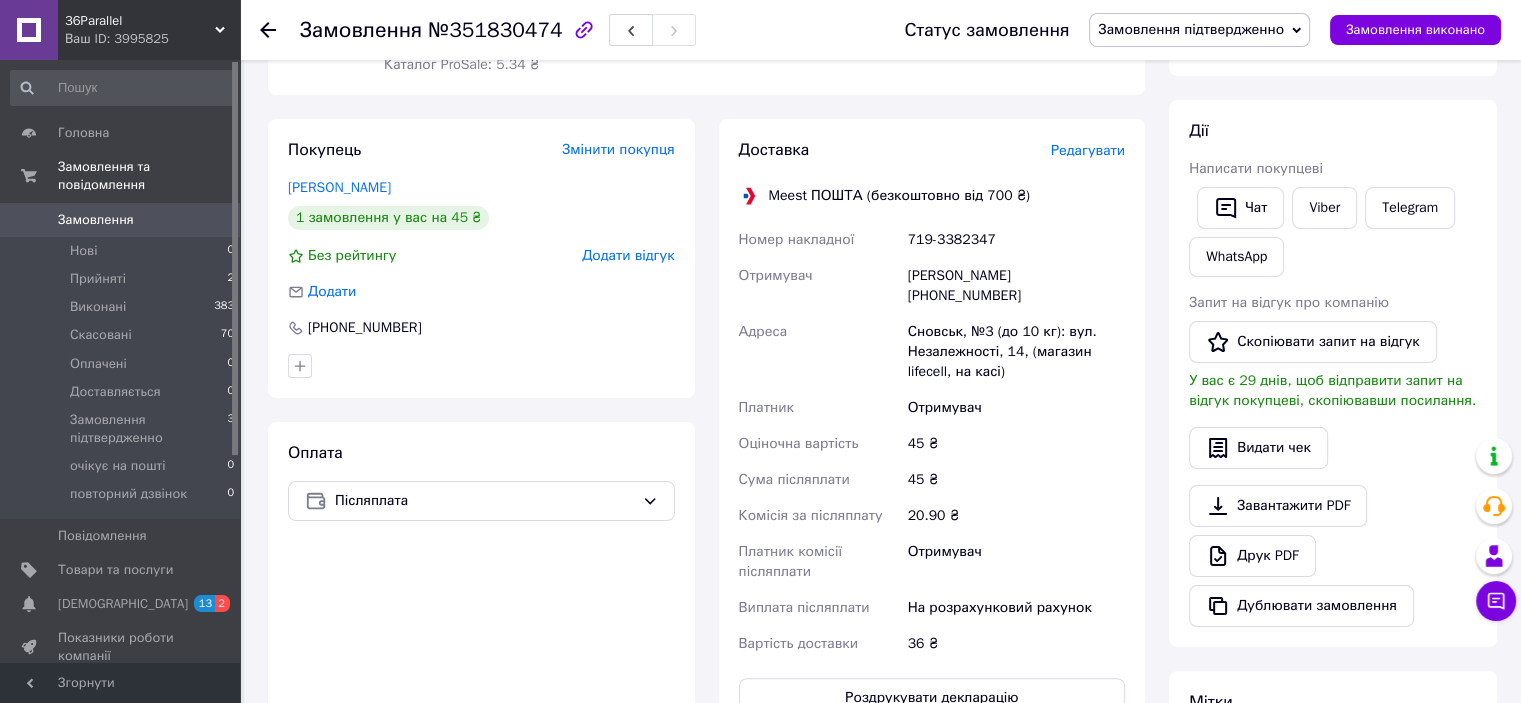 click on "Замовлення підтвердженно" at bounding box center [1199, 30] 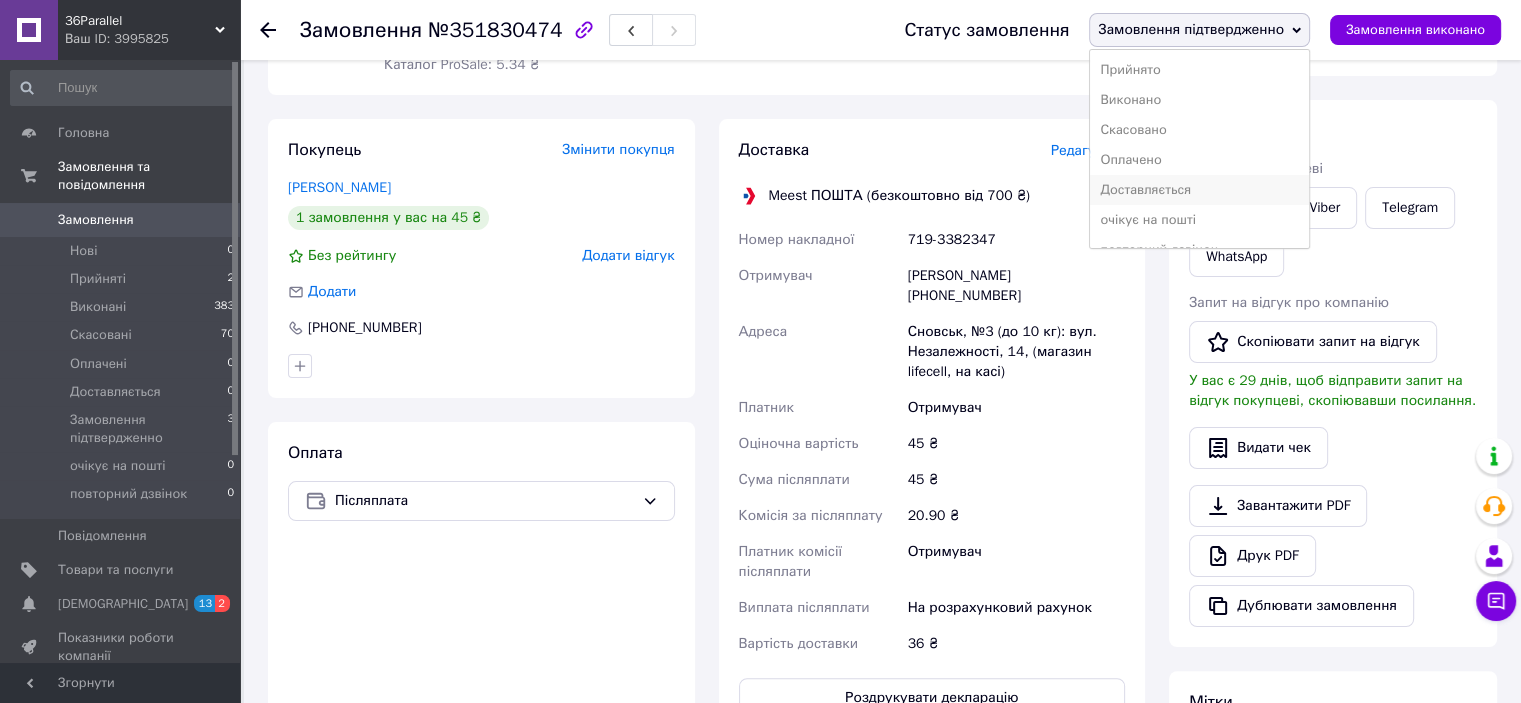 click on "Доставляється" at bounding box center (1199, 190) 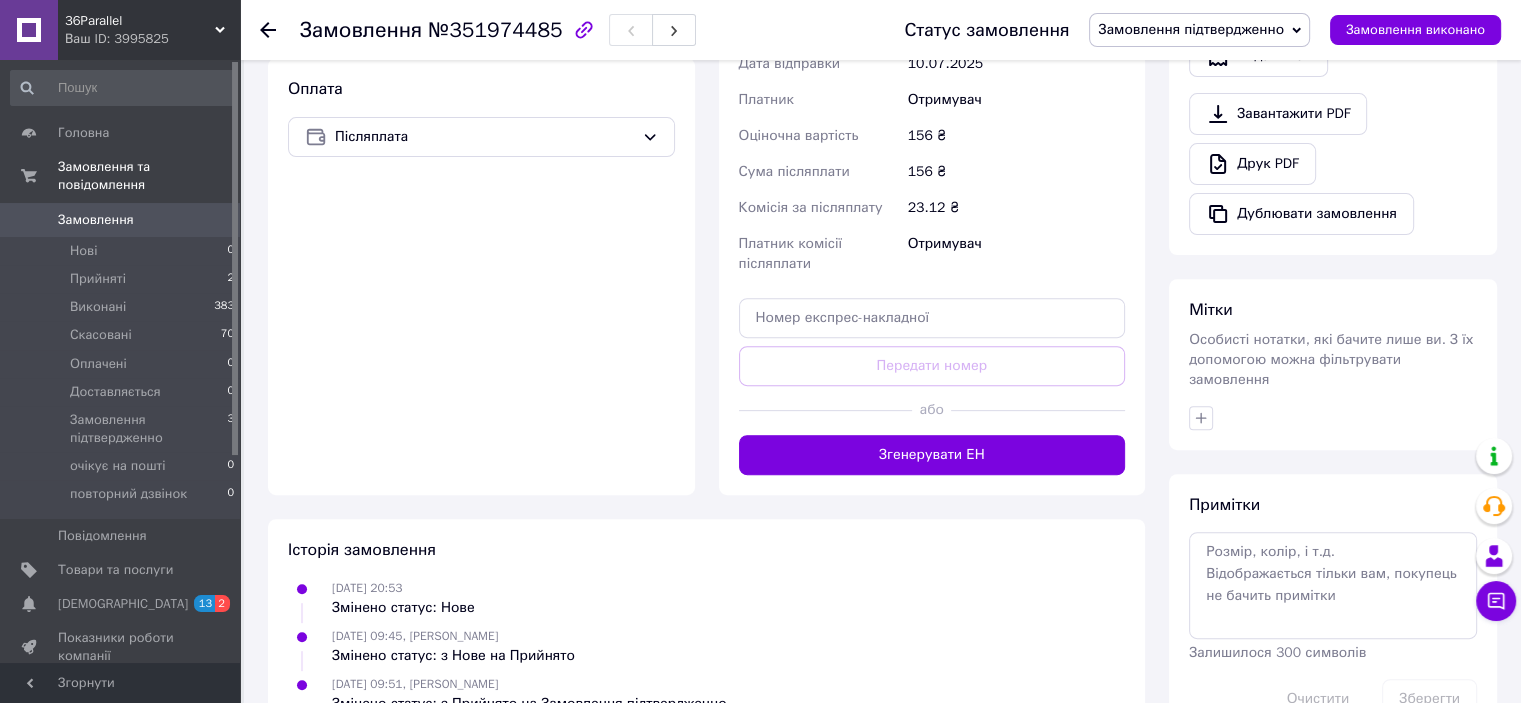 scroll, scrollTop: 700, scrollLeft: 0, axis: vertical 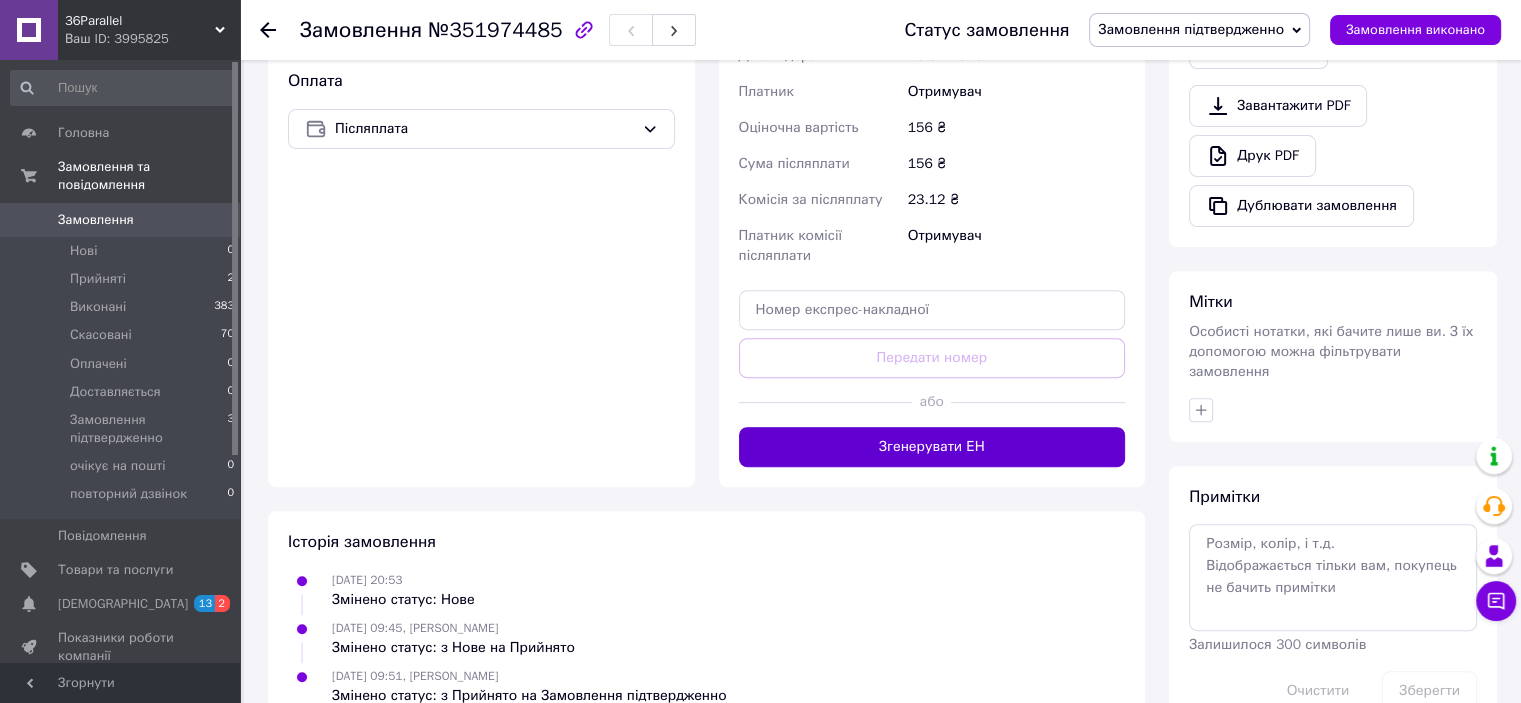 click on "Згенерувати ЕН" at bounding box center (932, 447) 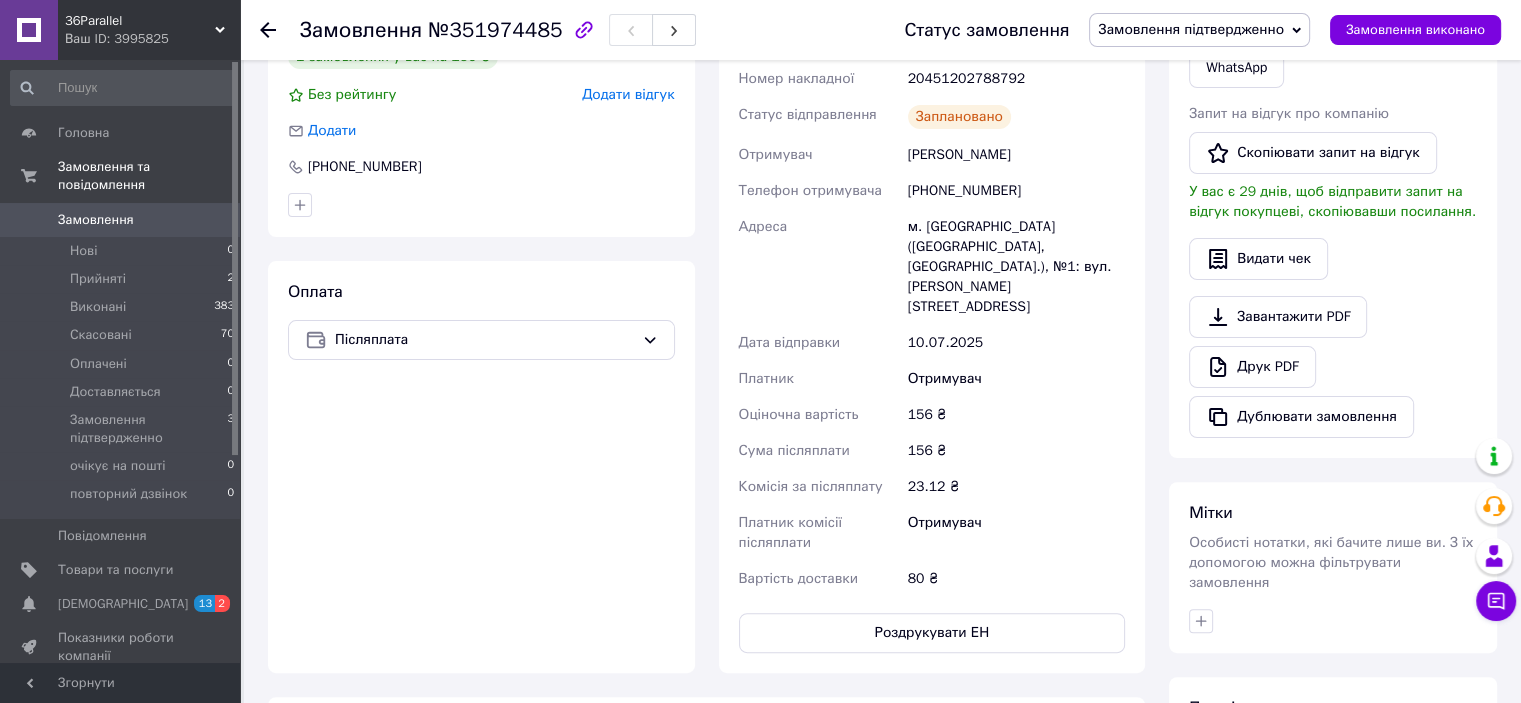 scroll, scrollTop: 400, scrollLeft: 0, axis: vertical 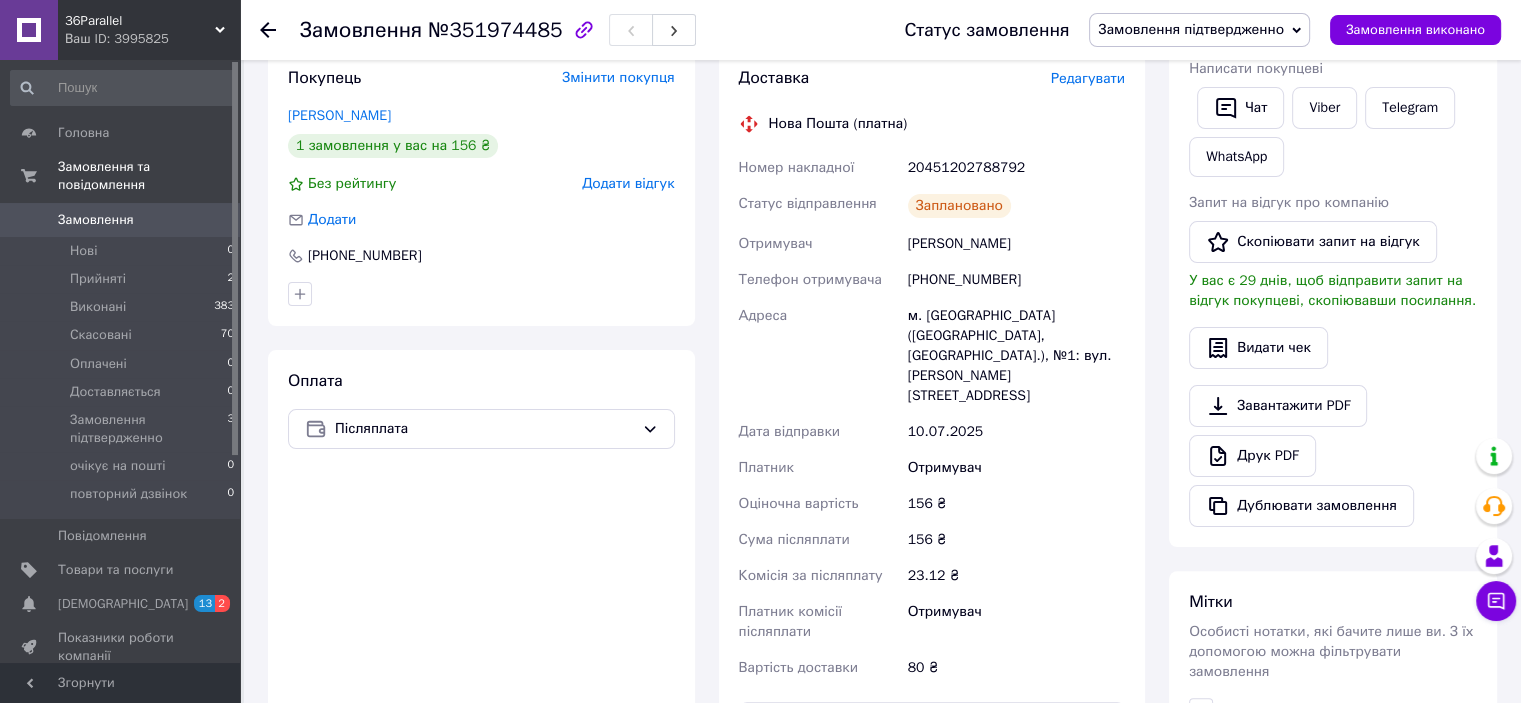 click on "Замовлення підтвердженно" at bounding box center (1199, 30) 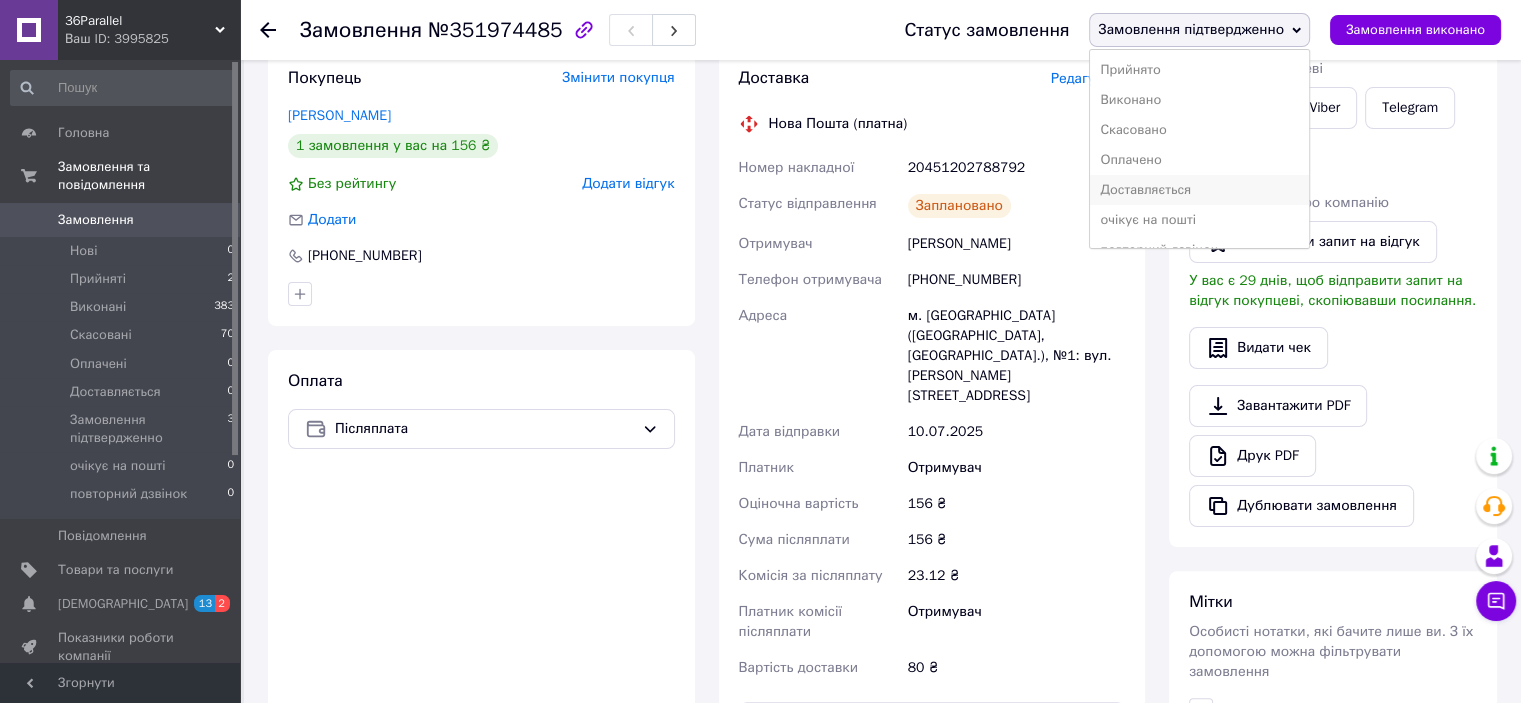 click on "Доставляється" at bounding box center (1199, 190) 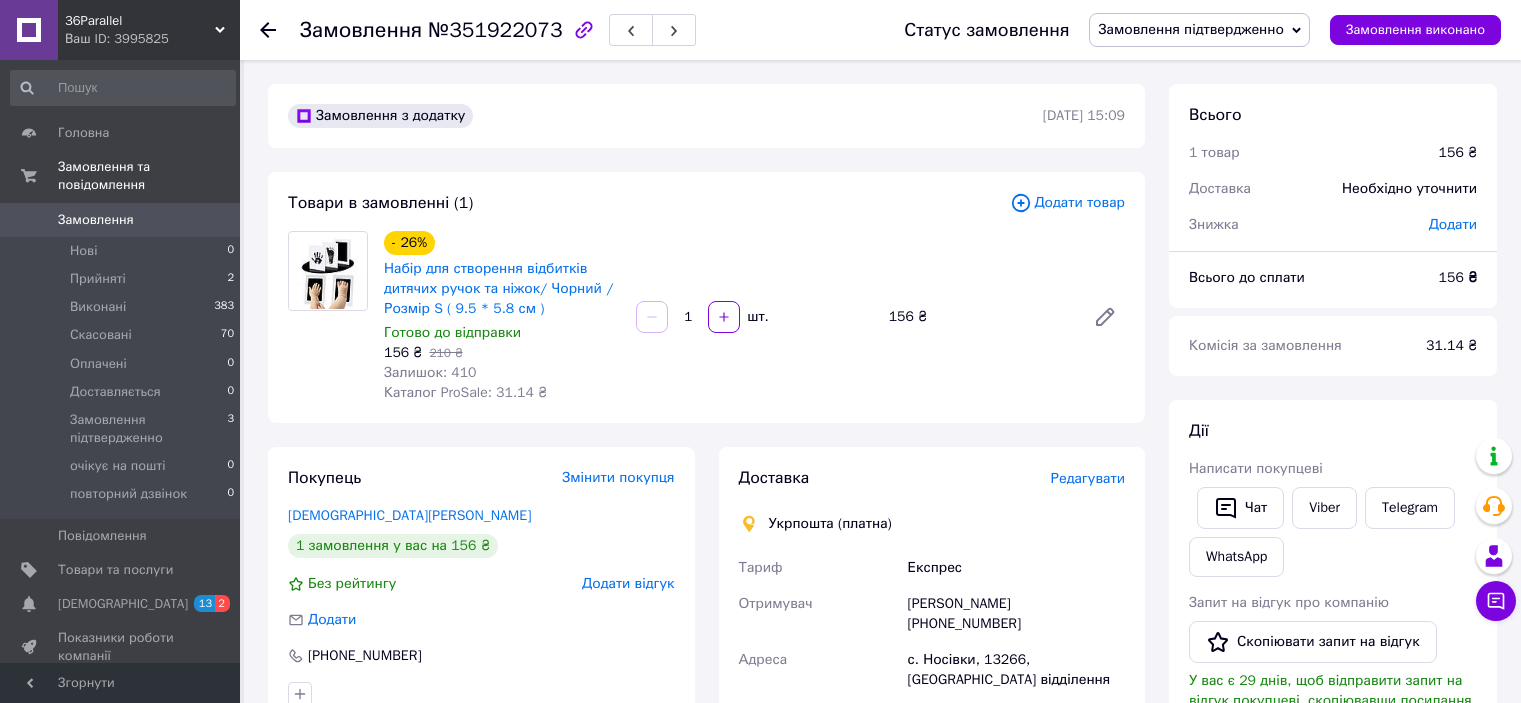 scroll, scrollTop: 0, scrollLeft: 0, axis: both 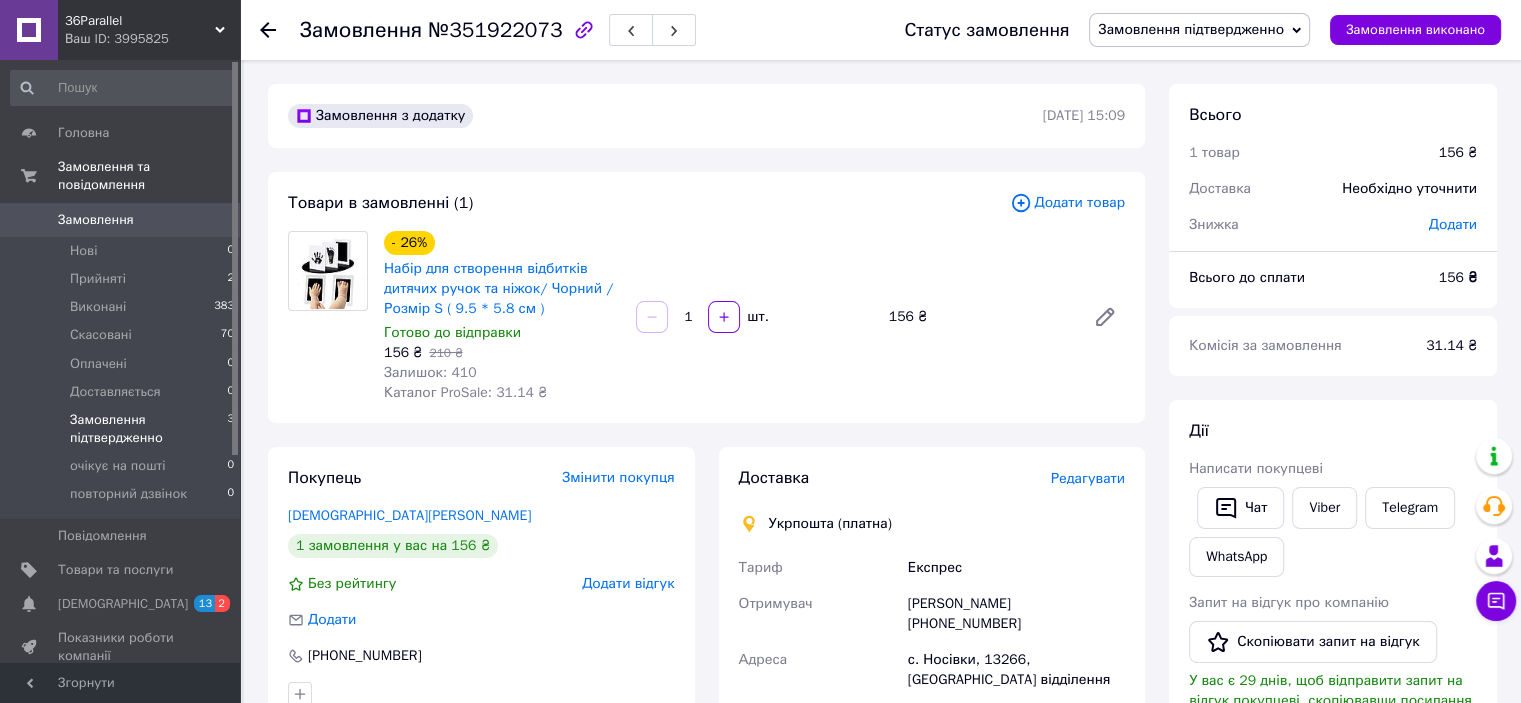 click on "Замовлення підтвердженно" at bounding box center (148, 429) 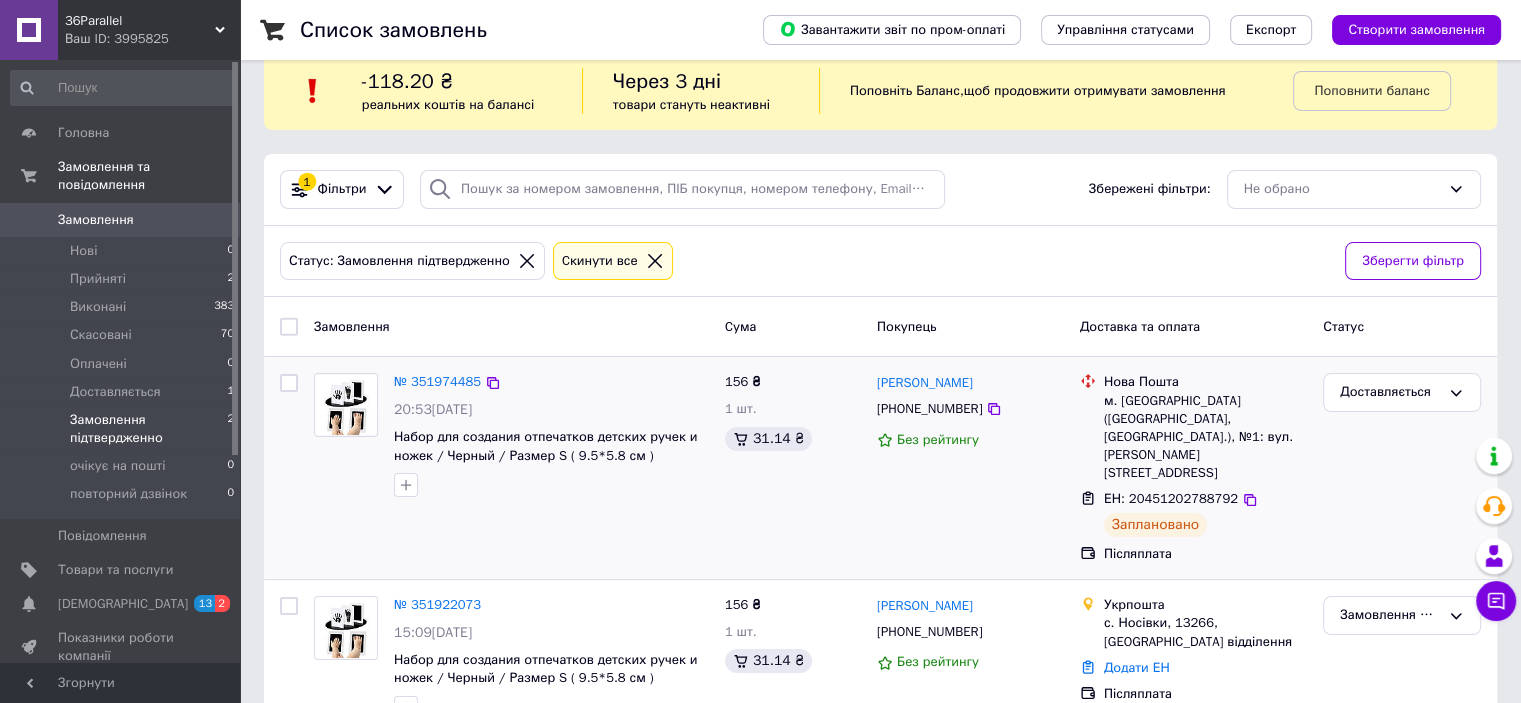 scroll, scrollTop: 51, scrollLeft: 0, axis: vertical 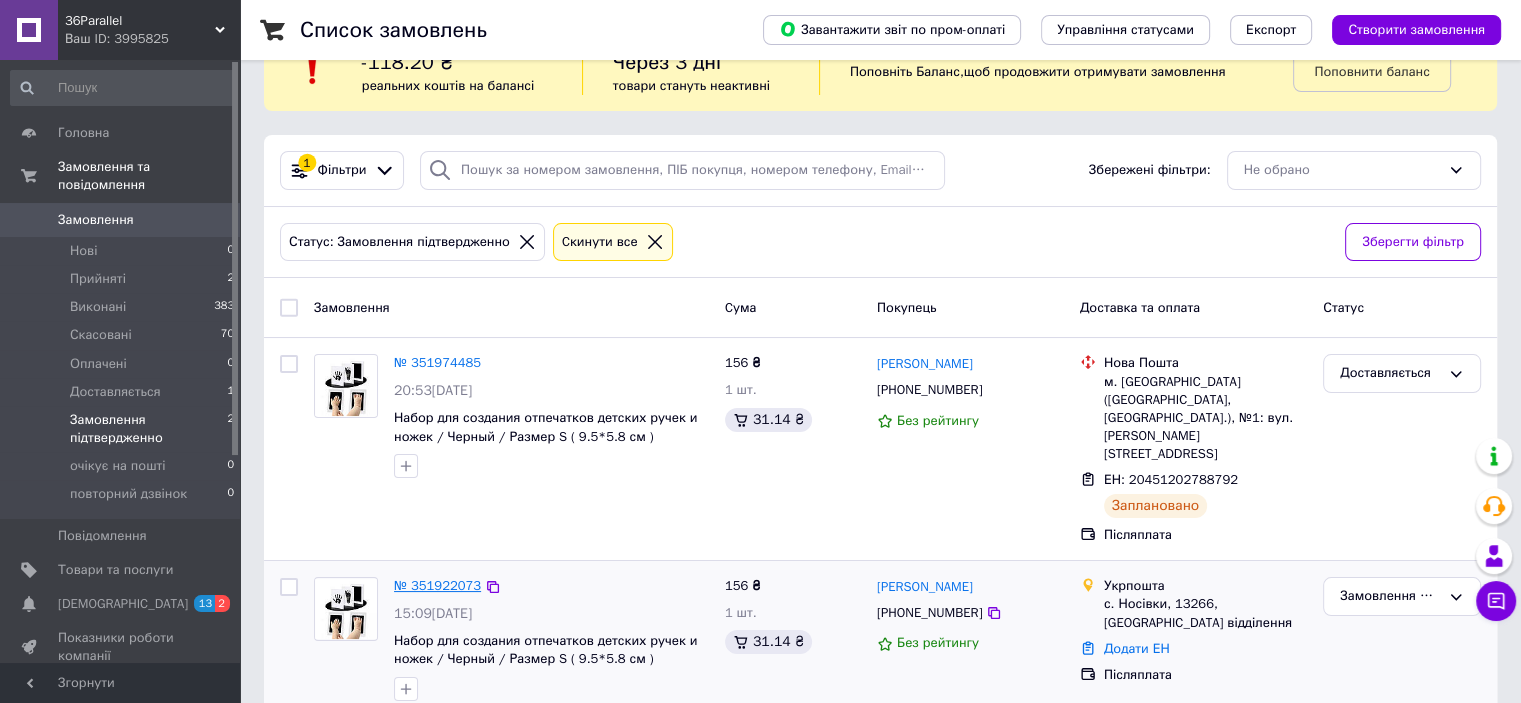 click on "№ 351922073" at bounding box center (437, 585) 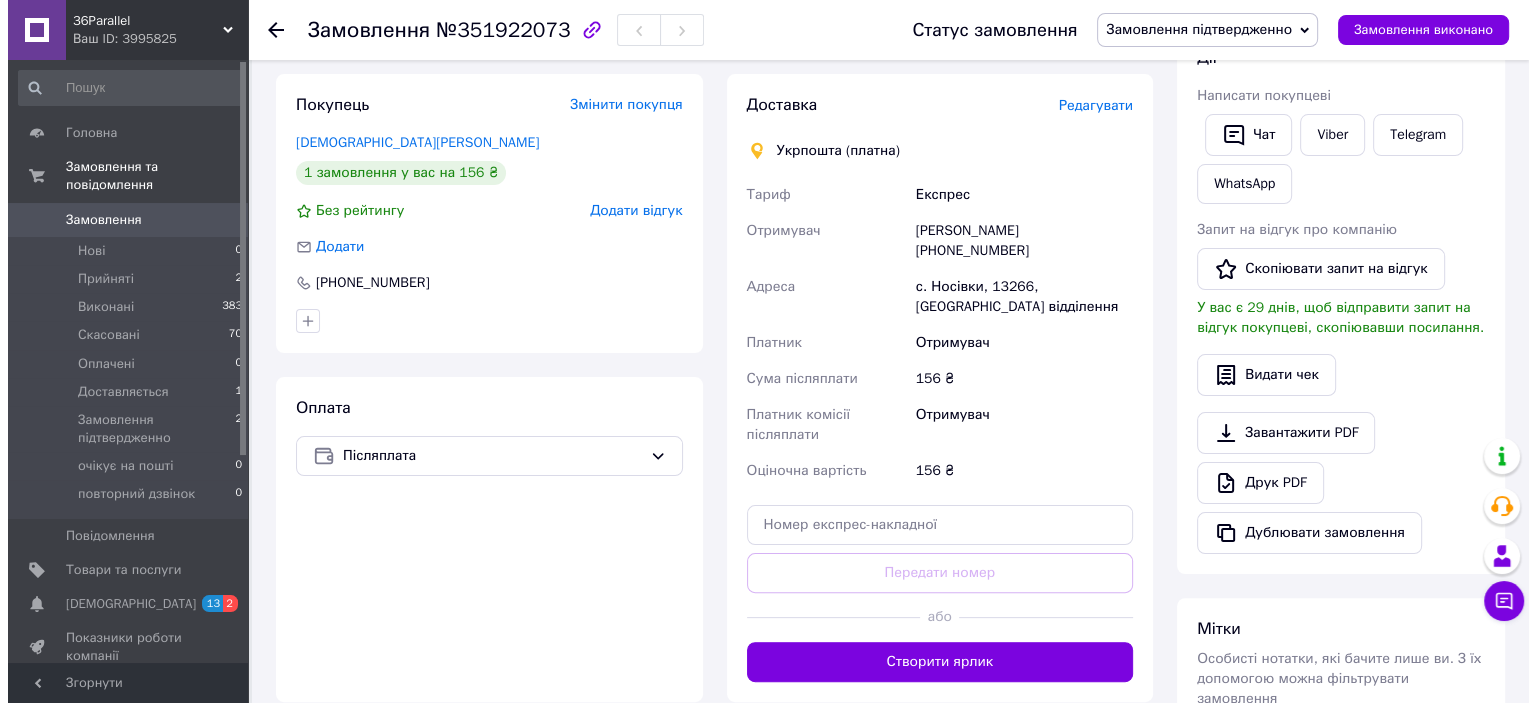 scroll, scrollTop: 151, scrollLeft: 0, axis: vertical 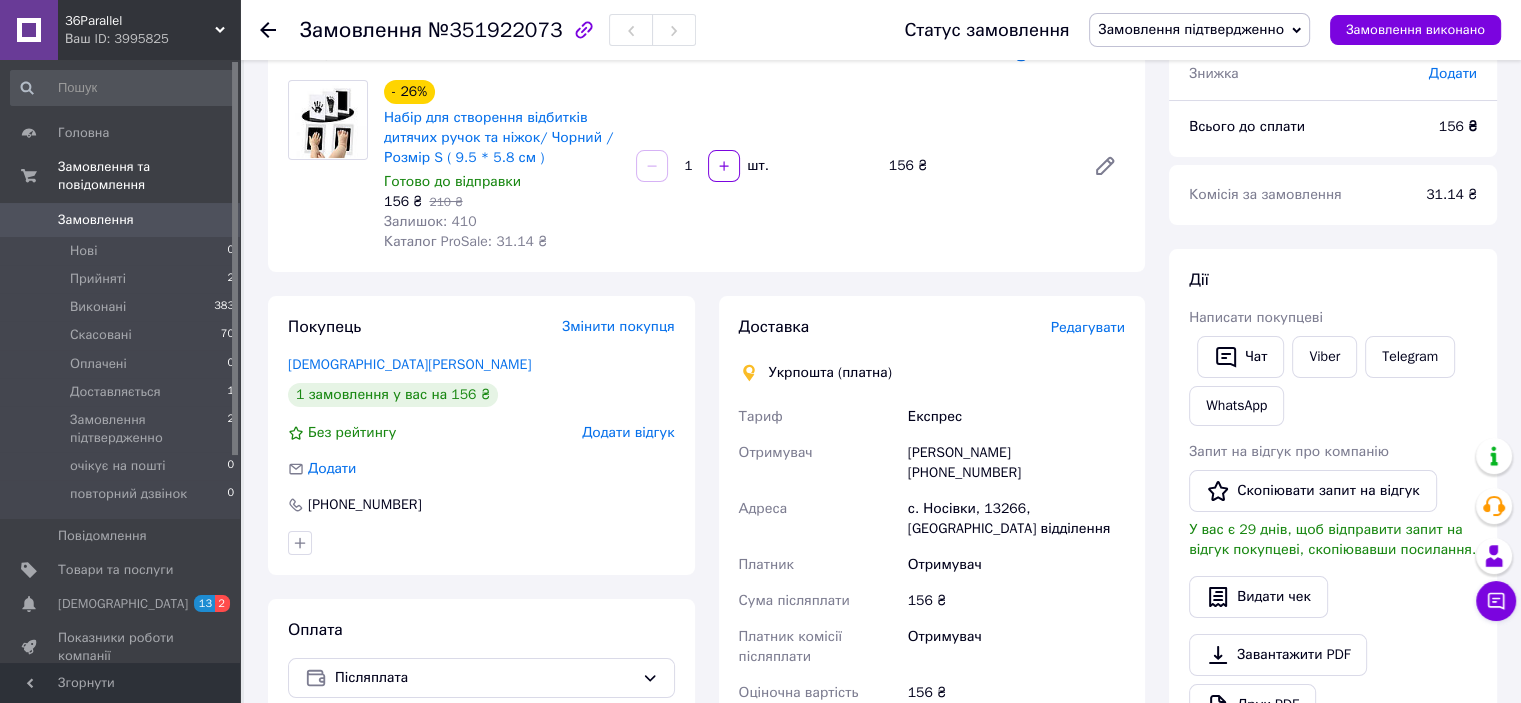 click on "Редагувати" at bounding box center (1088, 327) 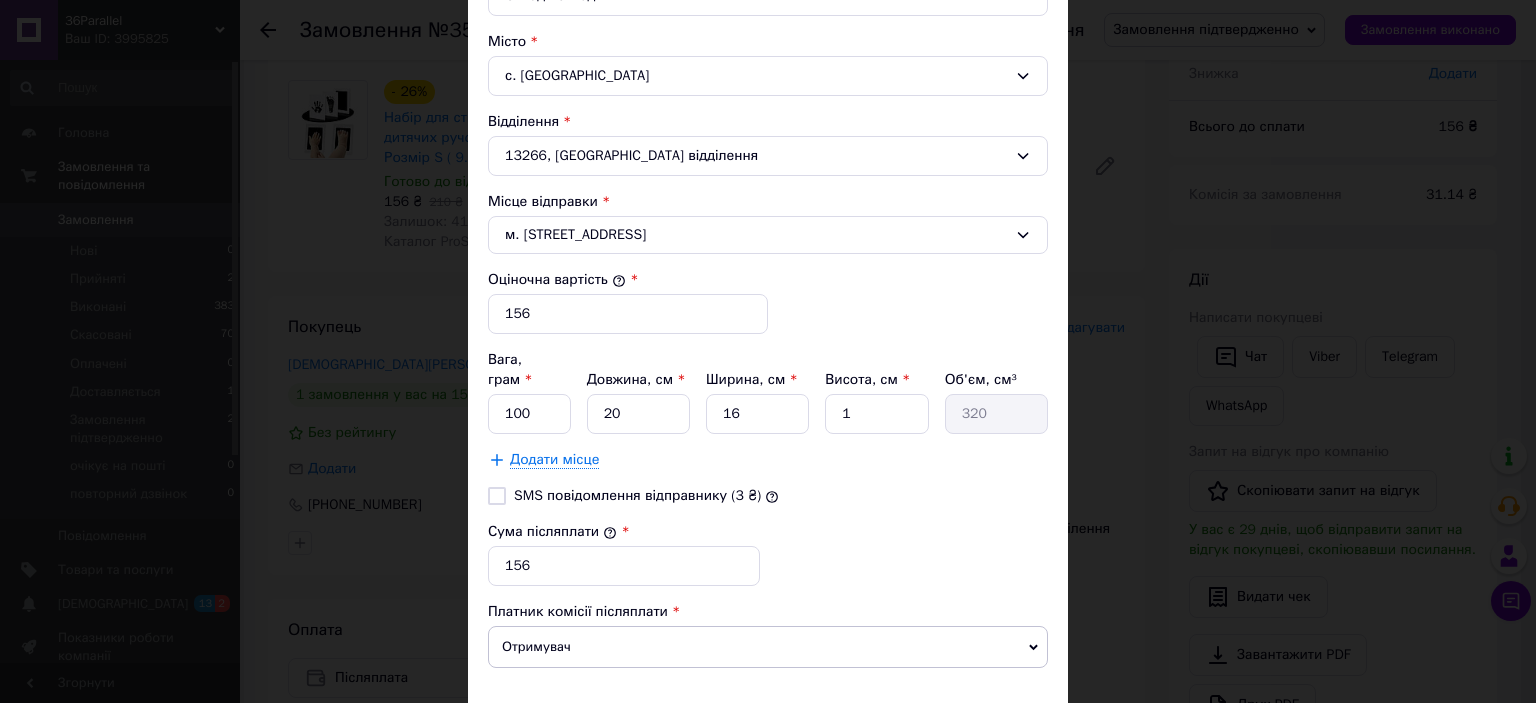 scroll, scrollTop: 600, scrollLeft: 0, axis: vertical 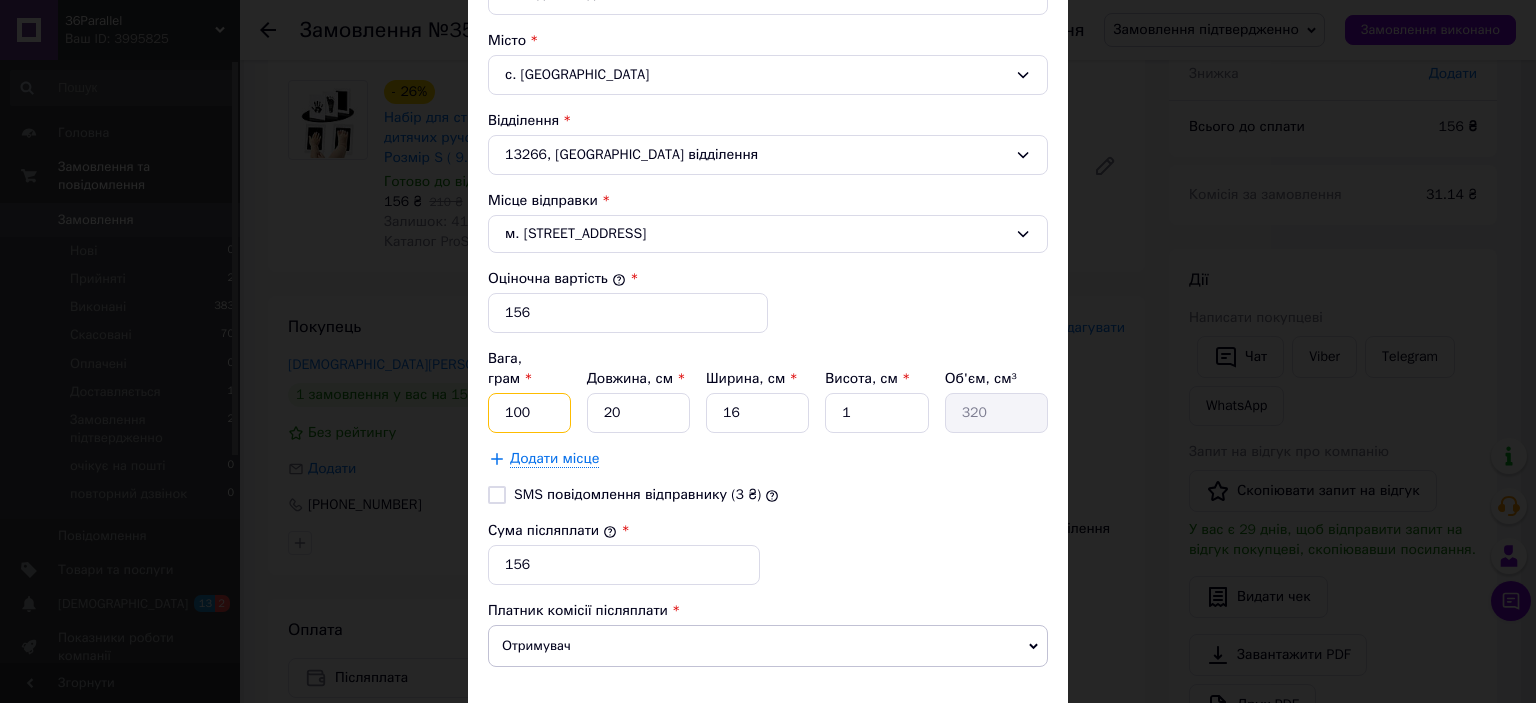 click on "100" at bounding box center (529, 413) 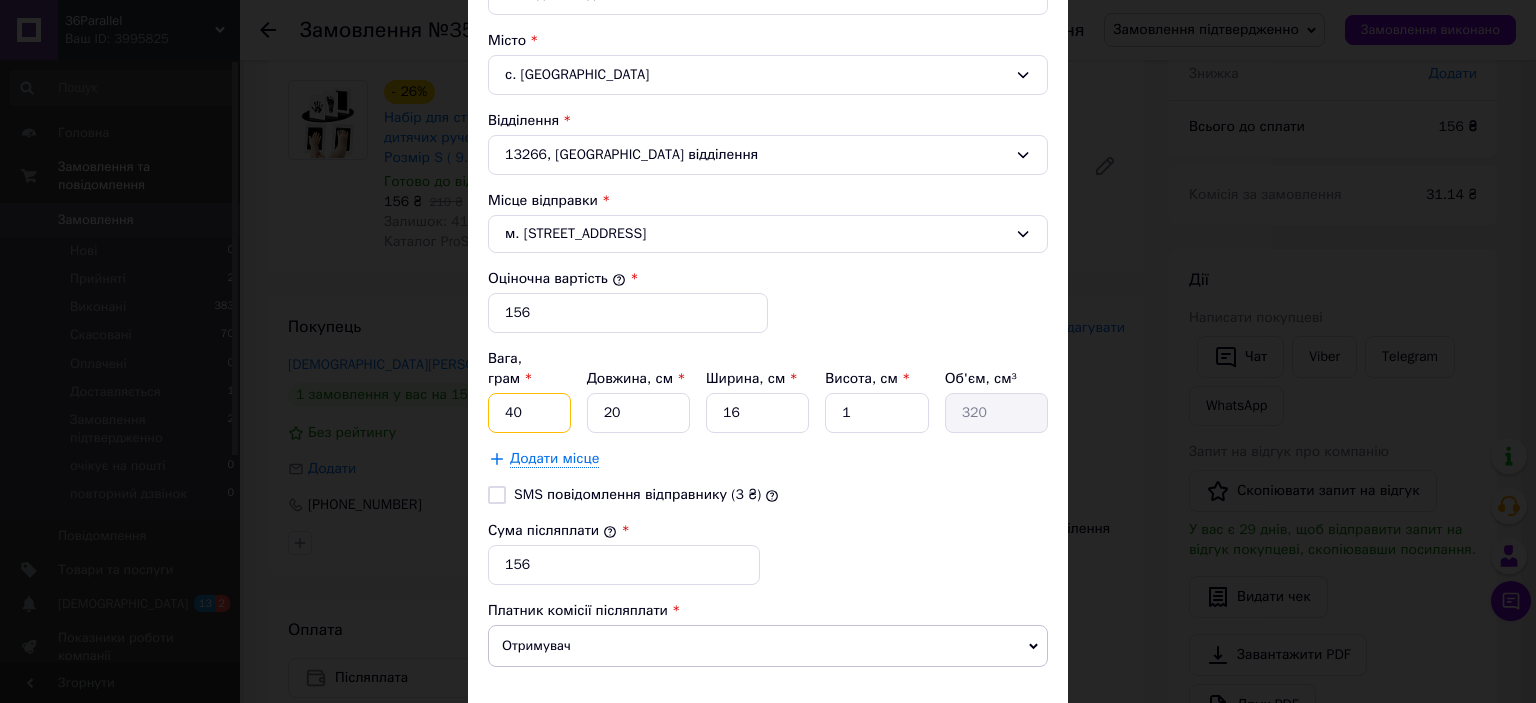 type on "40" 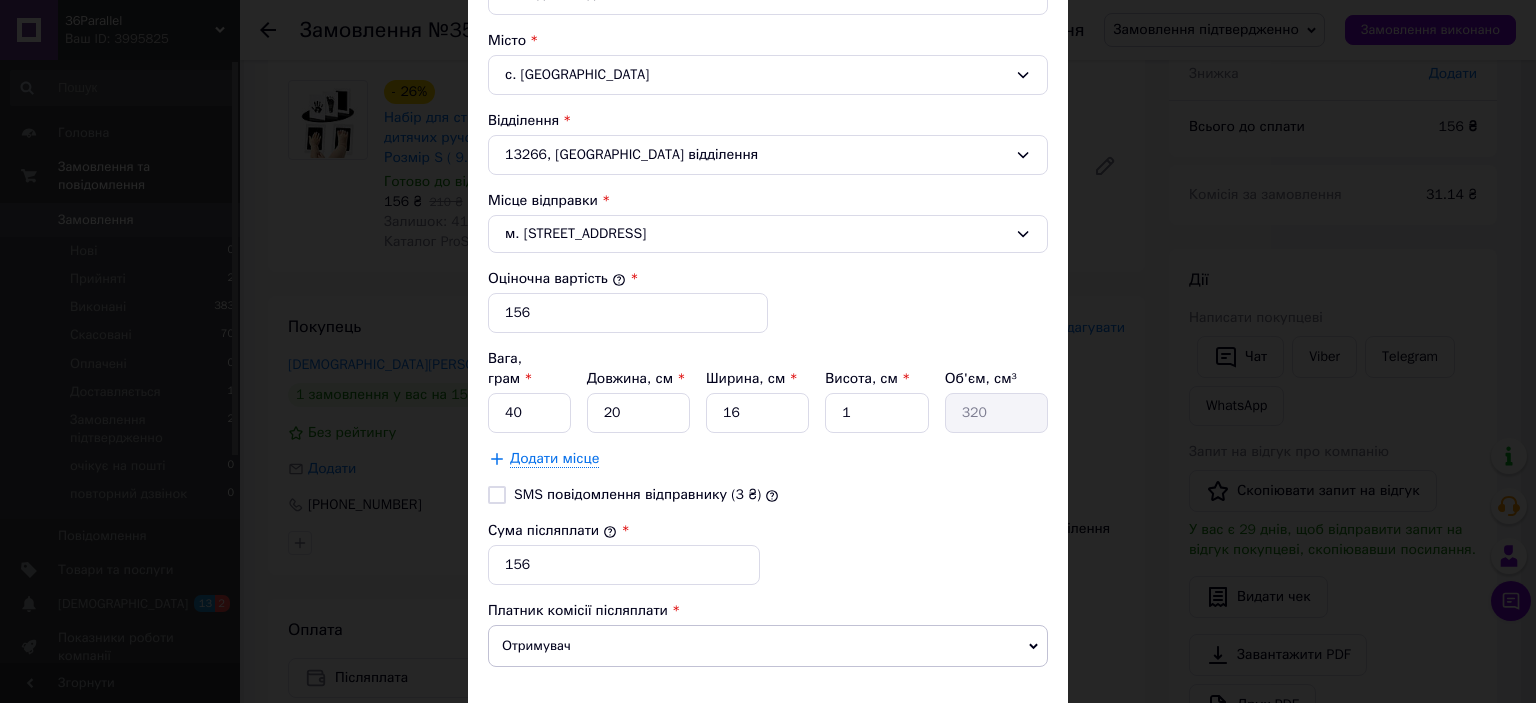 click on "SMS повідомлення відправнику (3 ₴)" at bounding box center (637, 494) 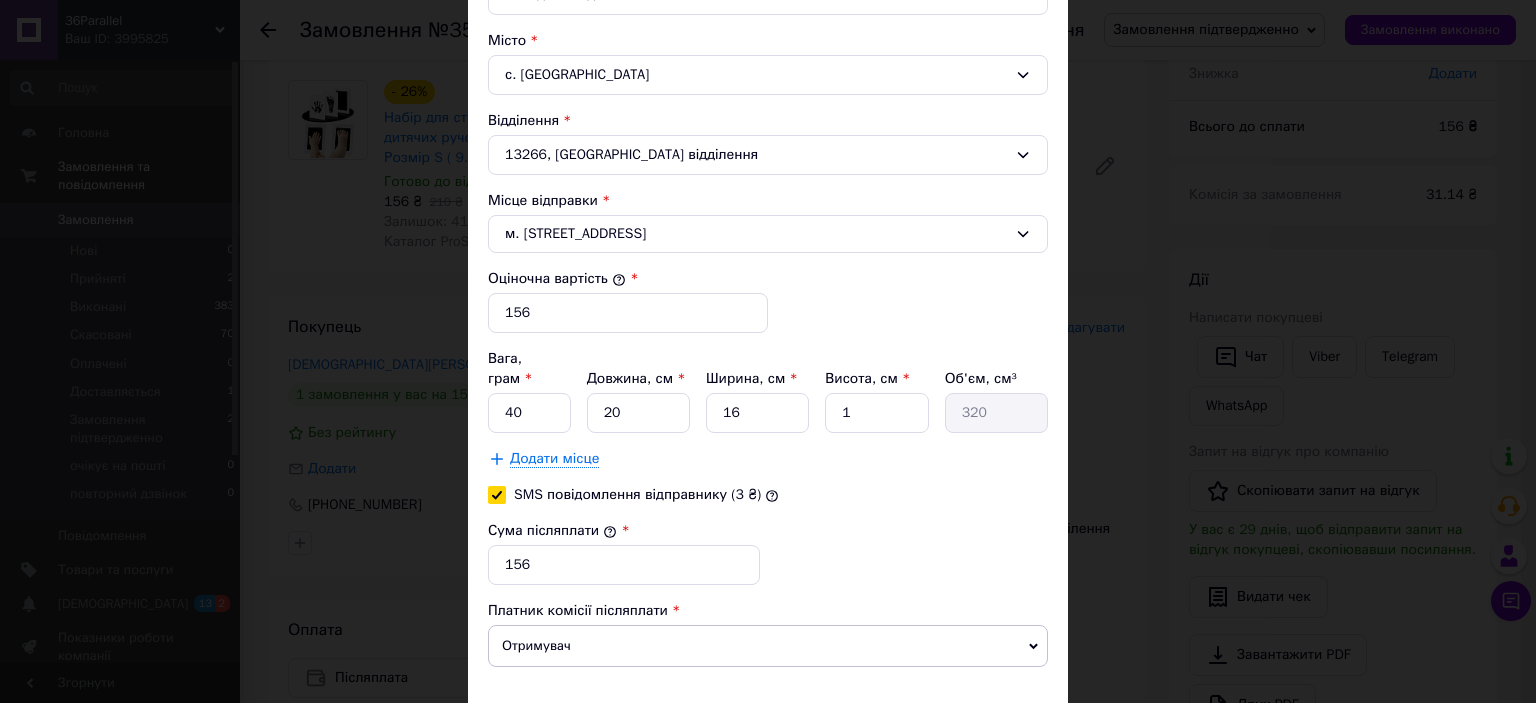 checkbox on "true" 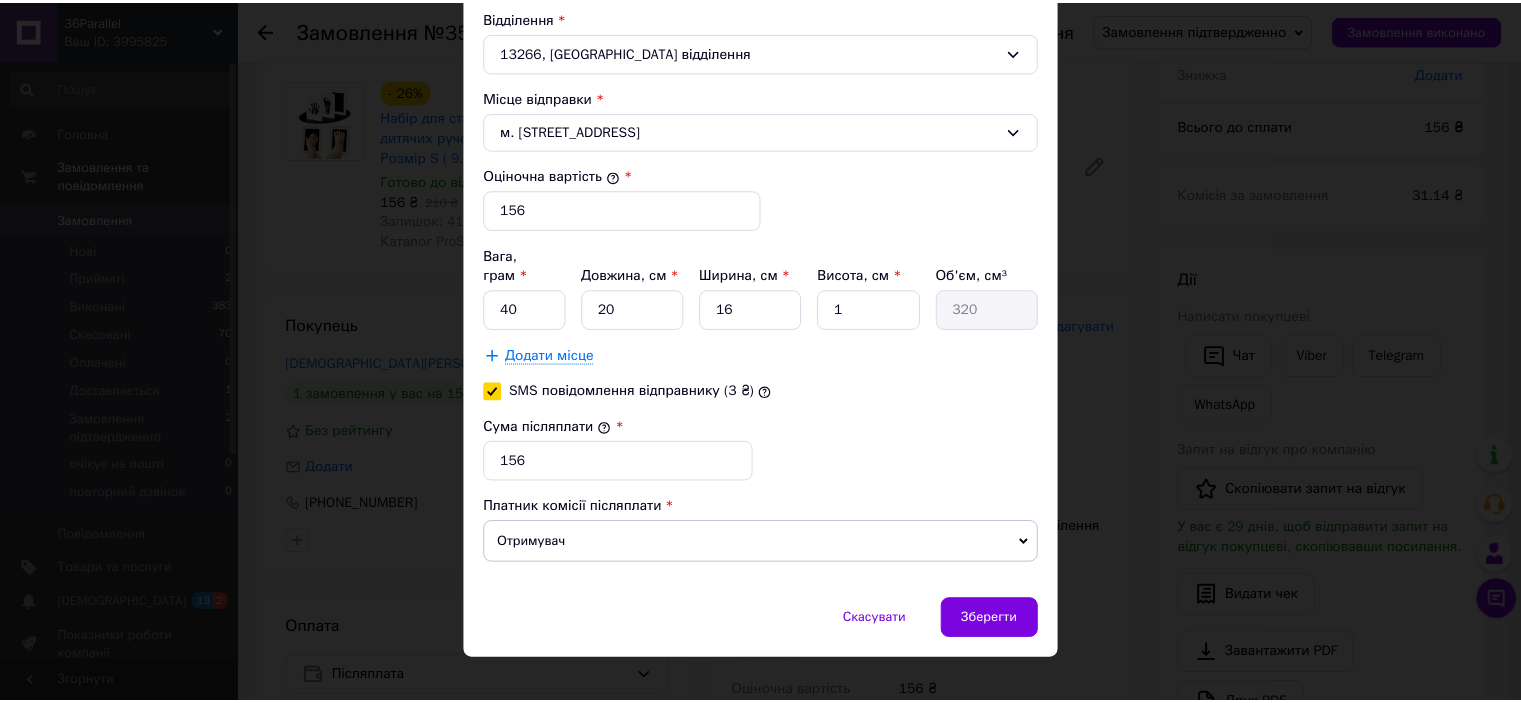 scroll, scrollTop: 704, scrollLeft: 0, axis: vertical 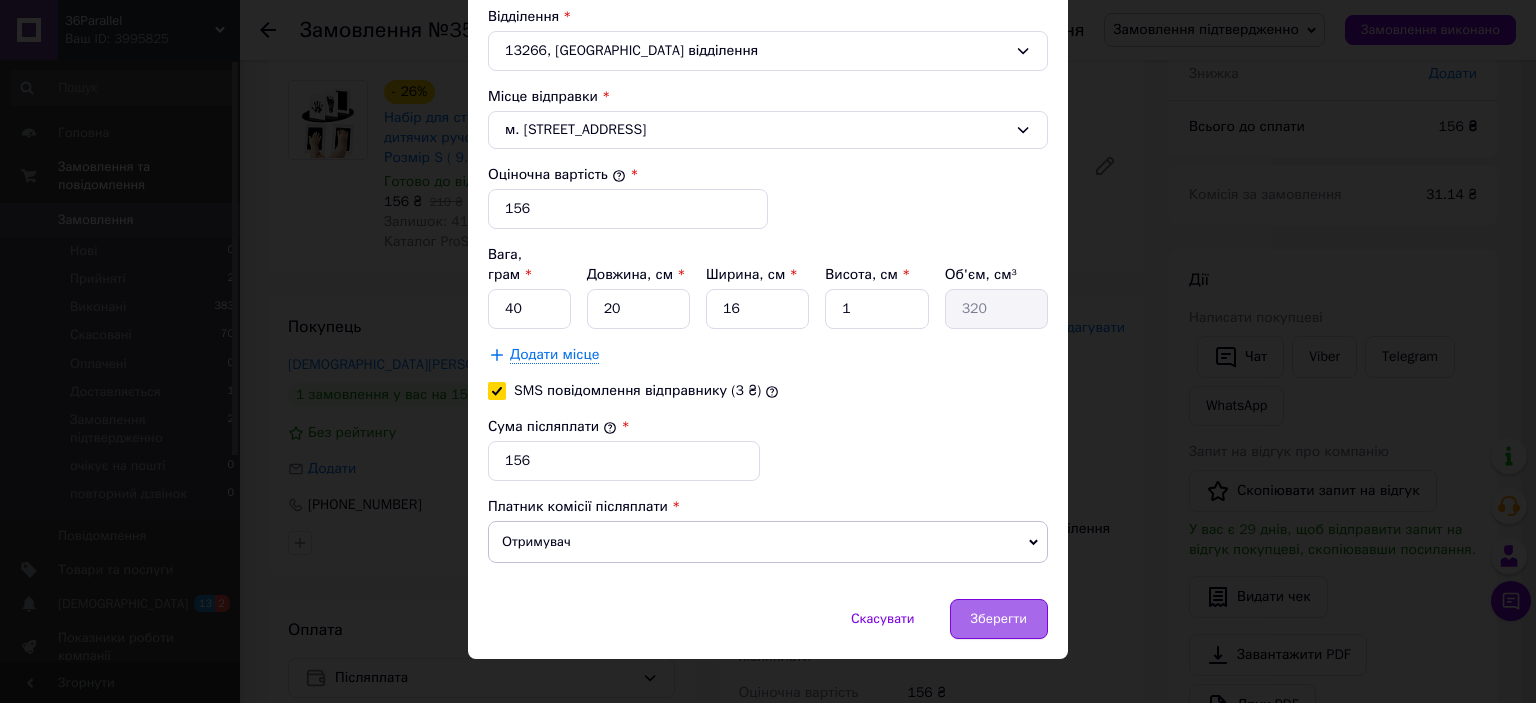 click on "Зберегти" at bounding box center (999, 619) 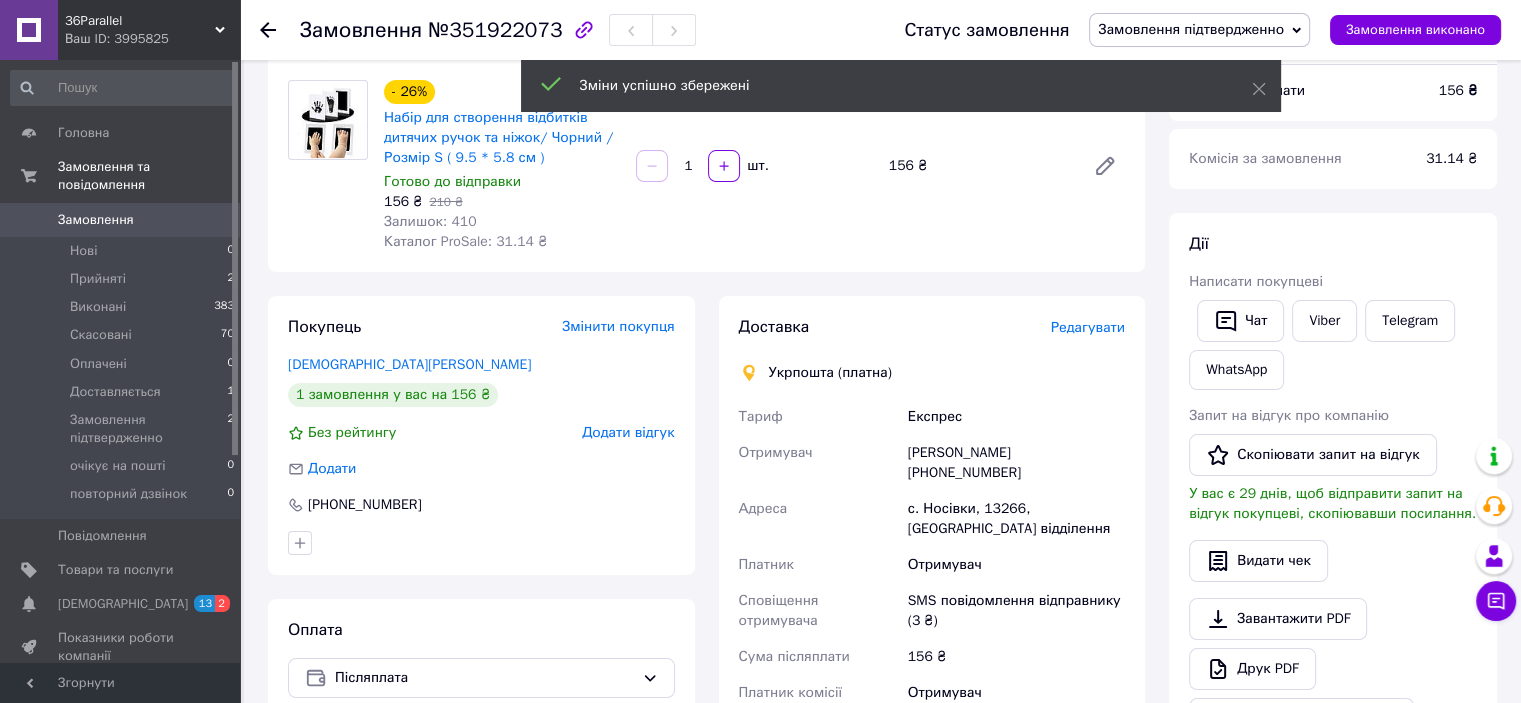 scroll, scrollTop: 551, scrollLeft: 0, axis: vertical 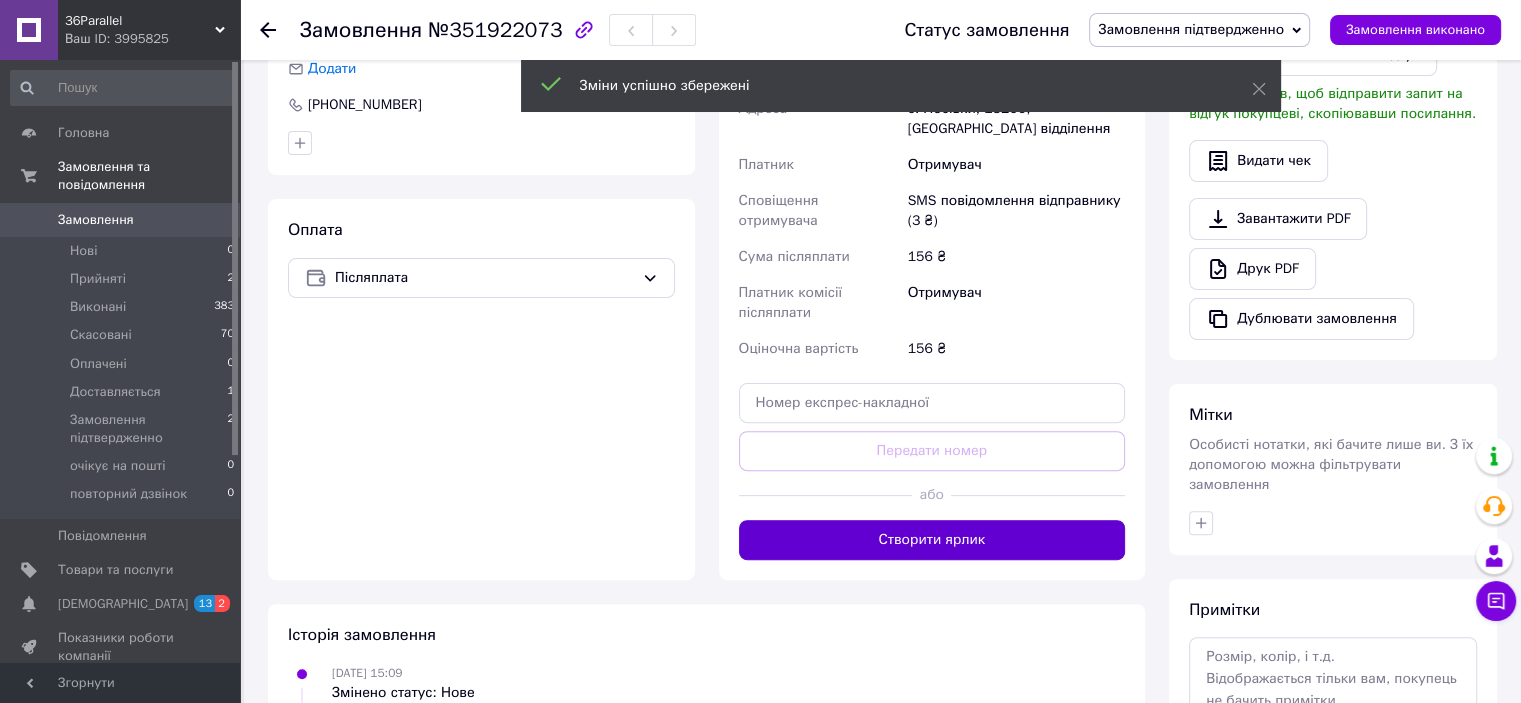 click on "Створити ярлик" at bounding box center [932, 540] 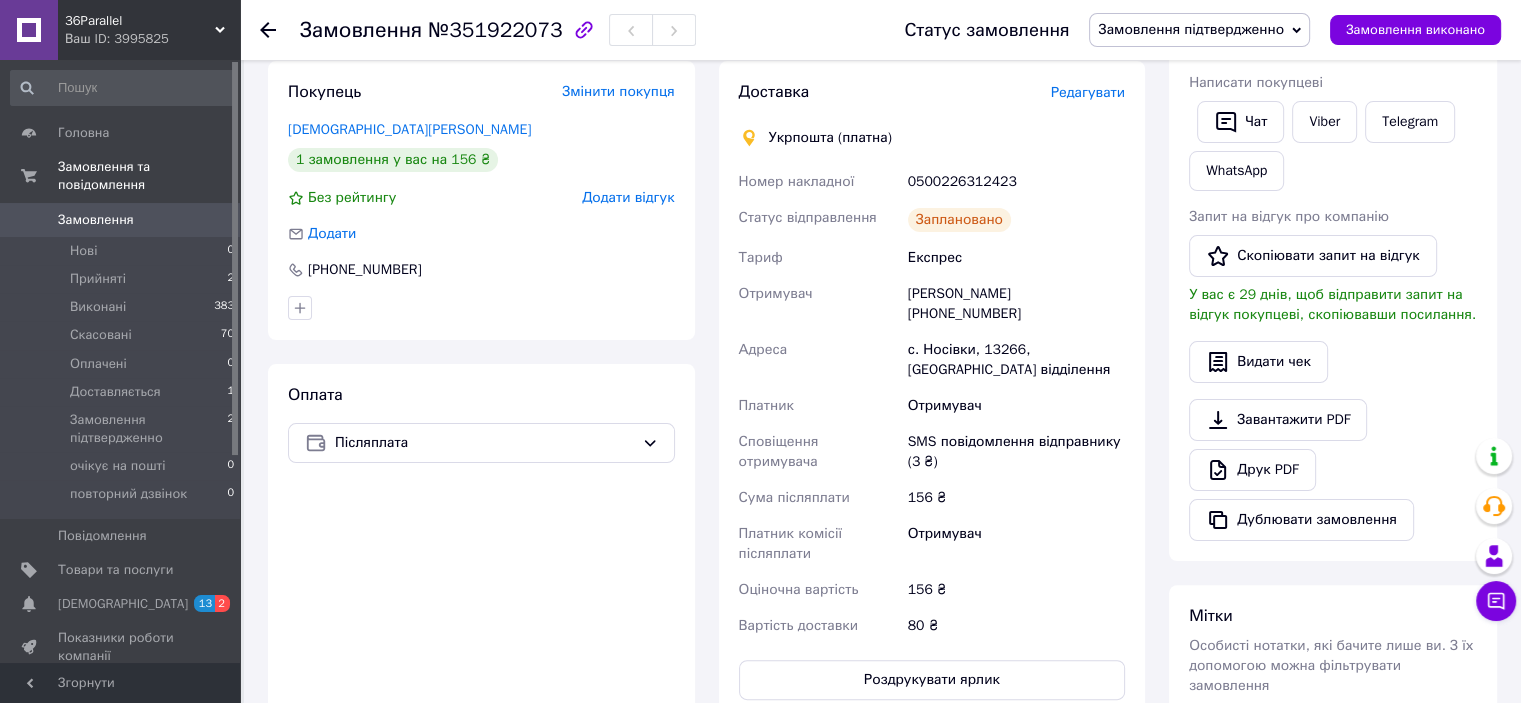 scroll, scrollTop: 351, scrollLeft: 0, axis: vertical 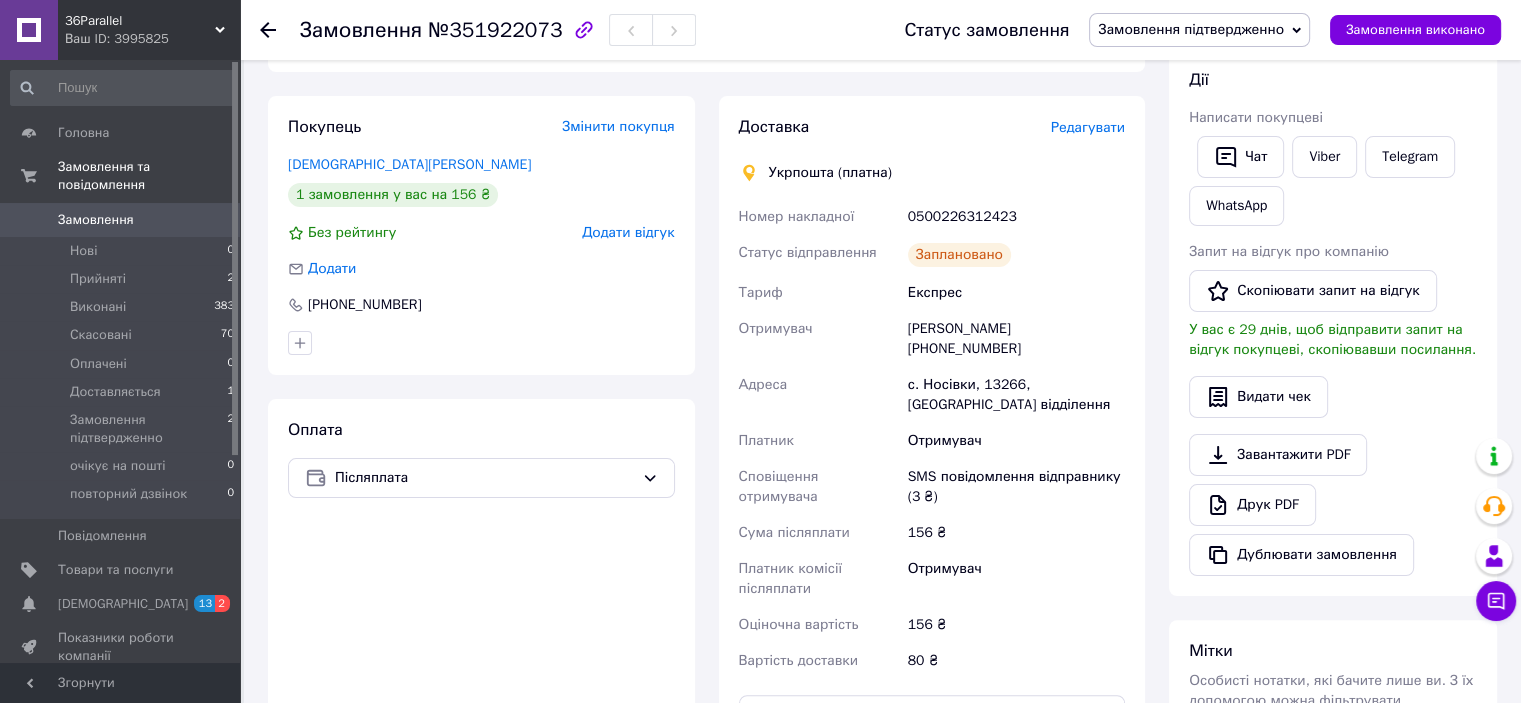click on "Замовлення підтвердженно" at bounding box center (1191, 29) 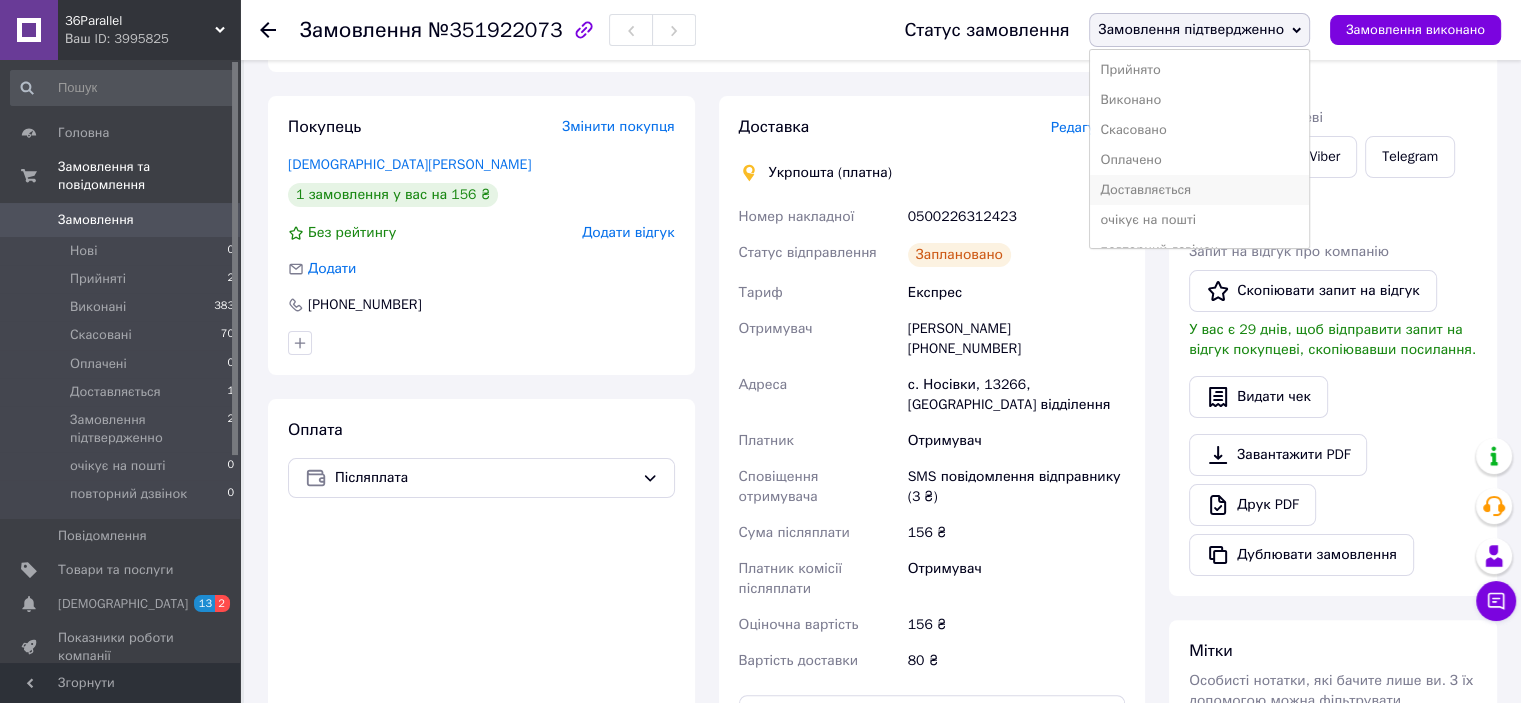 click on "Доставляється" at bounding box center [1199, 190] 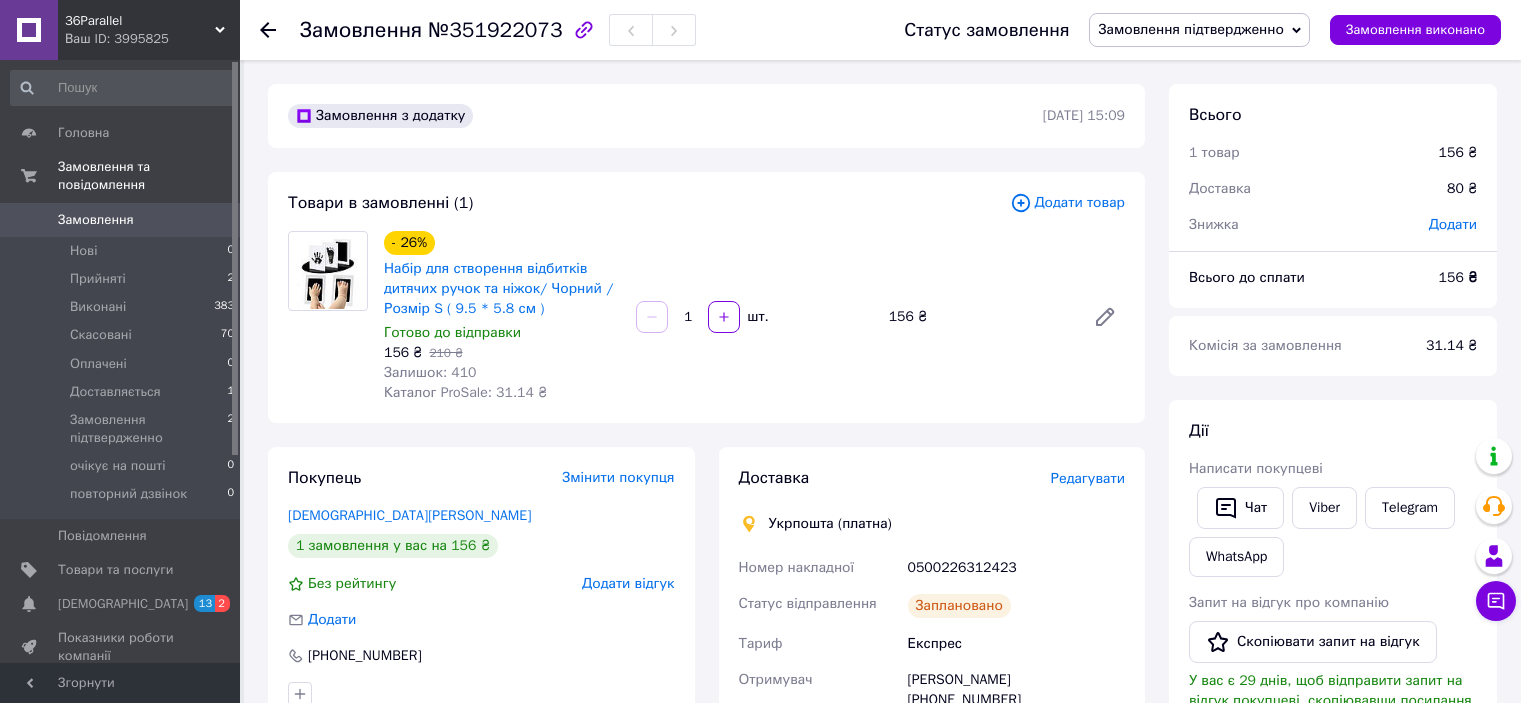 scroll, scrollTop: 351, scrollLeft: 0, axis: vertical 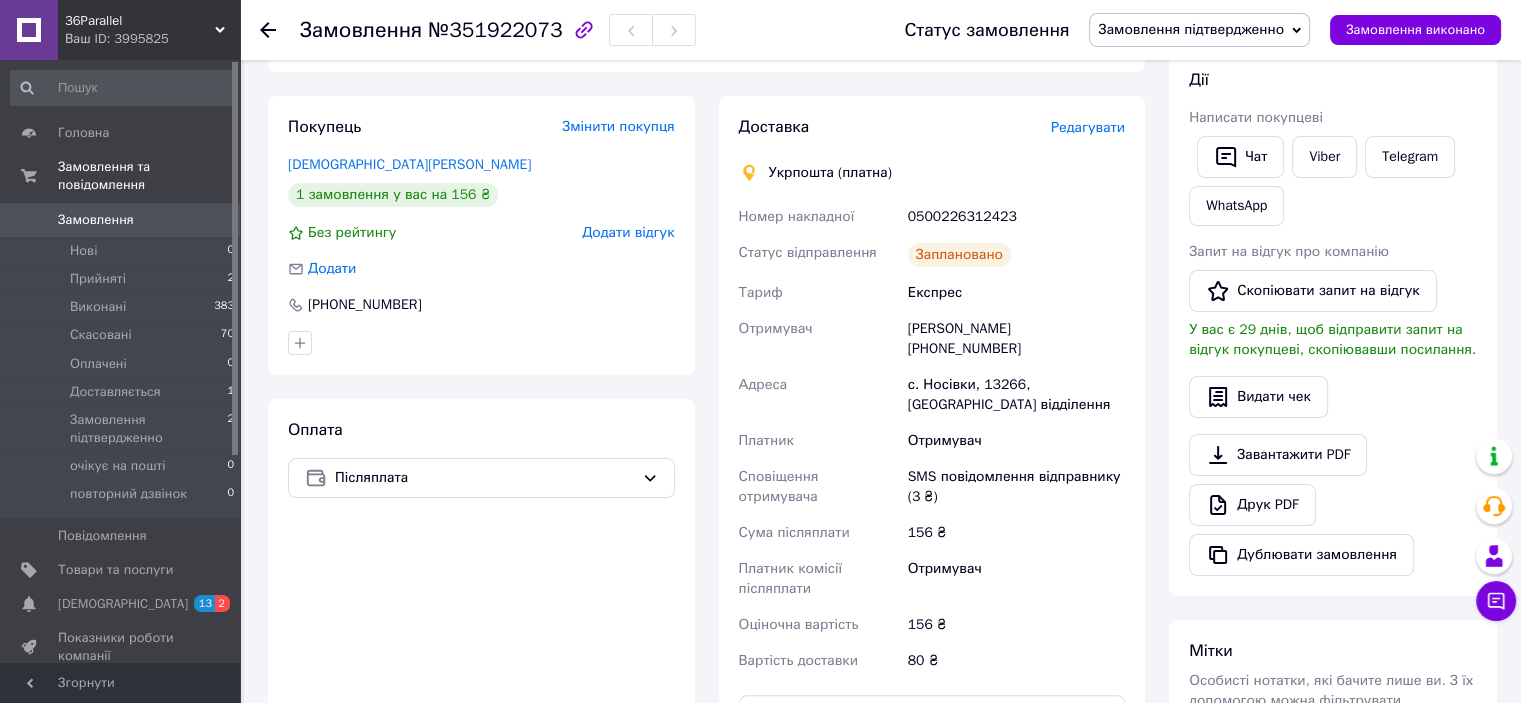 click on "Замовлення" at bounding box center (96, 220) 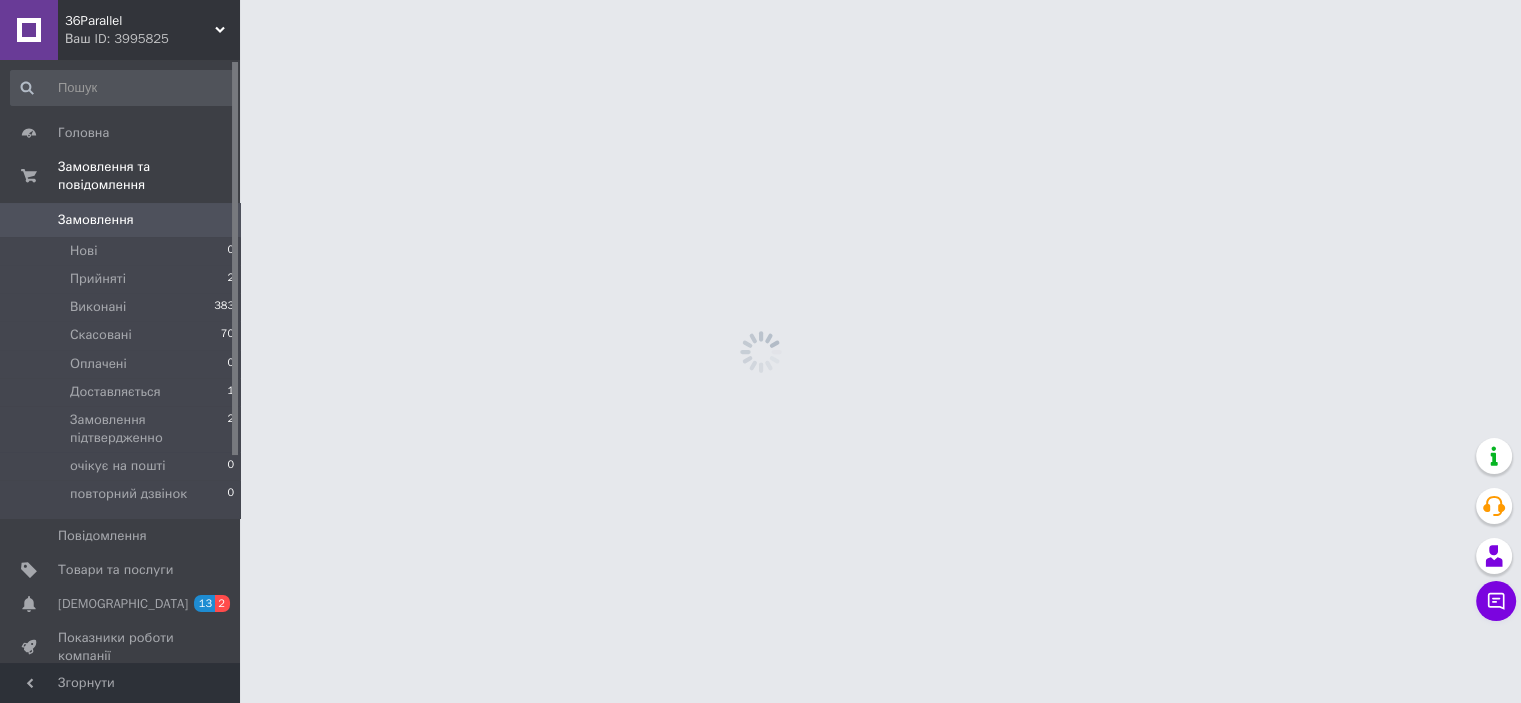 scroll, scrollTop: 0, scrollLeft: 0, axis: both 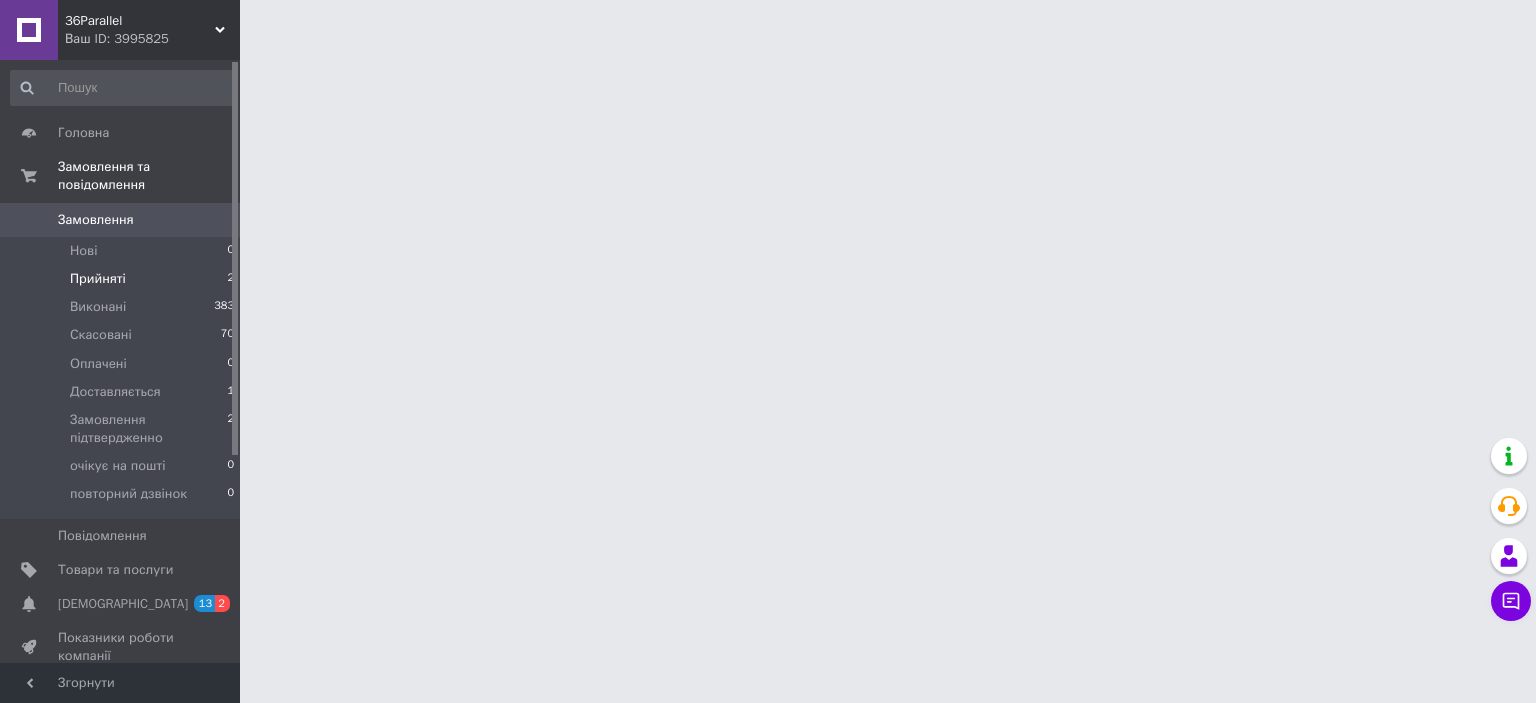 click on "Прийняті" at bounding box center [98, 279] 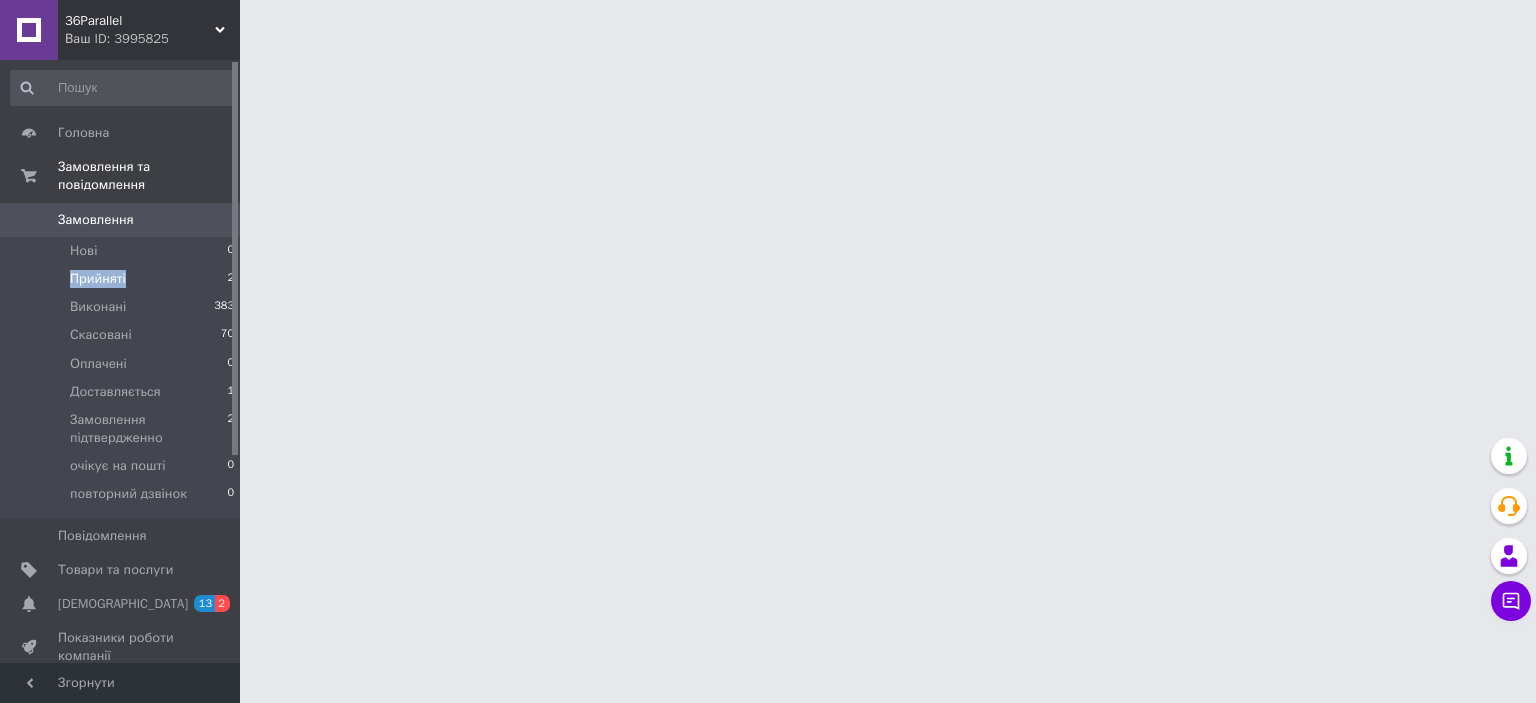 click on "Прийняті" at bounding box center (98, 279) 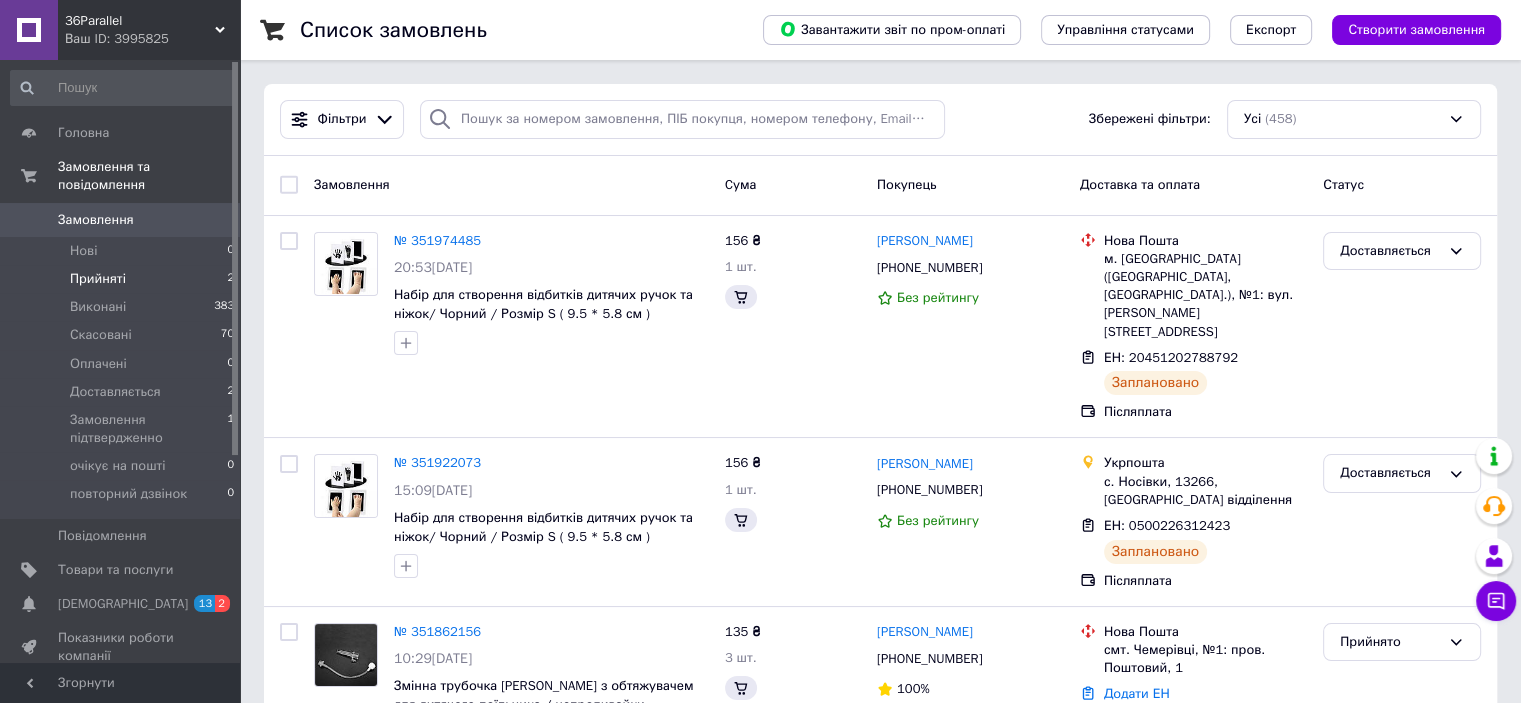 click on "Прийняті 2" at bounding box center [123, 279] 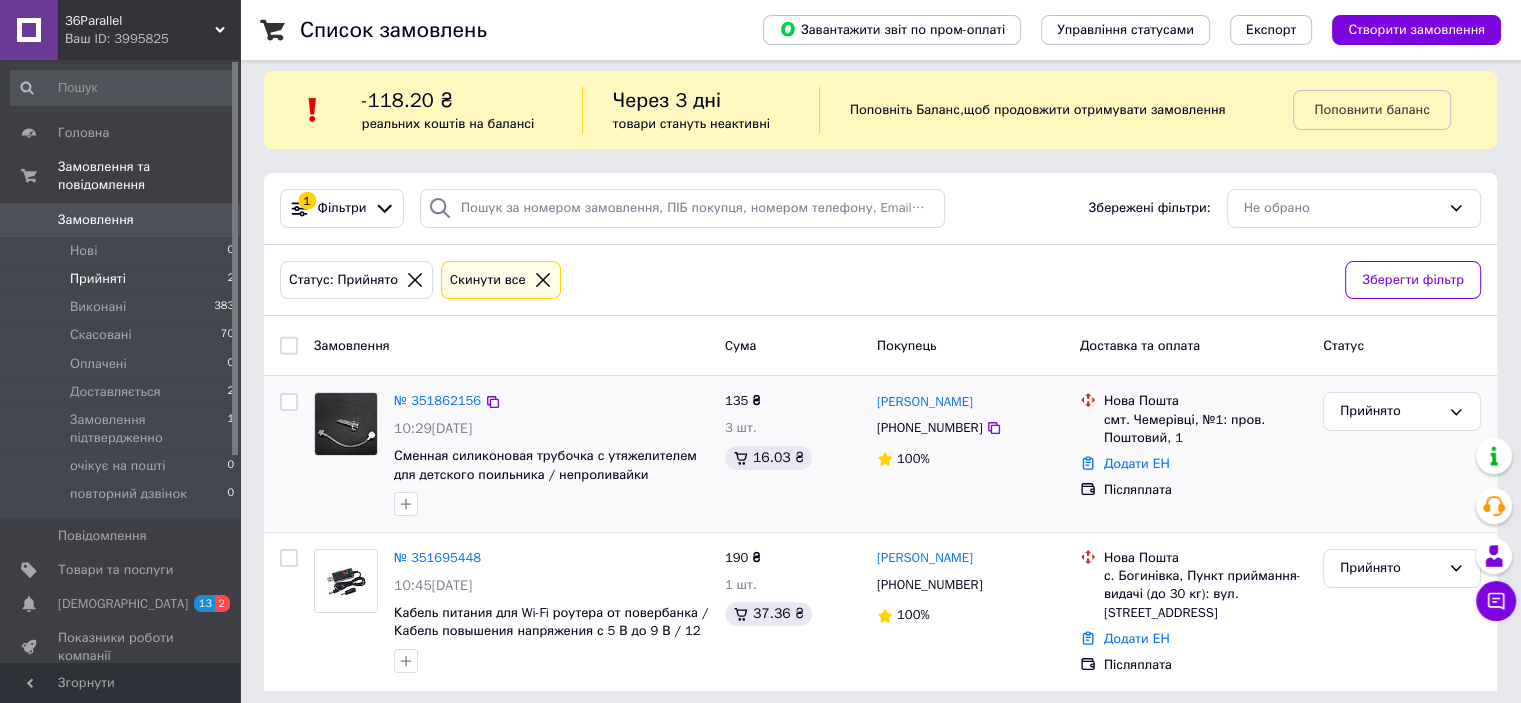 scroll, scrollTop: 21, scrollLeft: 0, axis: vertical 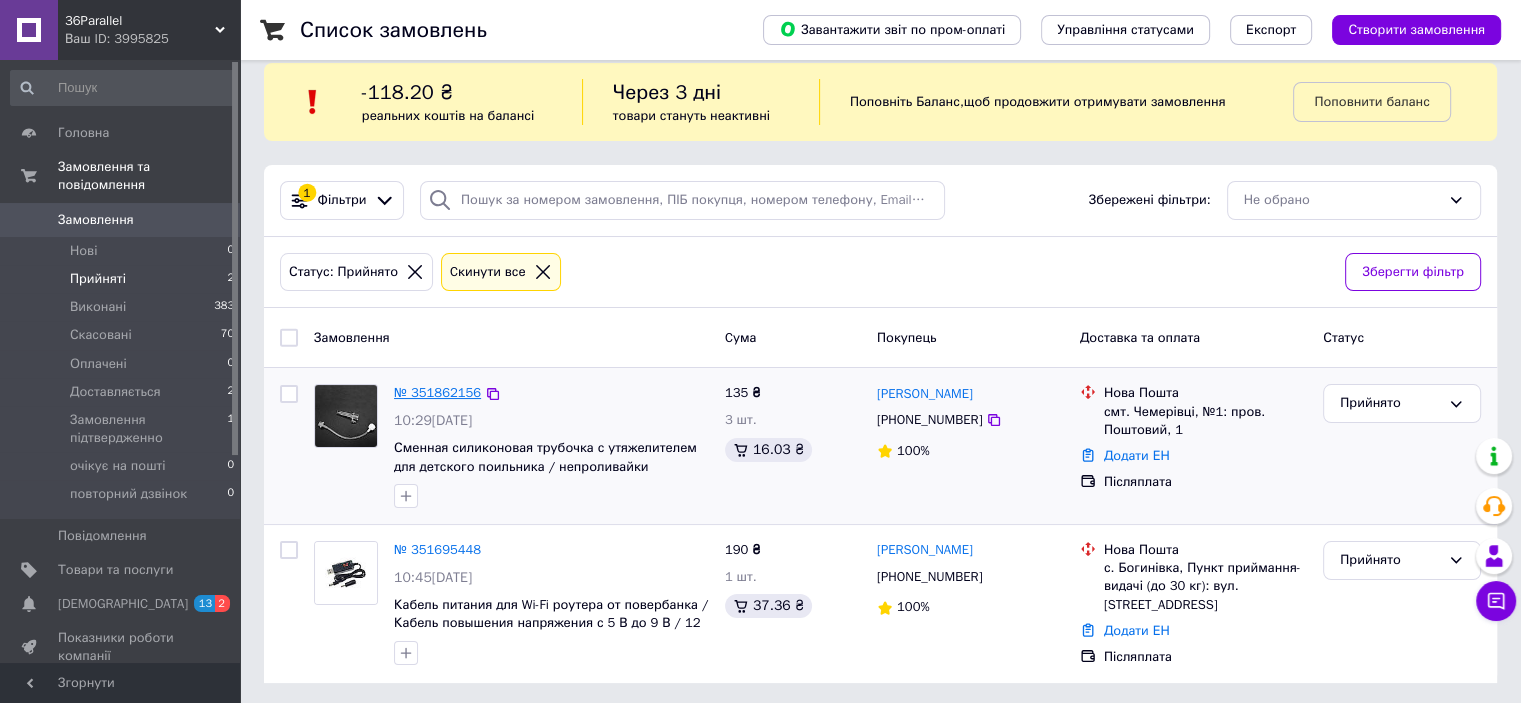 click on "№ 351862156" at bounding box center [437, 392] 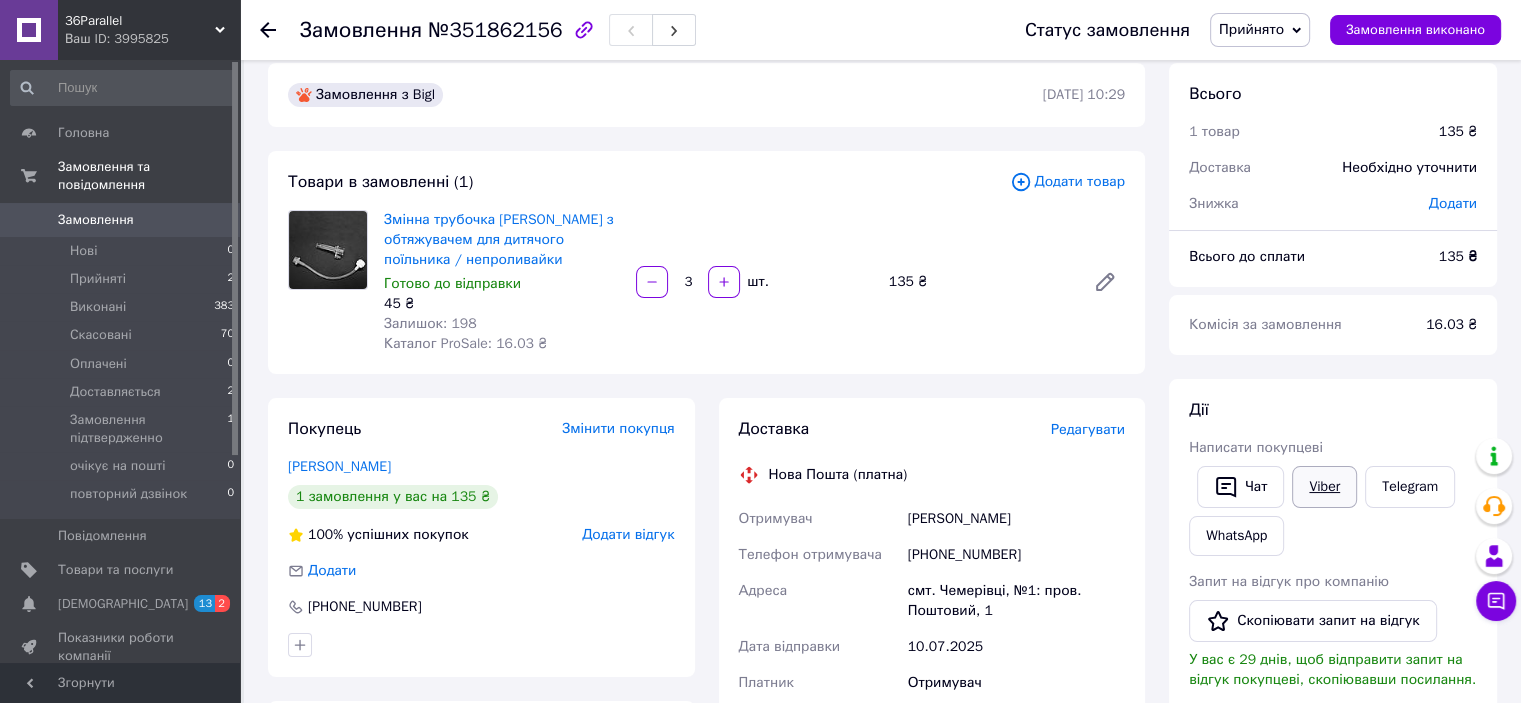 click on "Viber" at bounding box center [1324, 487] 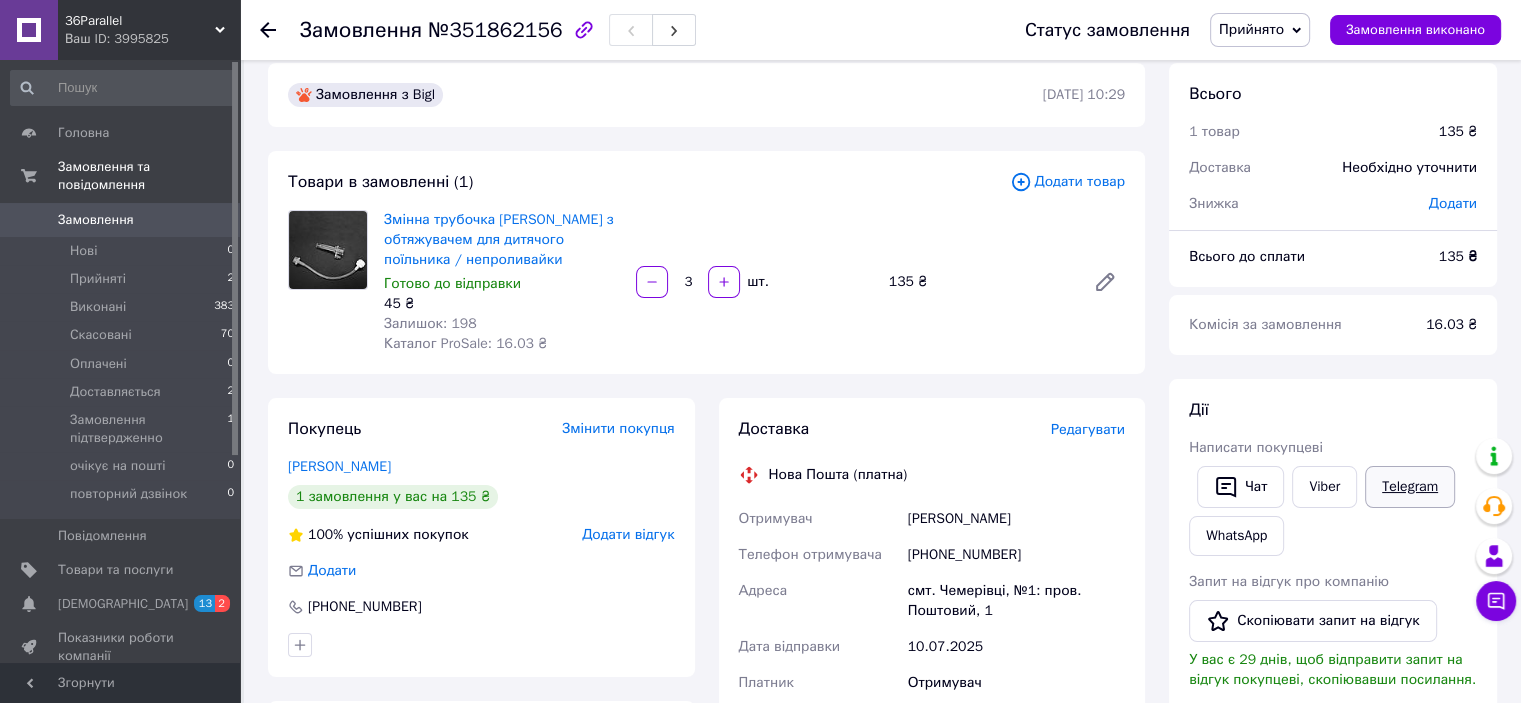 click on "Telegram" at bounding box center [1410, 487] 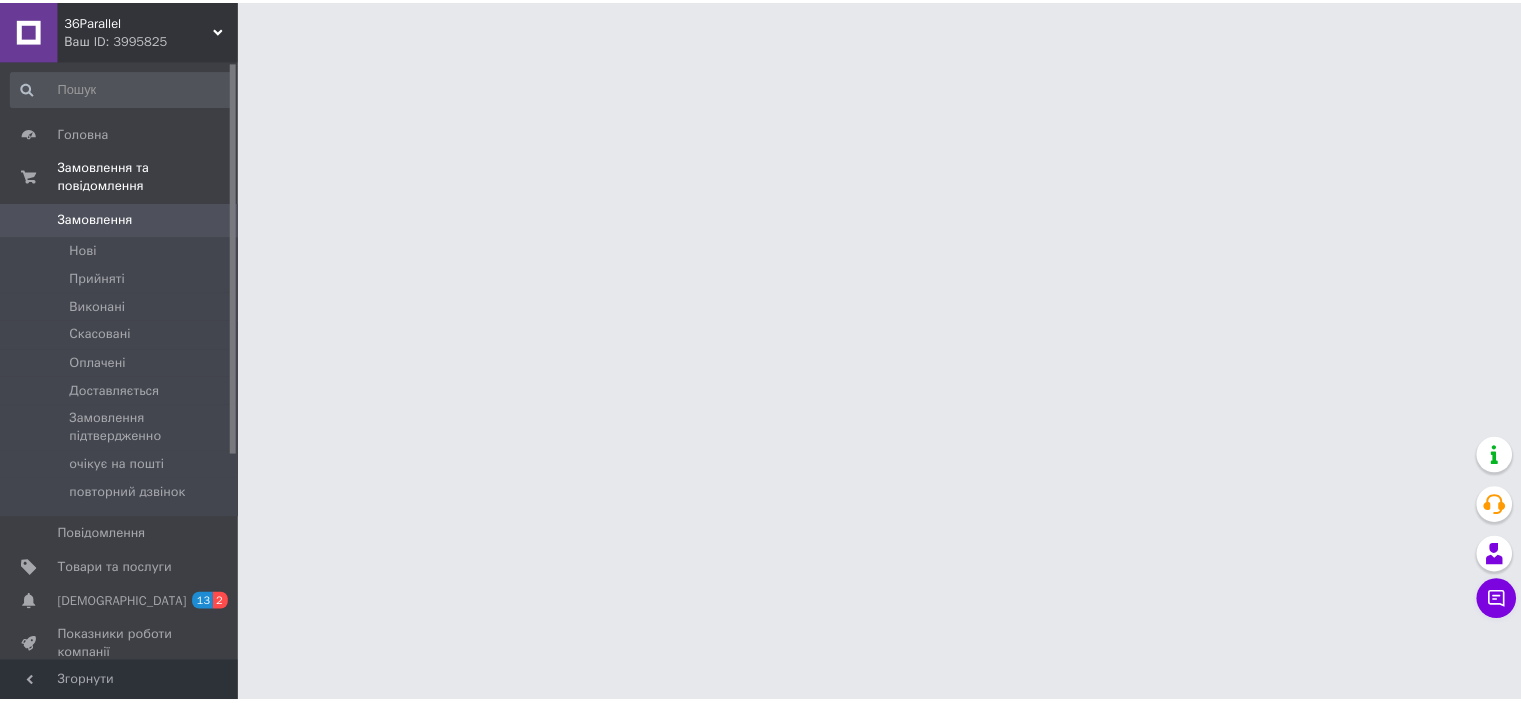 scroll, scrollTop: 0, scrollLeft: 0, axis: both 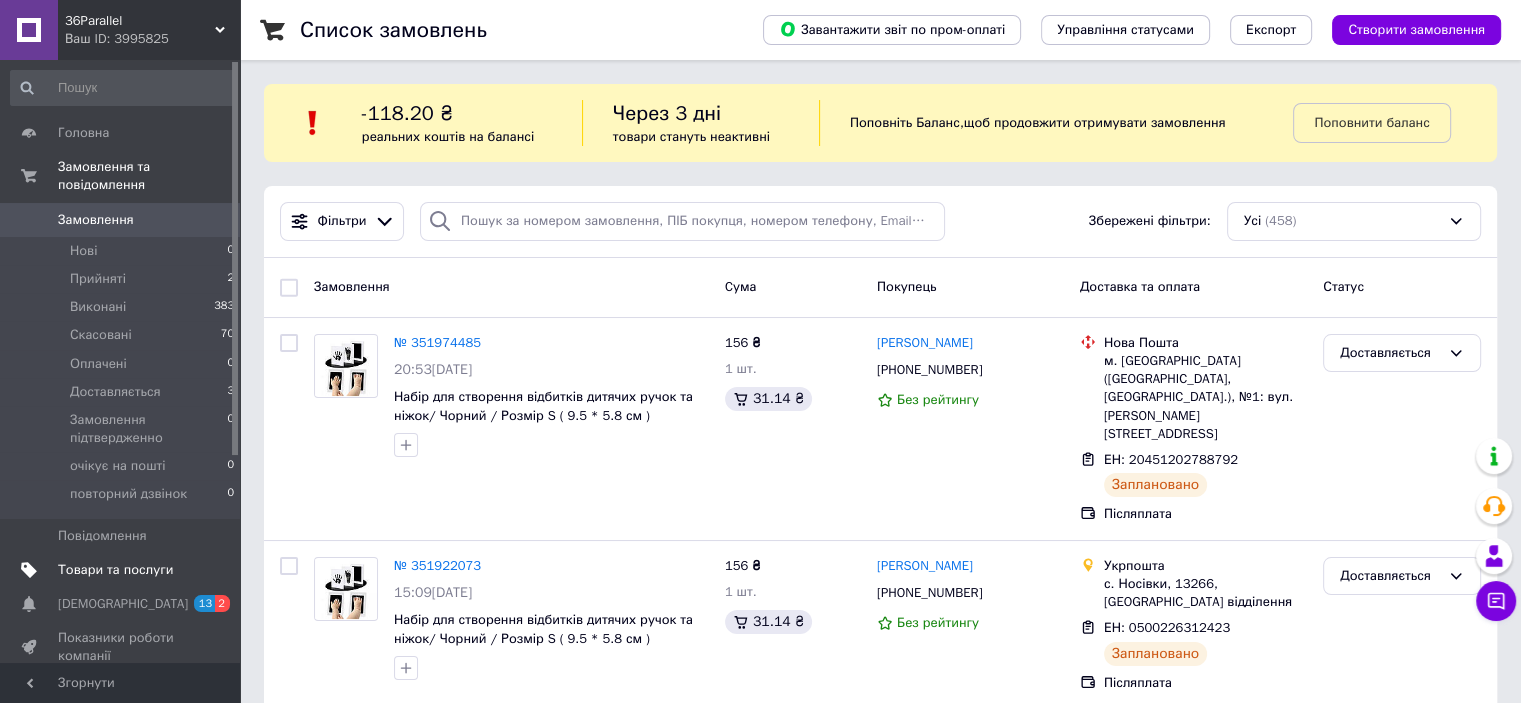 click on "Товари та послуги" at bounding box center (115, 570) 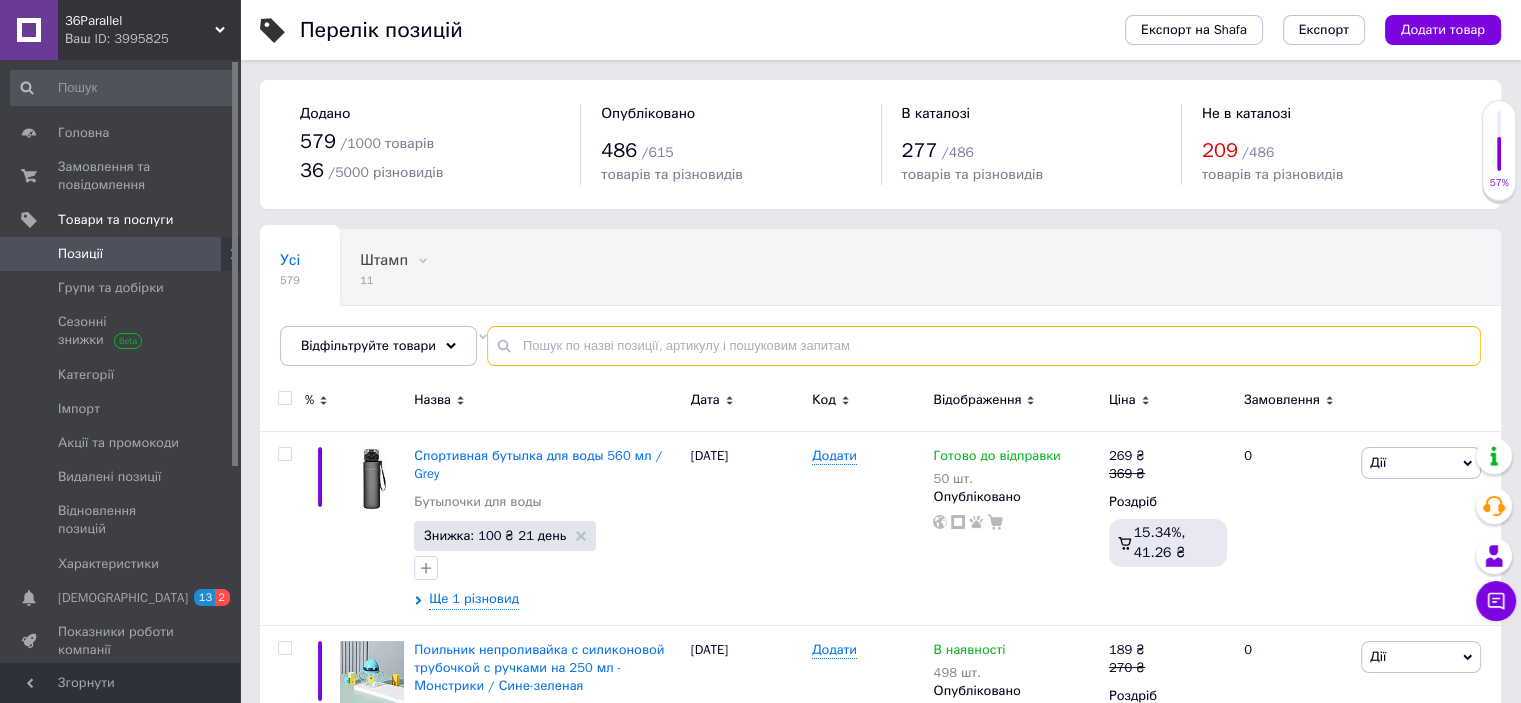 click at bounding box center (984, 346) 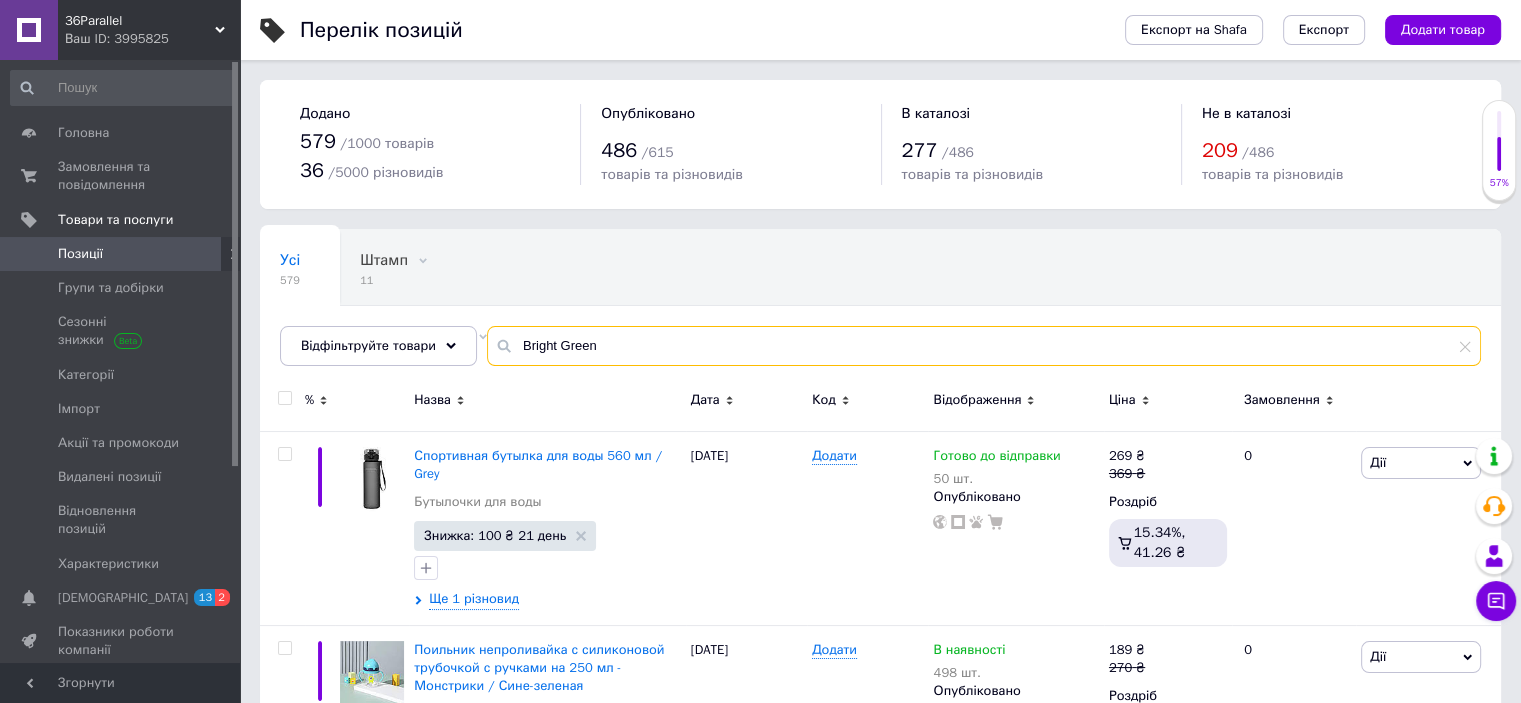 type on "Bright Green" 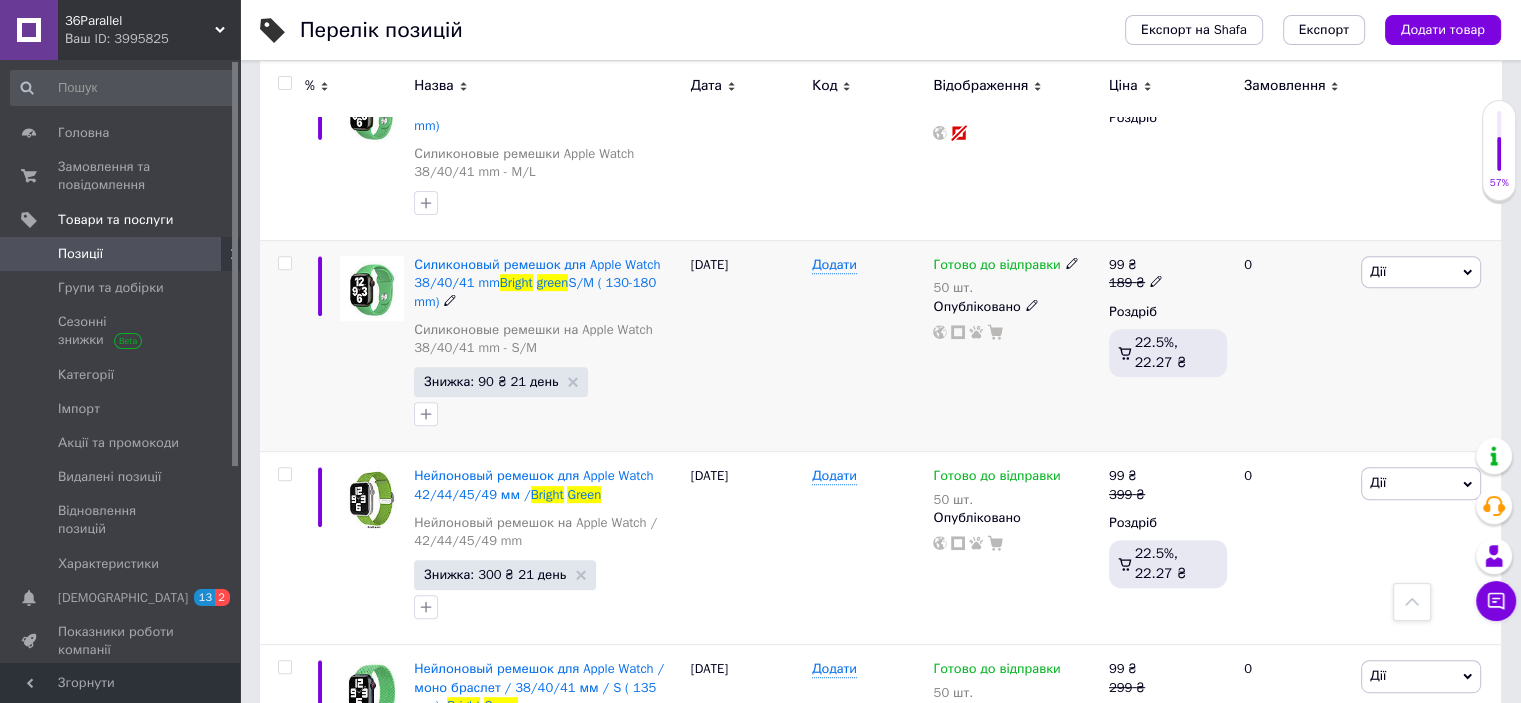 scroll, scrollTop: 800, scrollLeft: 0, axis: vertical 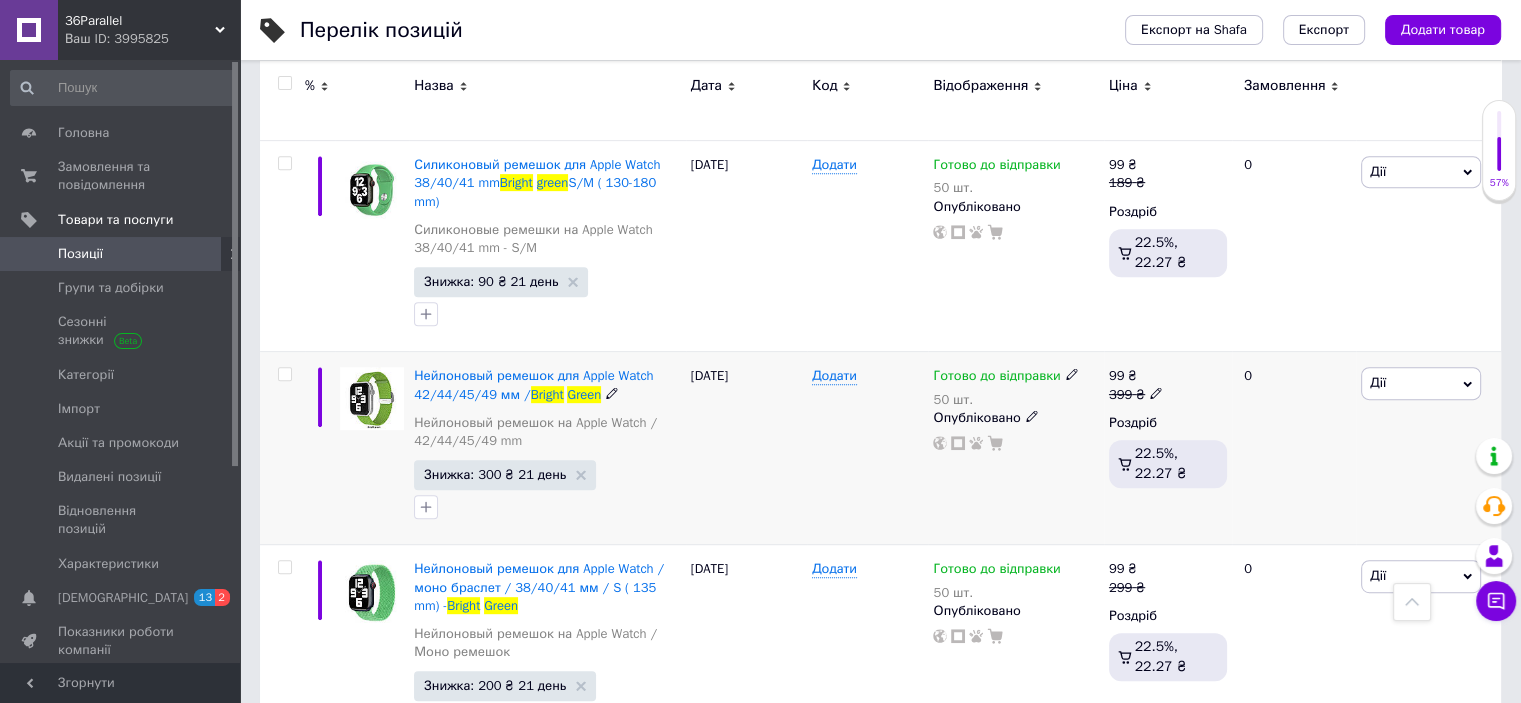 click 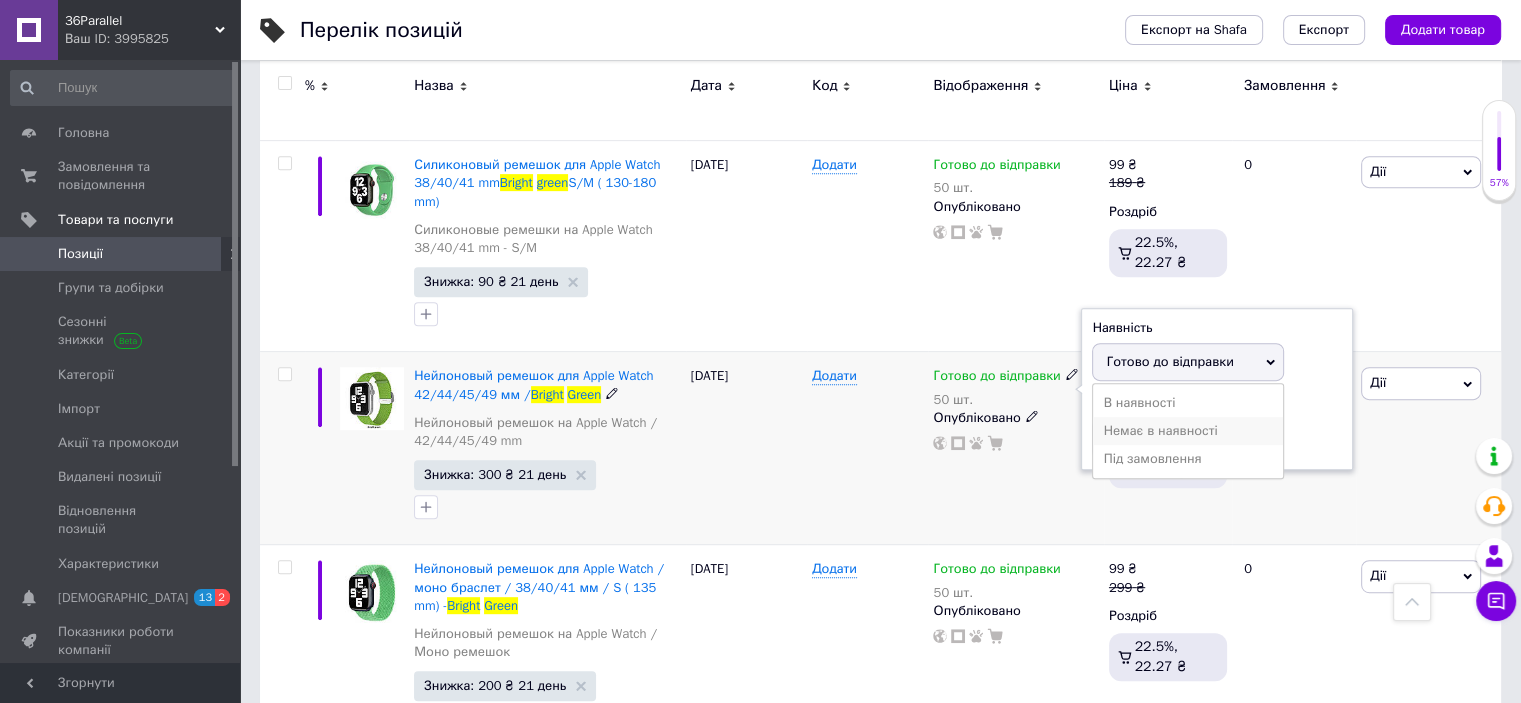 click on "Немає в наявності" at bounding box center [1188, 431] 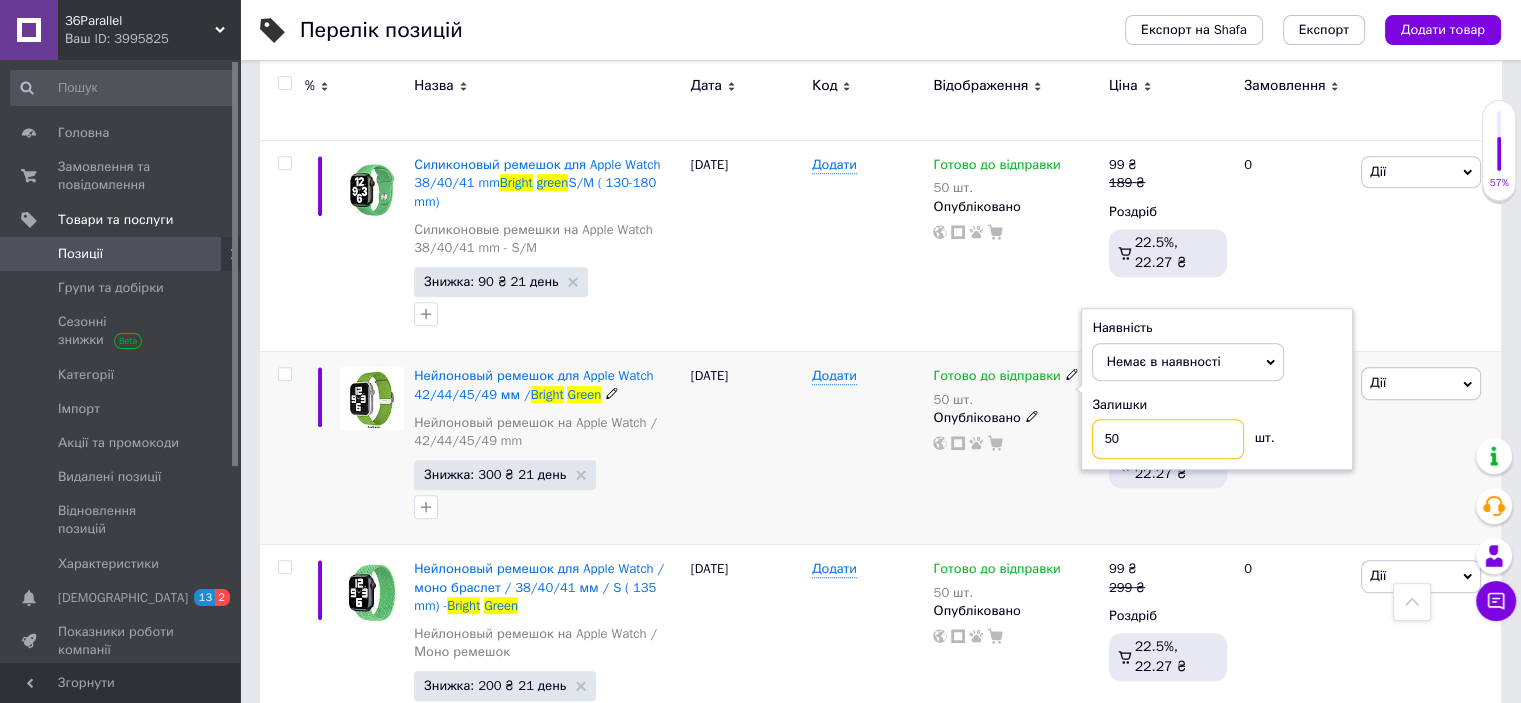 click on "50" at bounding box center (1168, 439) 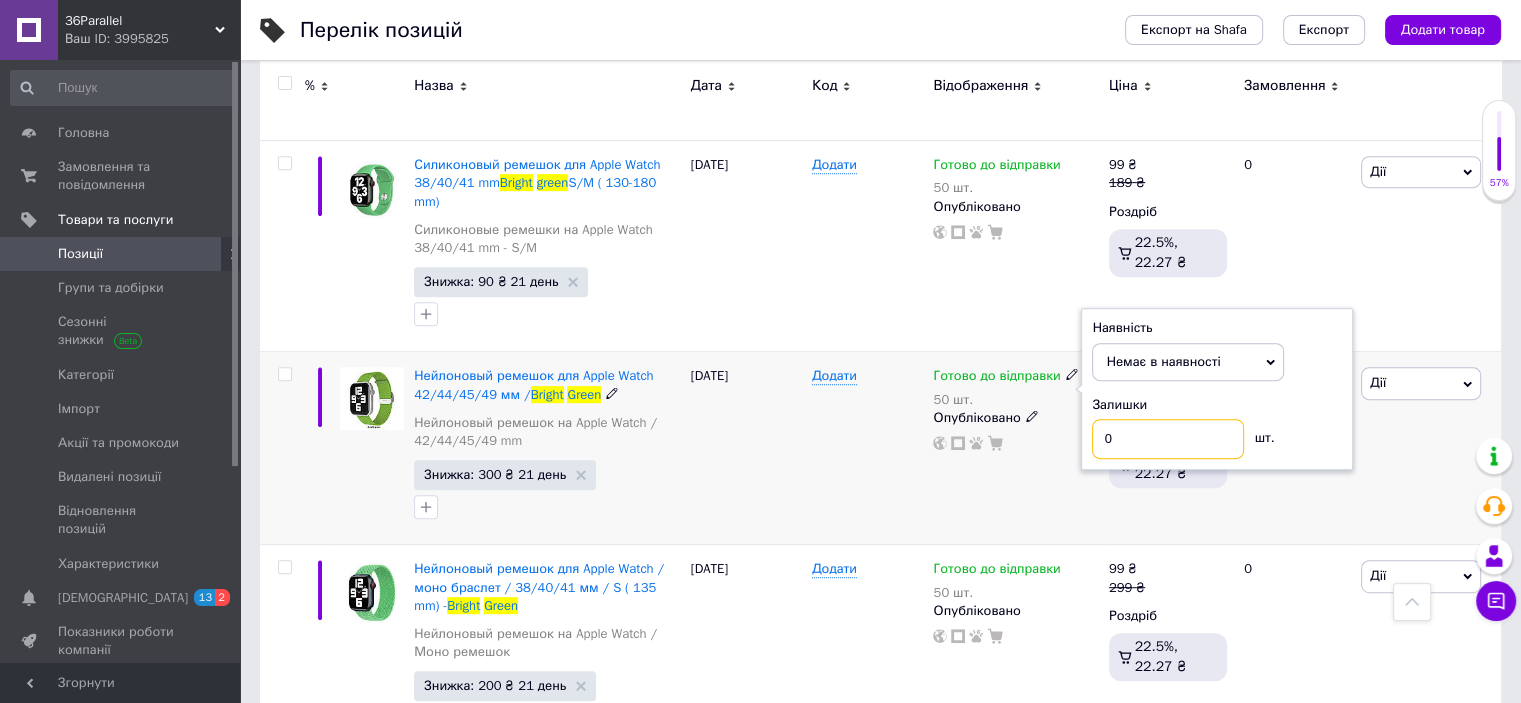 type on "0" 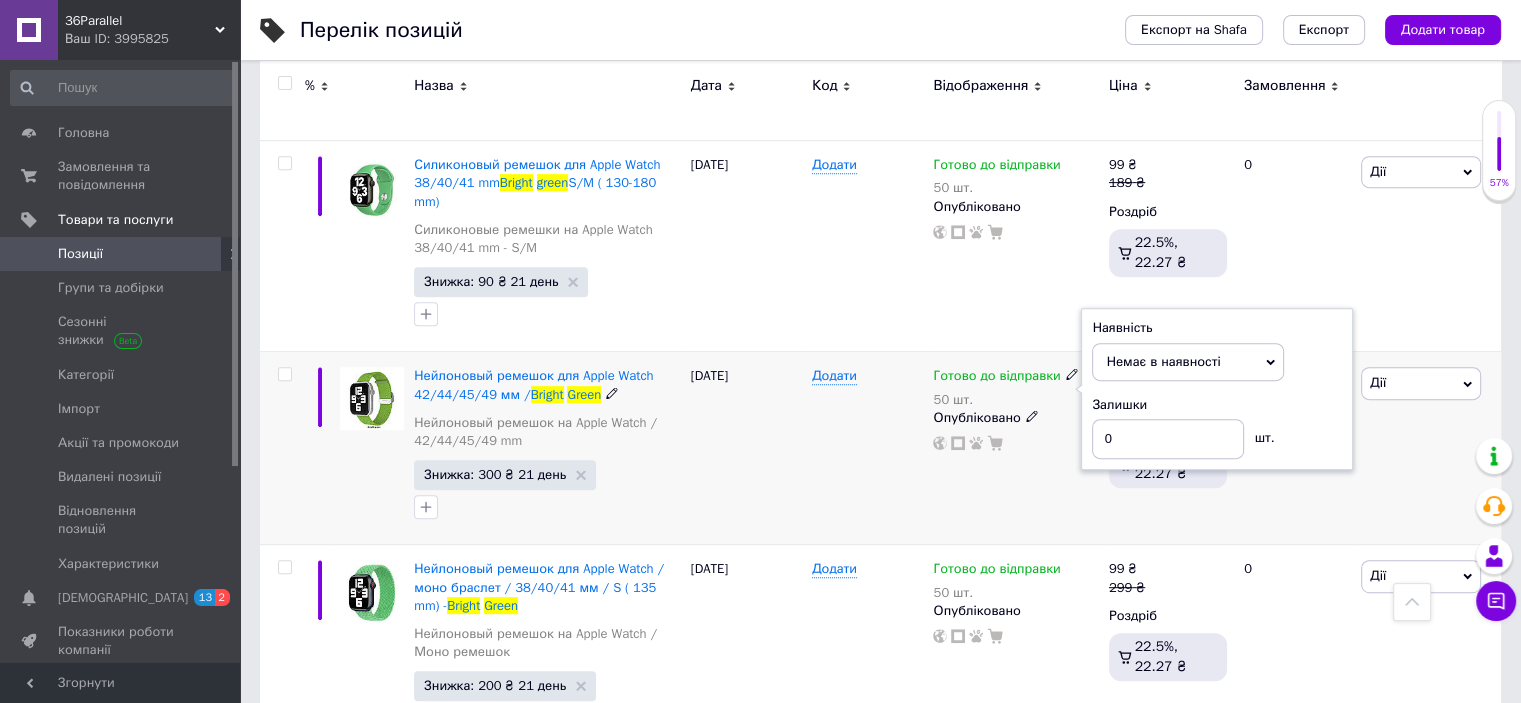 click on "99   ₴ 399   ₴ Роздріб 22.5%, 22.27 ₴" at bounding box center [1168, 448] 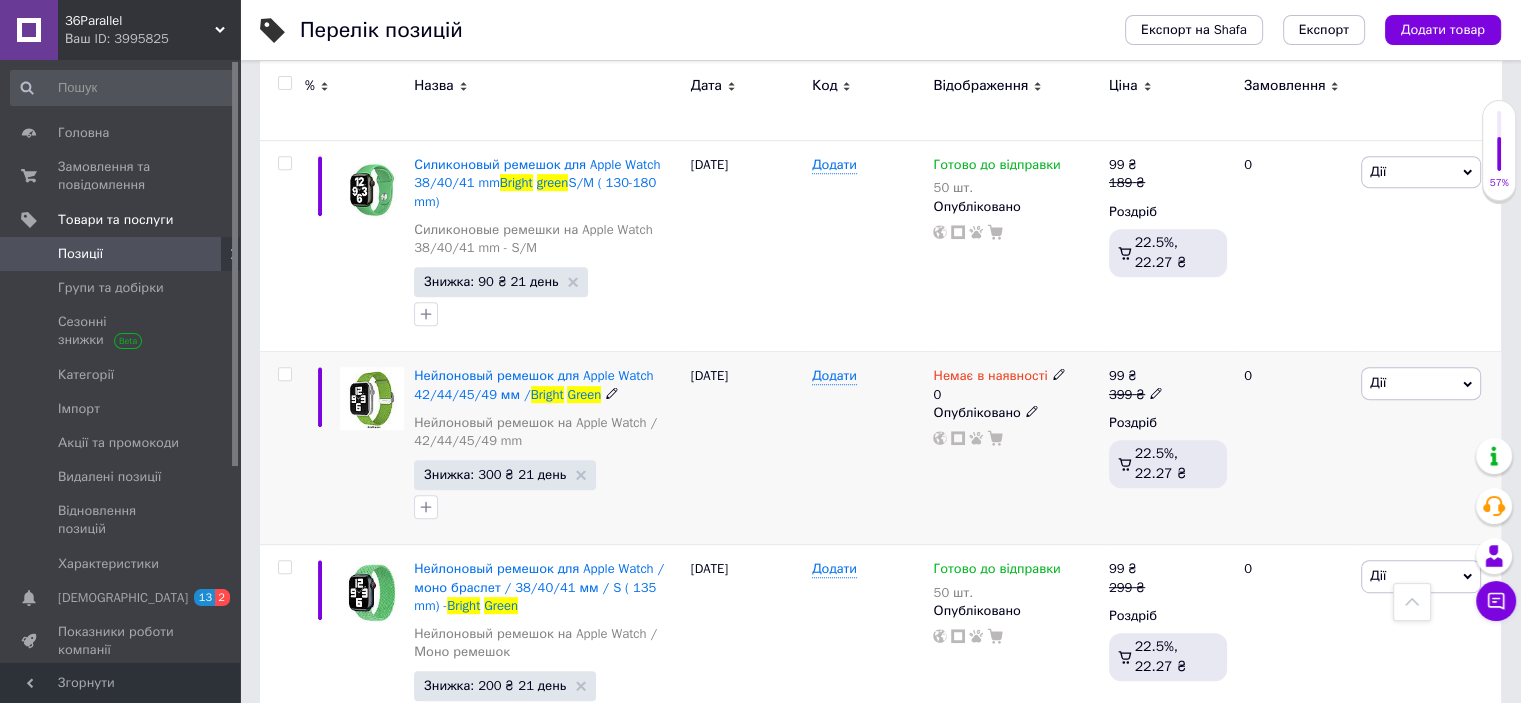 click on "Дії" at bounding box center (1421, 383) 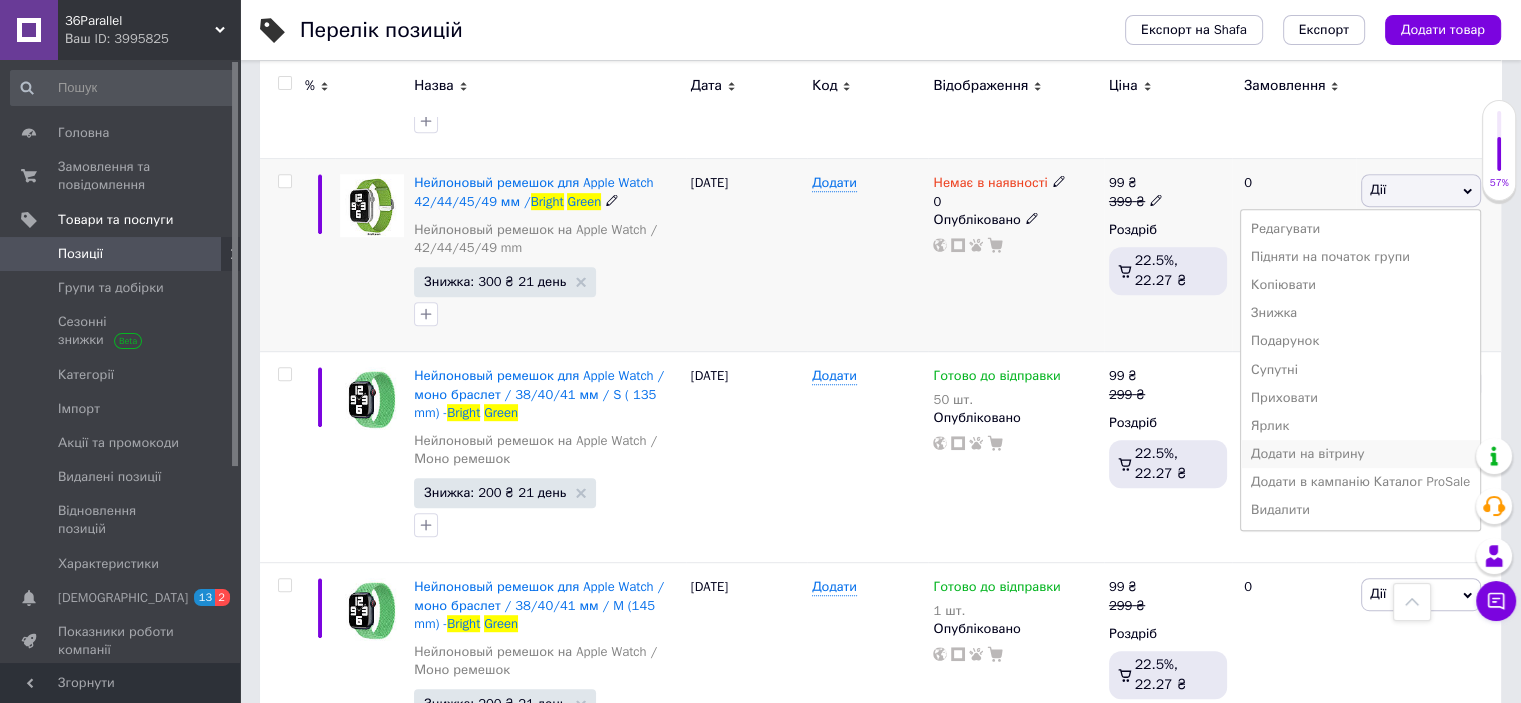 scroll, scrollTop: 1000, scrollLeft: 0, axis: vertical 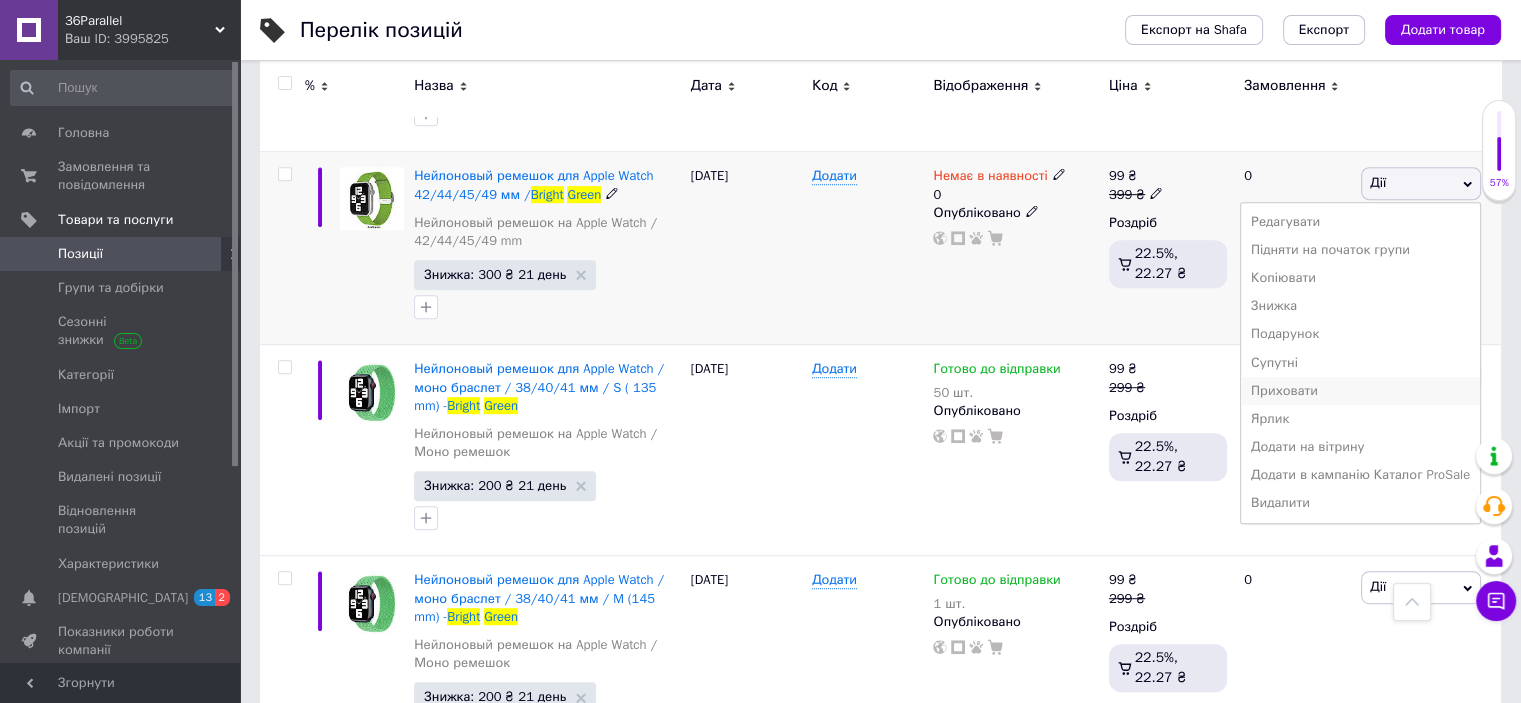 click on "Приховати" at bounding box center (1360, 391) 